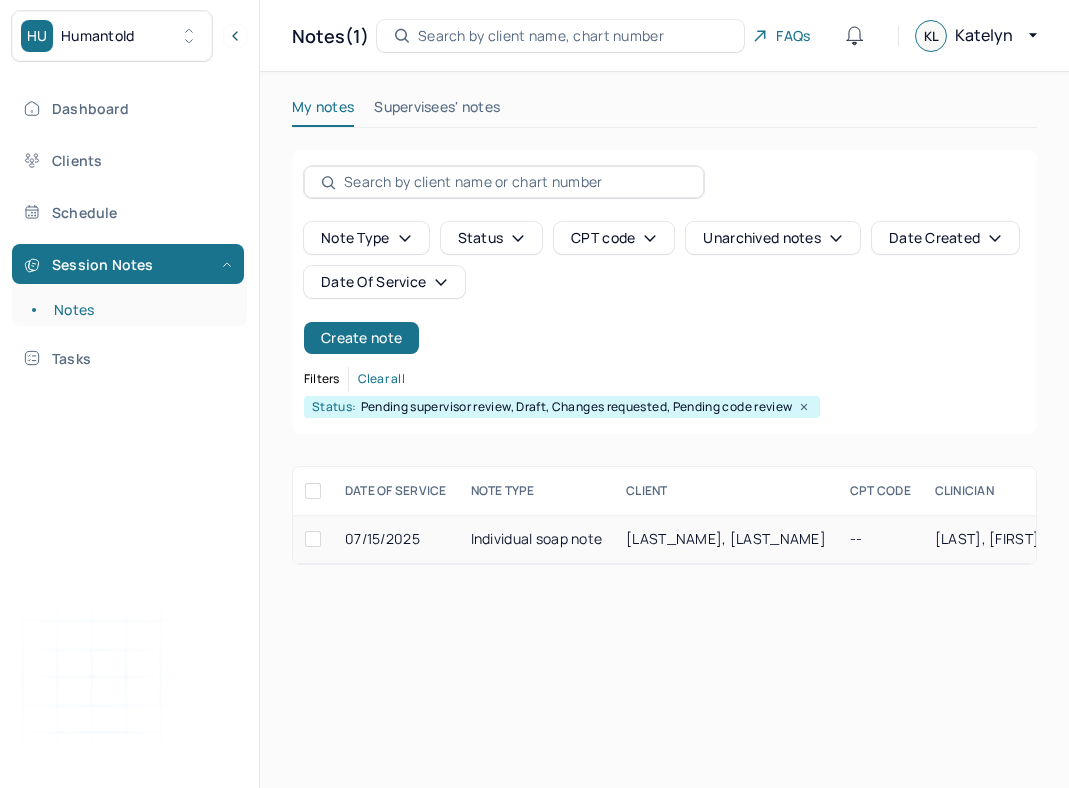 scroll, scrollTop: 0, scrollLeft: 0, axis: both 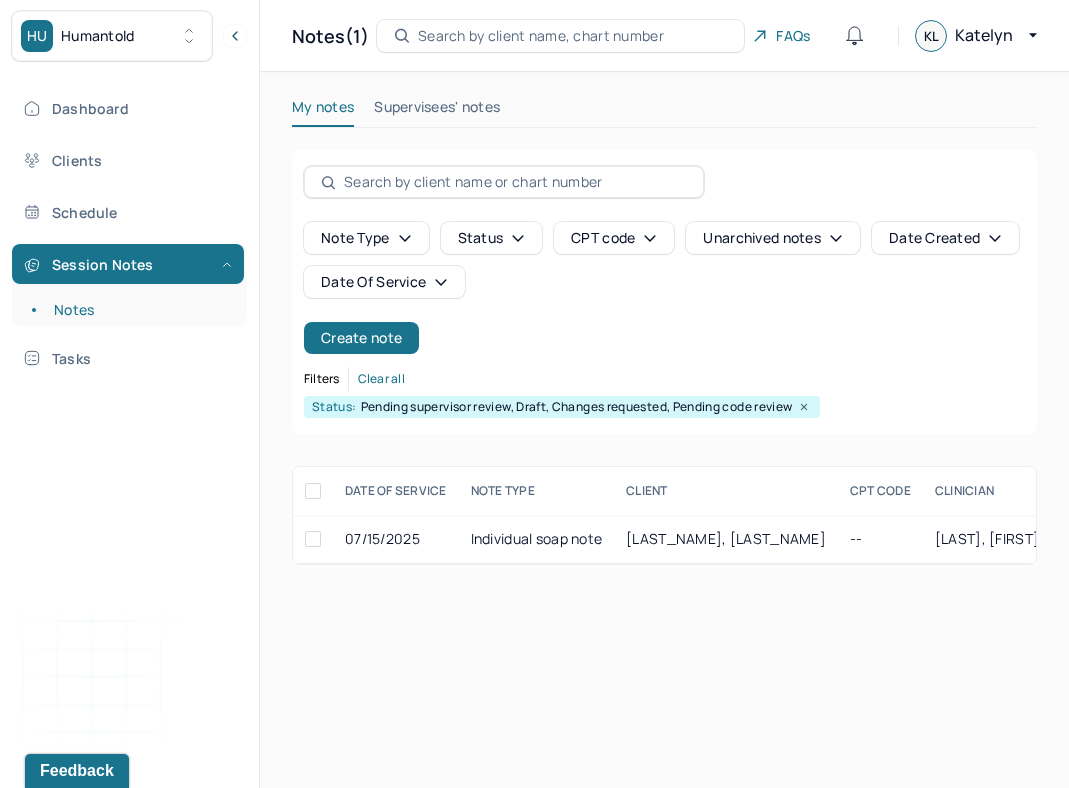 click on "My notes     Supervisees' notes     Note type     Status     CPT code     Unarchived notes     Date Created     Date Of Service     Create note   Filters   Clear all   Status: Pending supervisor review, Draft, Changes requested, Pending code review     DATE OF SERVICE NOTE TYPE CLIENT CPT CODE CLINICIAN CREATED ON STATUS INSURANCE PROVIDER 07/15/2025 Individual soap note HILLMAN, MARIA -- LEONG, KATELYN 07/15/2025 Draft CARE     HILLMAN, MARIA Draft       07/15/2025 Individual soap note Provider: LEONG, KATELYN Created on: 07/15/2025" at bounding box center (664, 330) 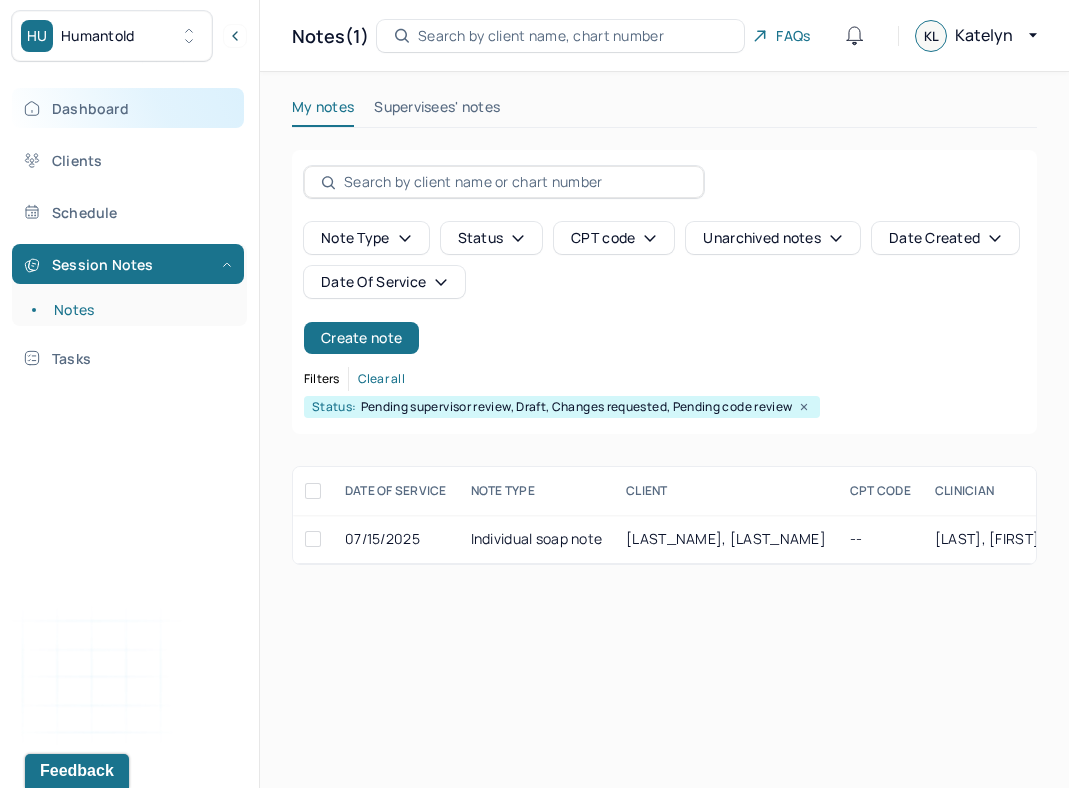 click on "Dashboard" at bounding box center [128, 108] 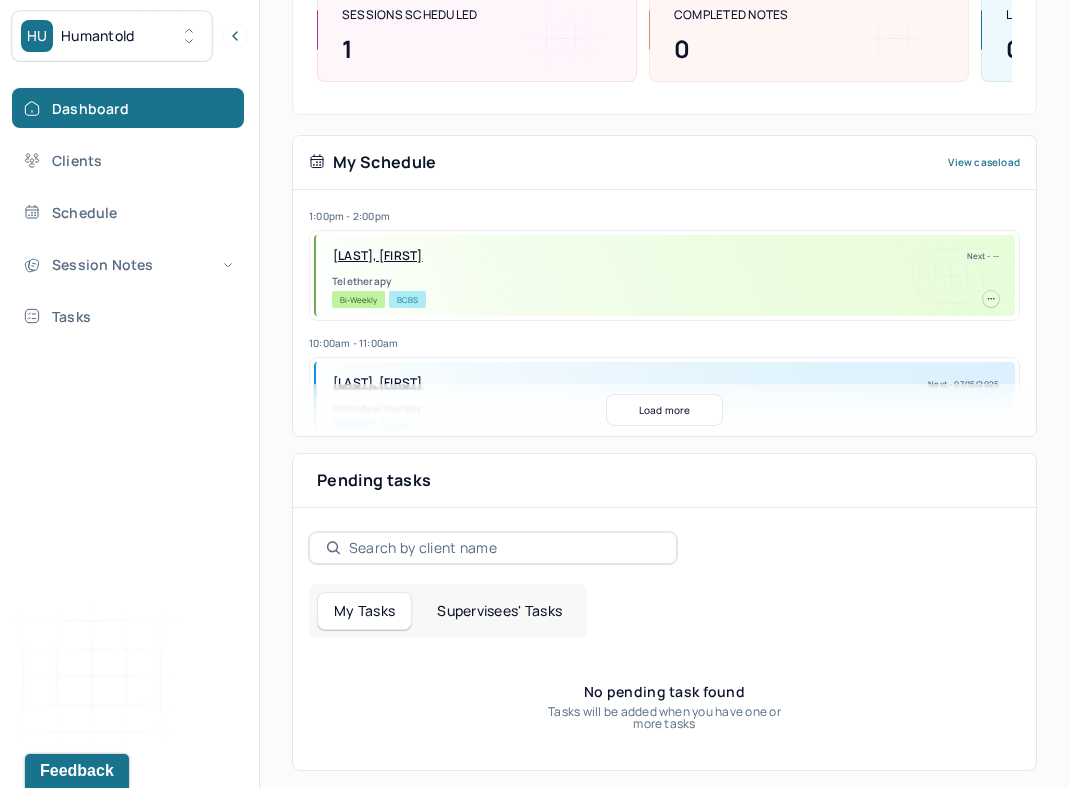 scroll, scrollTop: 293, scrollLeft: 0, axis: vertical 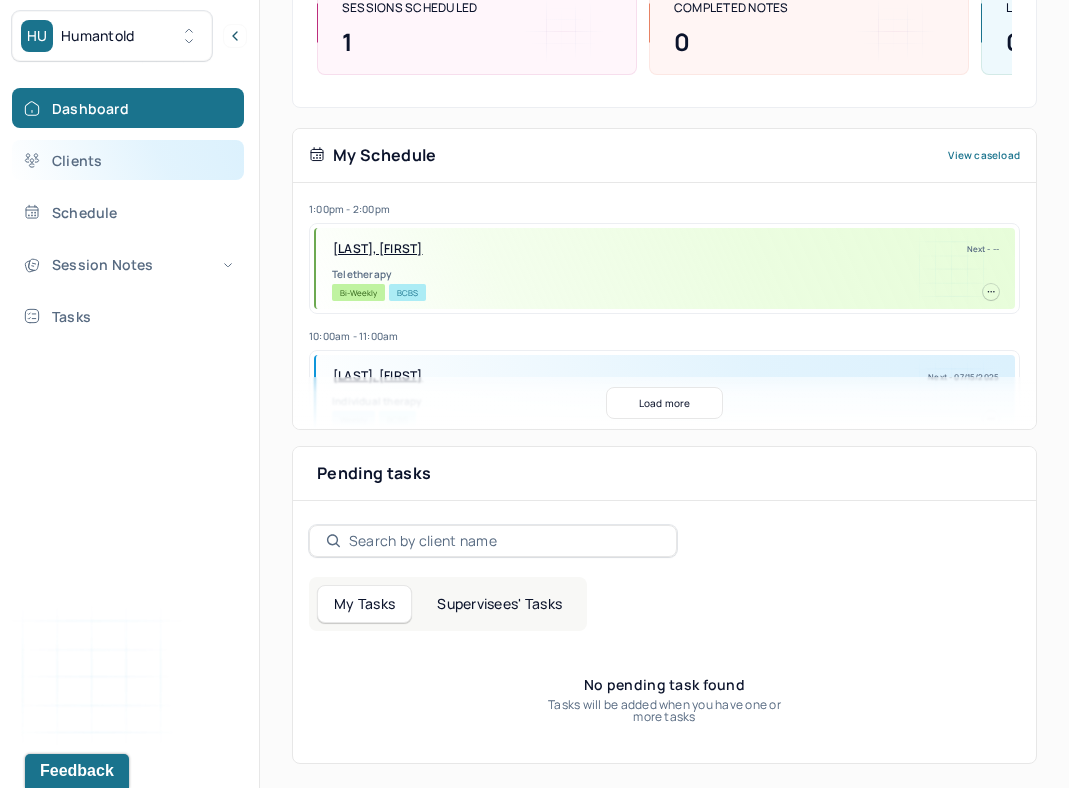 click on "Clients" at bounding box center [128, 160] 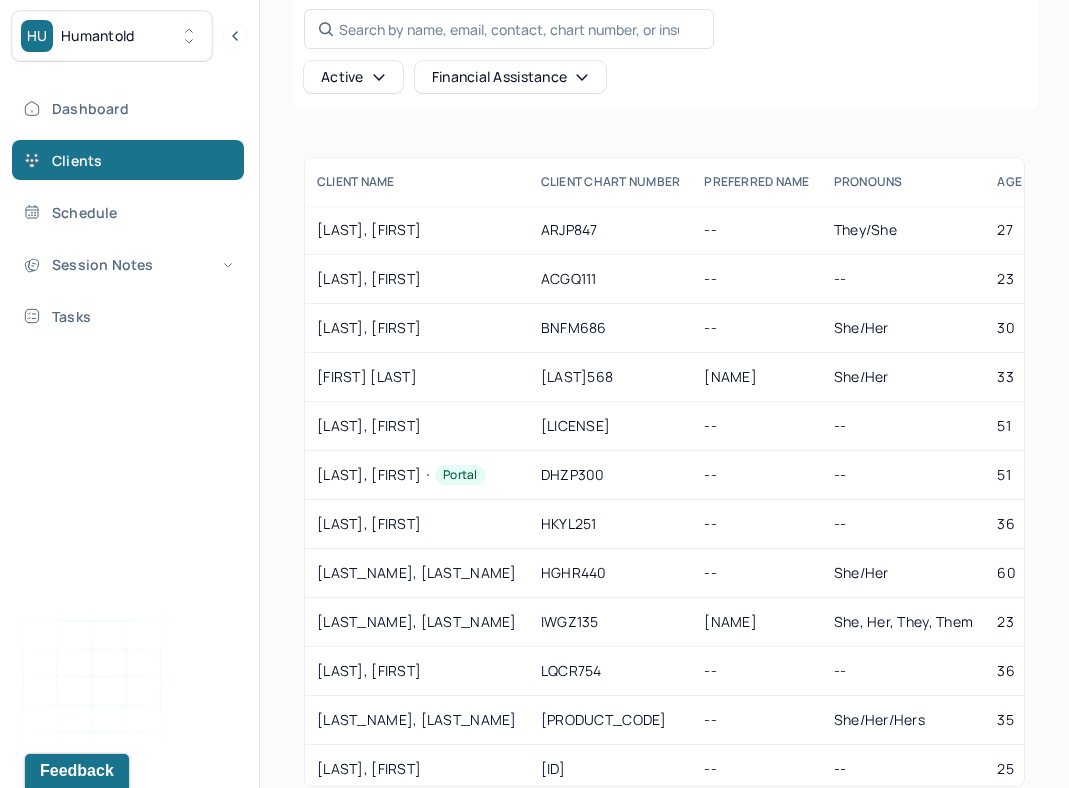 scroll, scrollTop: 118, scrollLeft: 0, axis: vertical 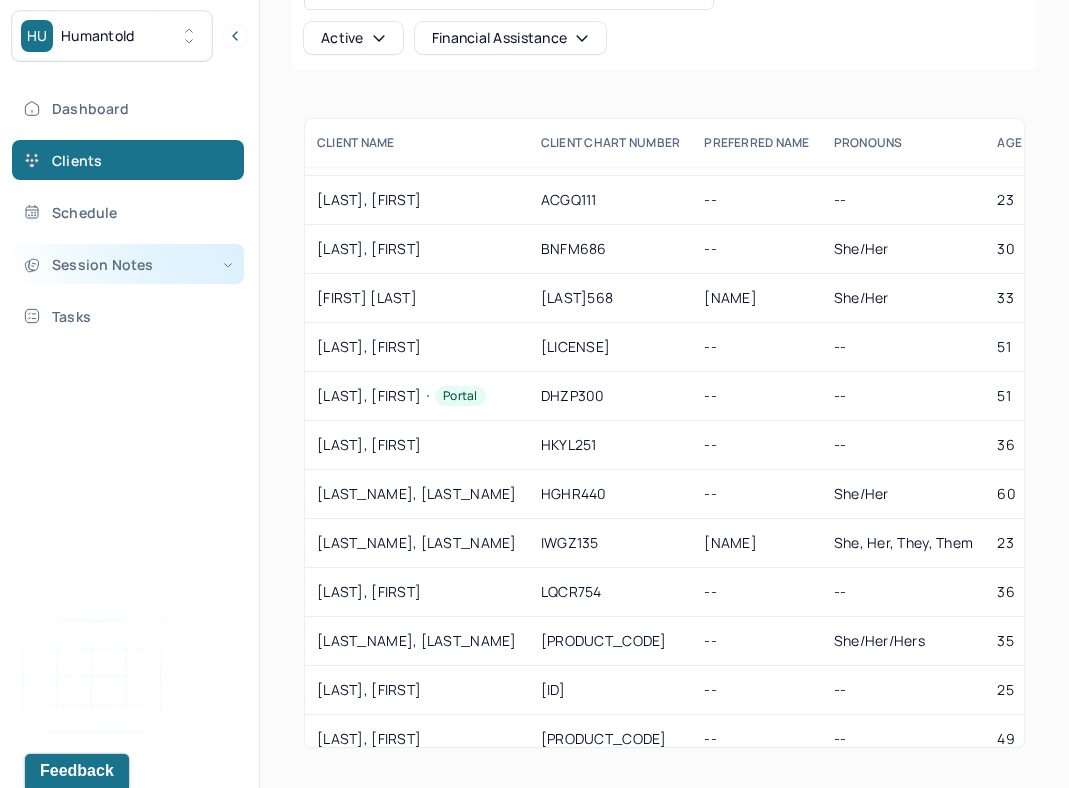 click on "Session Notes" at bounding box center [128, 264] 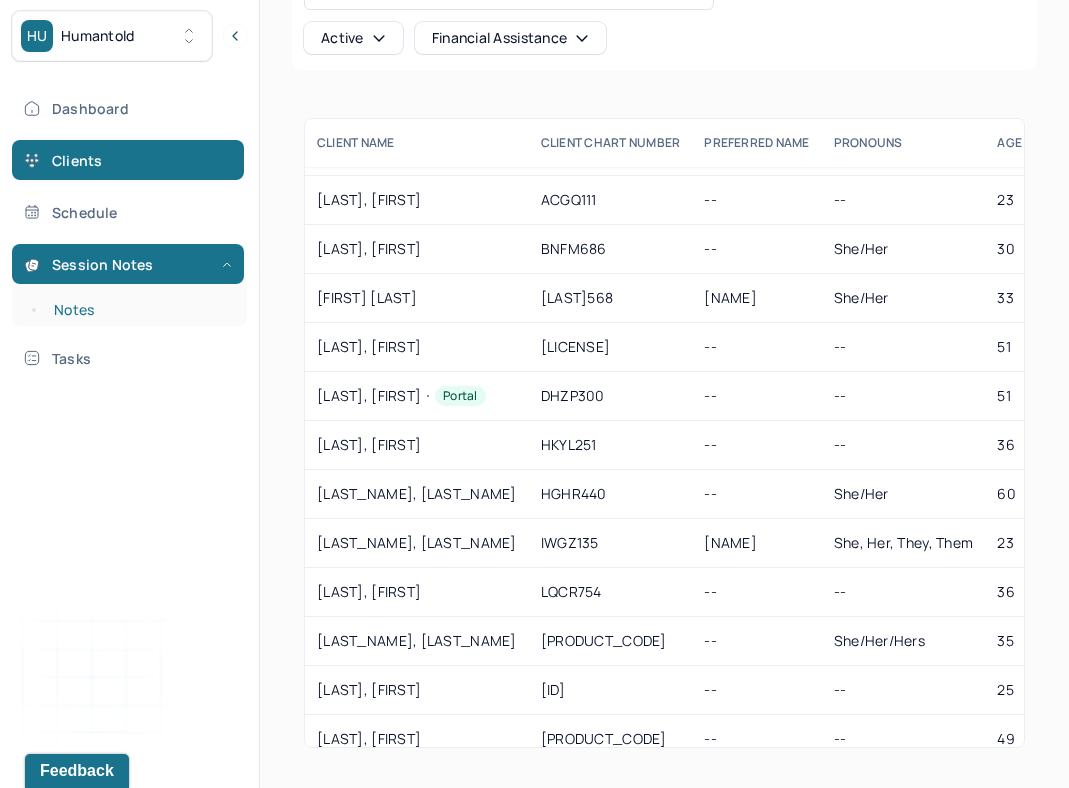 click on "Notes" at bounding box center [139, 310] 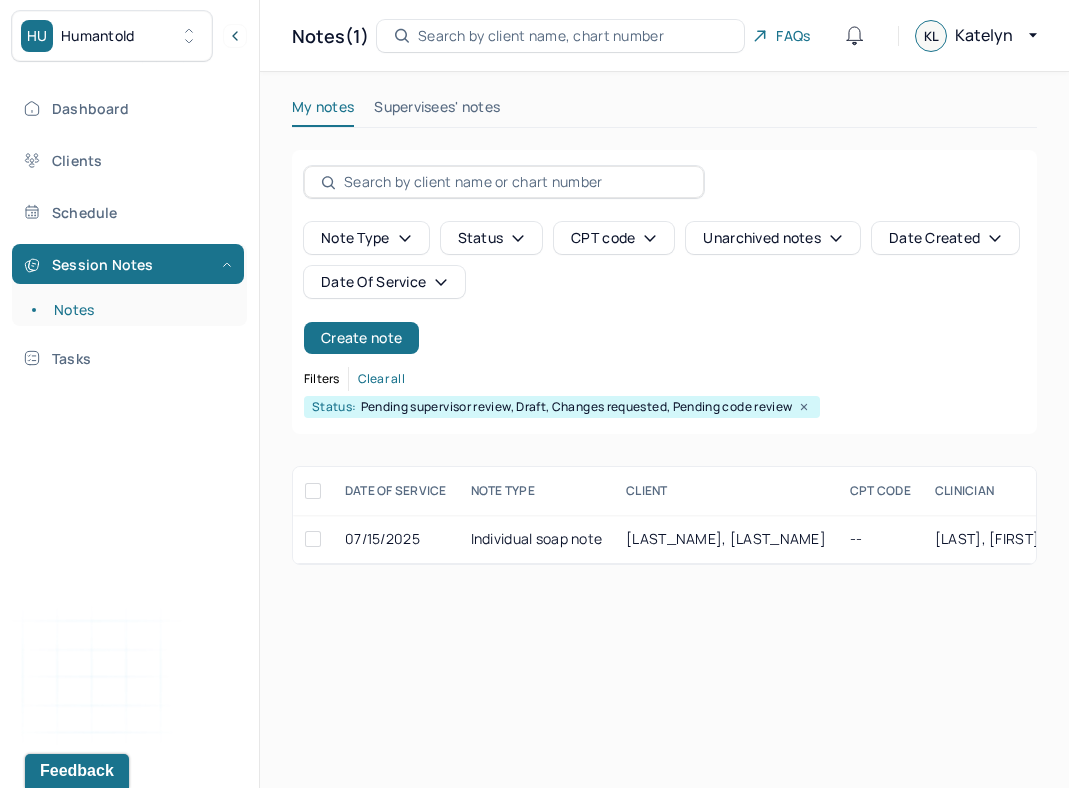 click on "Dashboard Clients Schedule Session Notes Notes Tasks [LAST] provider   Logout" at bounding box center (129, 415) 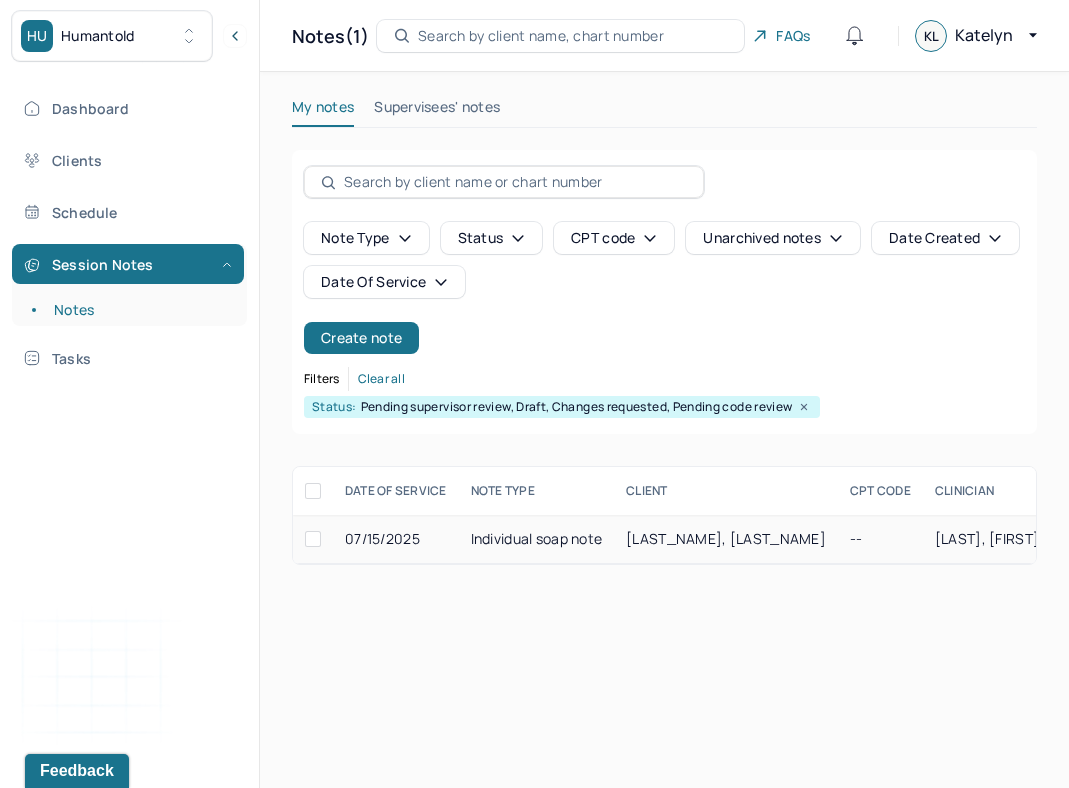 click on "Individual soap note" at bounding box center [537, 539] 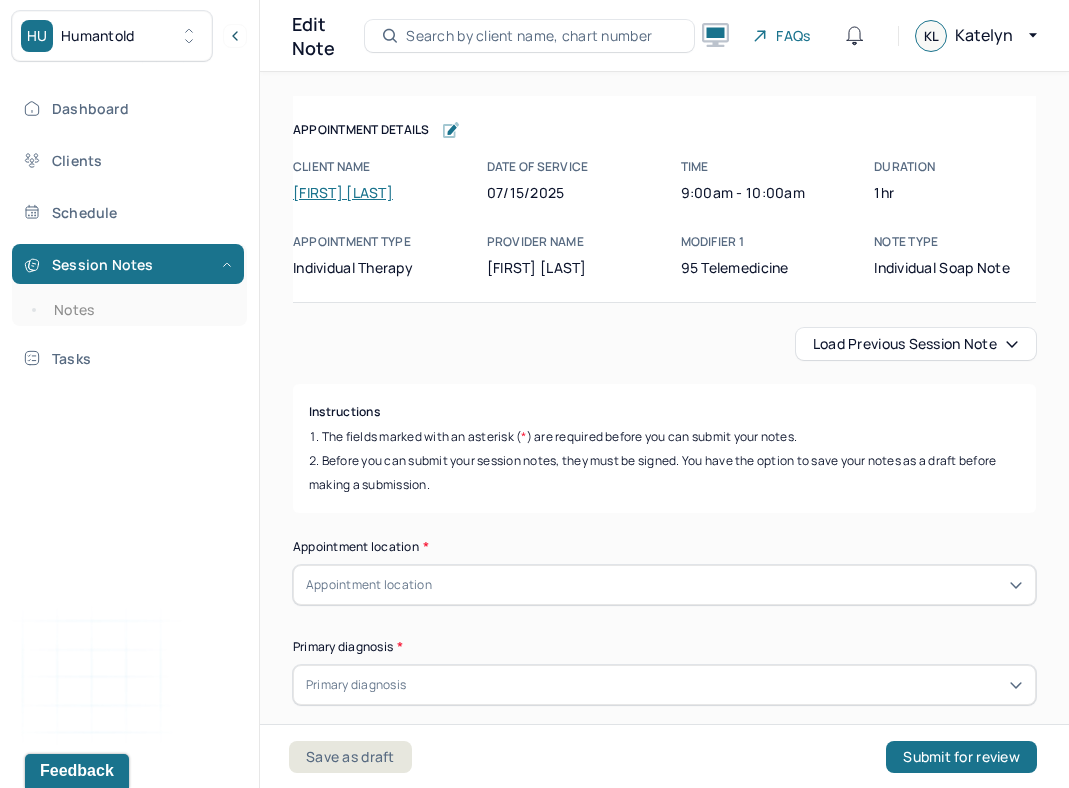 click on "Load previous session note" at bounding box center (916, 344) 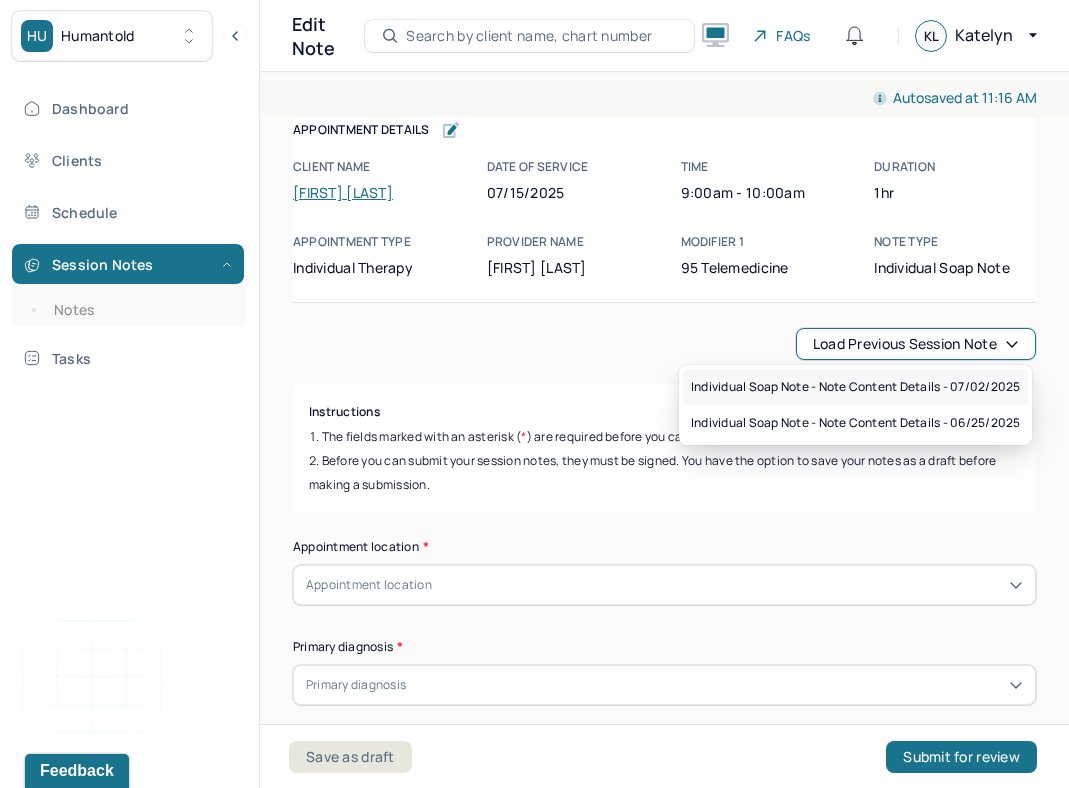 click on "Individual soap note   - Note content Details -   07/02/2025" at bounding box center (855, 387) 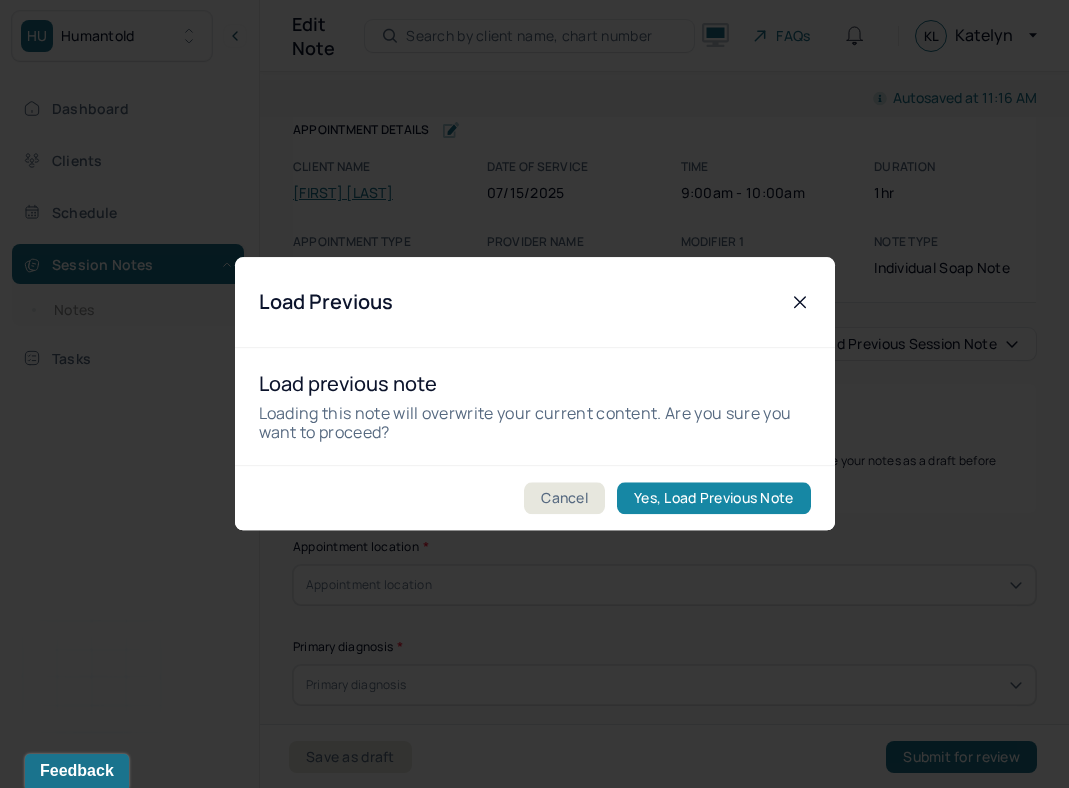 click on "Yes, Load Previous Note" at bounding box center (713, 499) 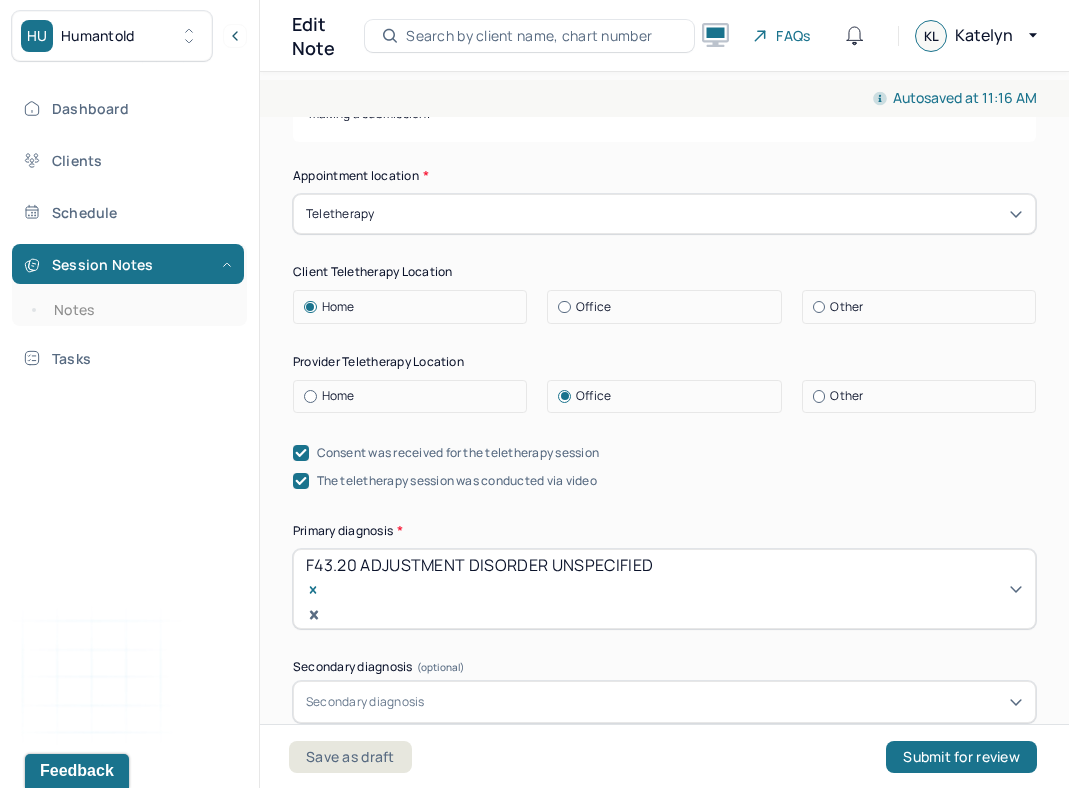 scroll, scrollTop: 376, scrollLeft: 0, axis: vertical 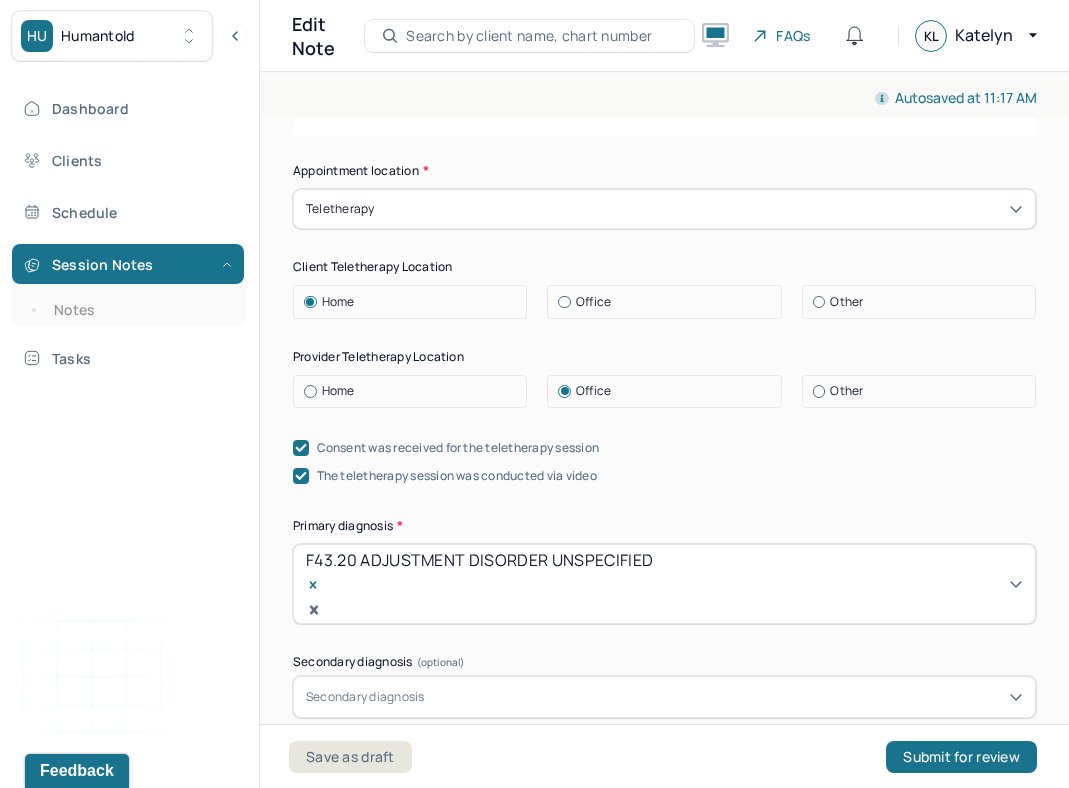 click on "Other" at bounding box center (846, 302) 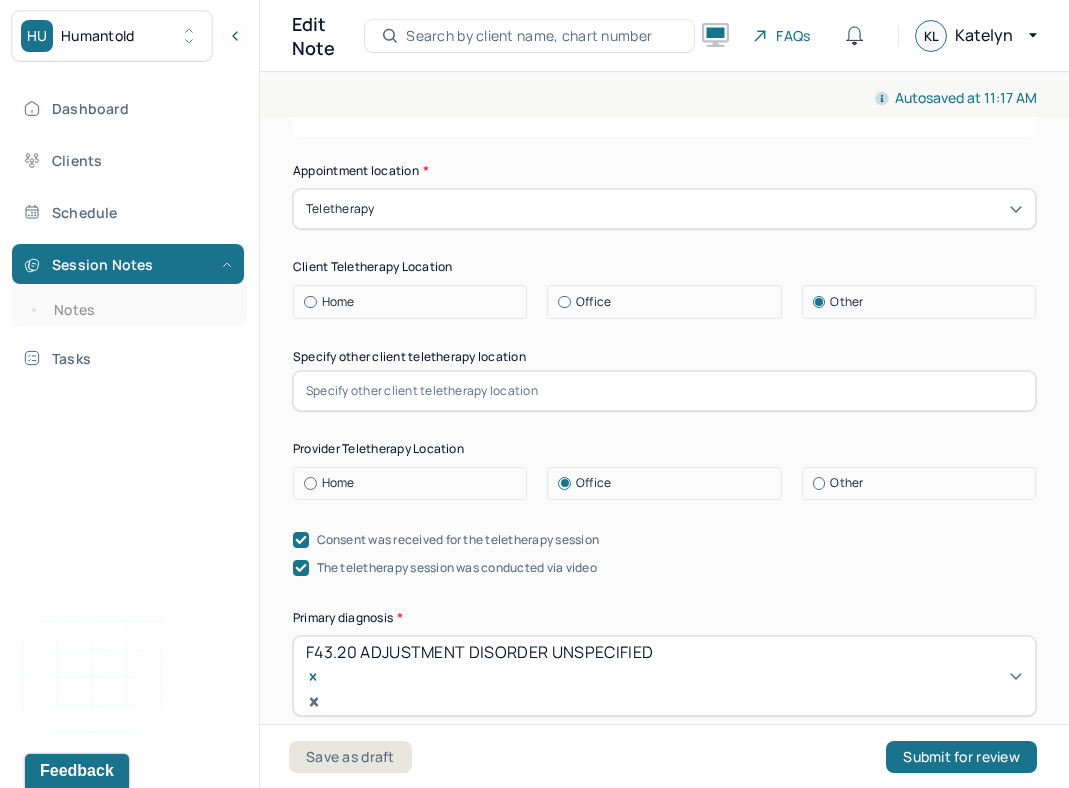 click at bounding box center [664, 391] 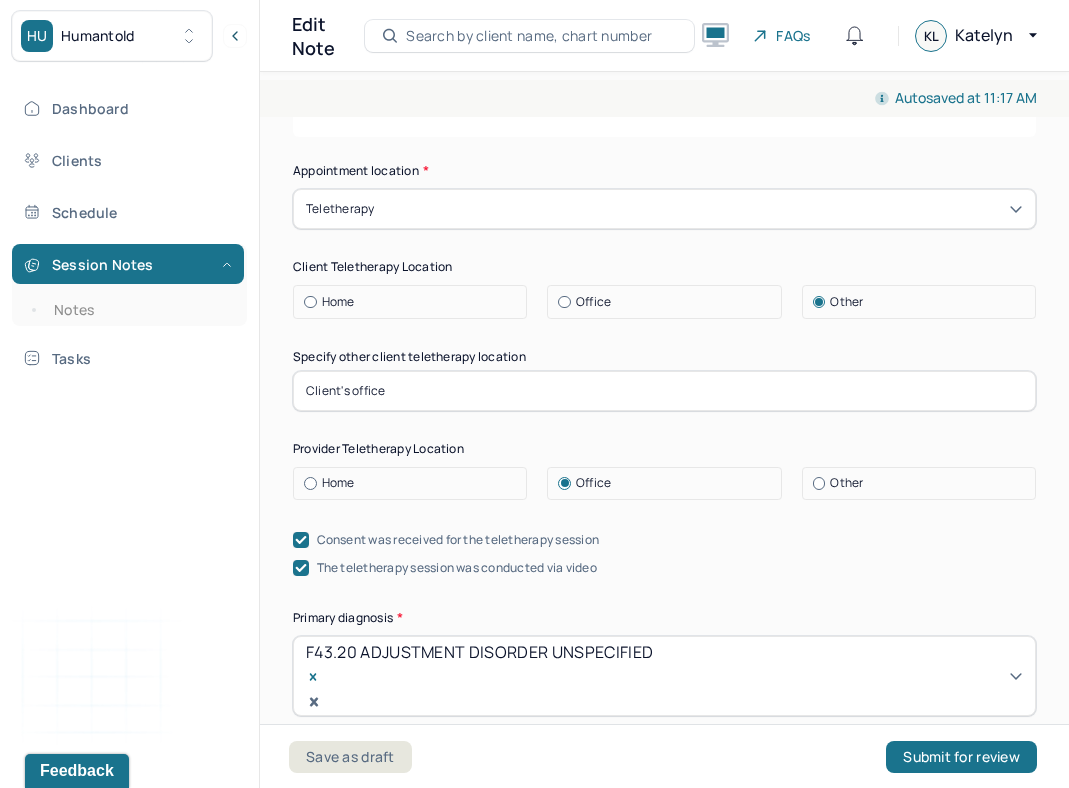 click on "Client's office" at bounding box center (664, 391) 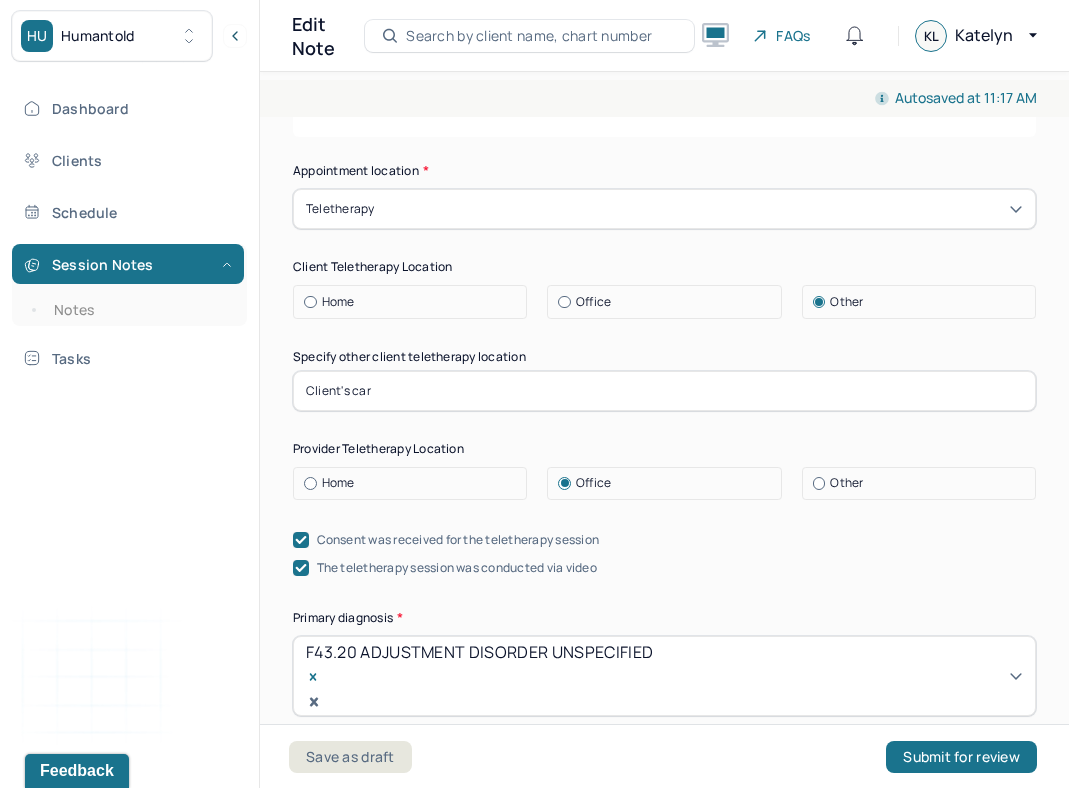 type on "Client's car" 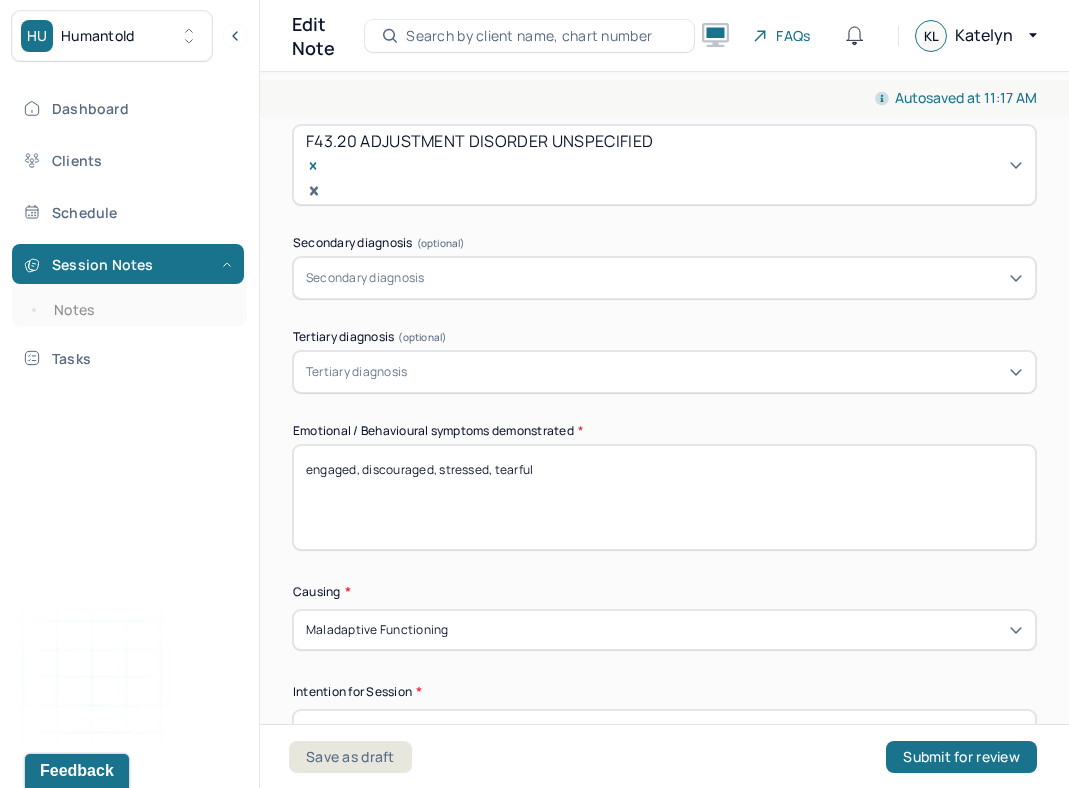 scroll, scrollTop: 901, scrollLeft: 0, axis: vertical 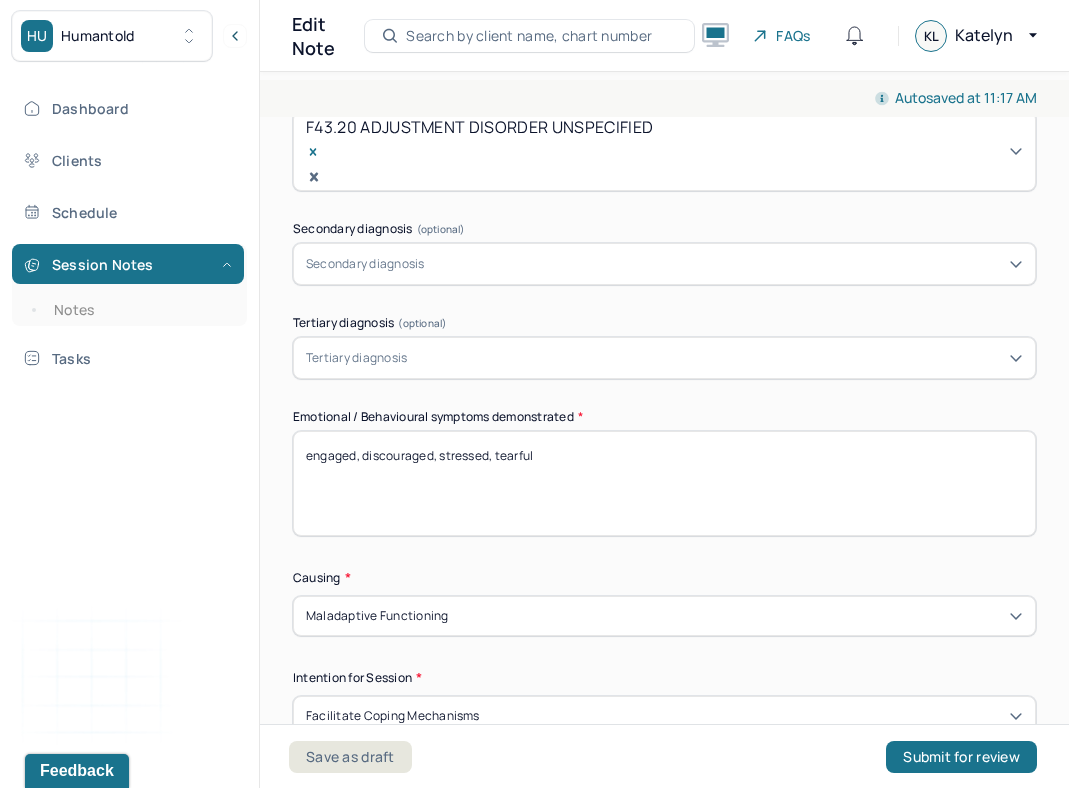 click on "engaged, discouraged, stressed, tearful" at bounding box center [664, 483] 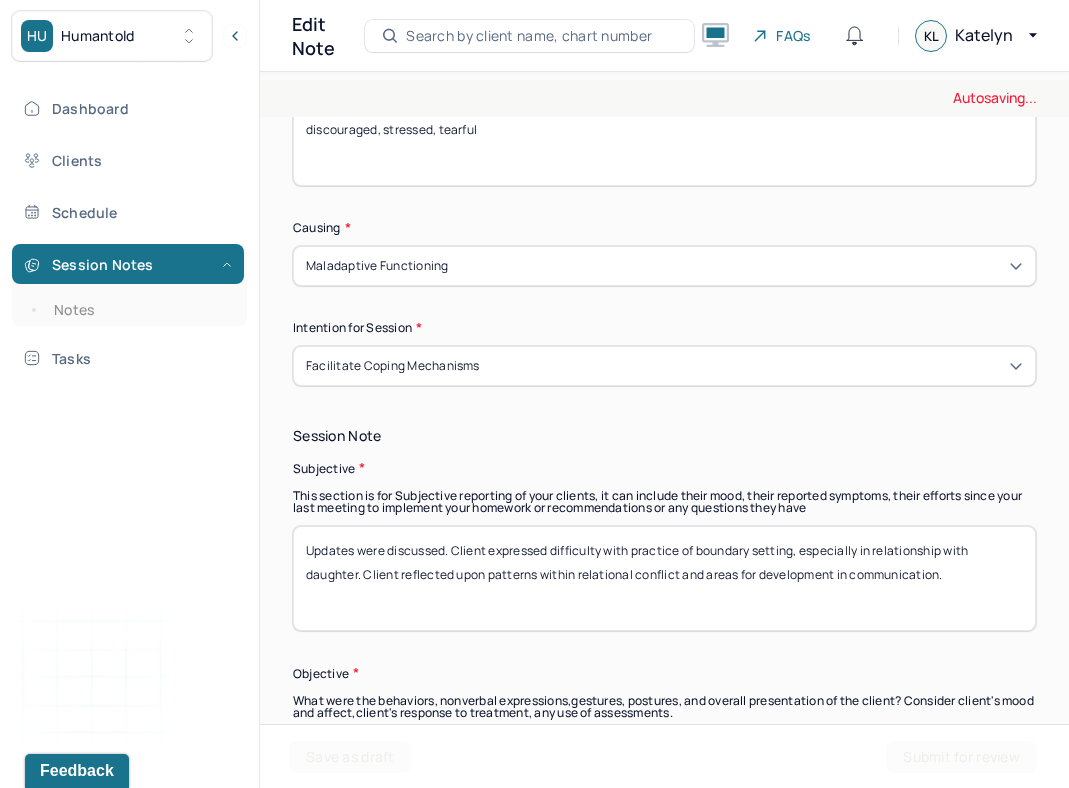 scroll, scrollTop: 1352, scrollLeft: 0, axis: vertical 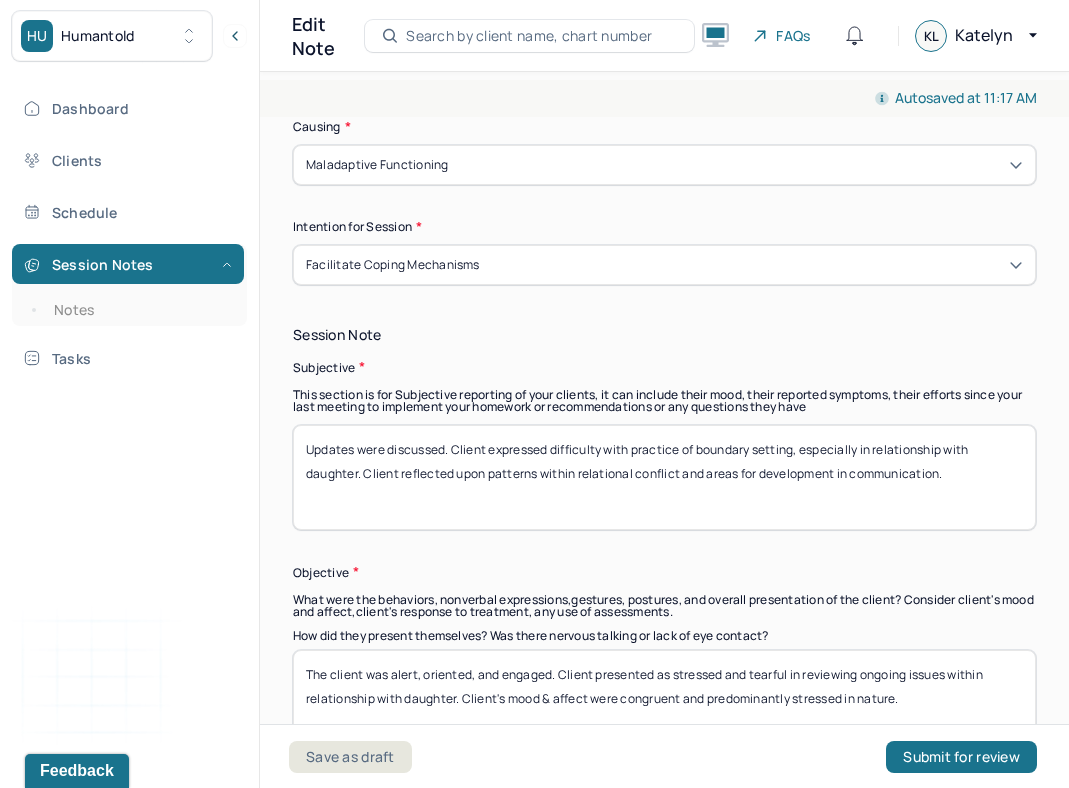 type on "engaged,
discouraged, stressed, tearful" 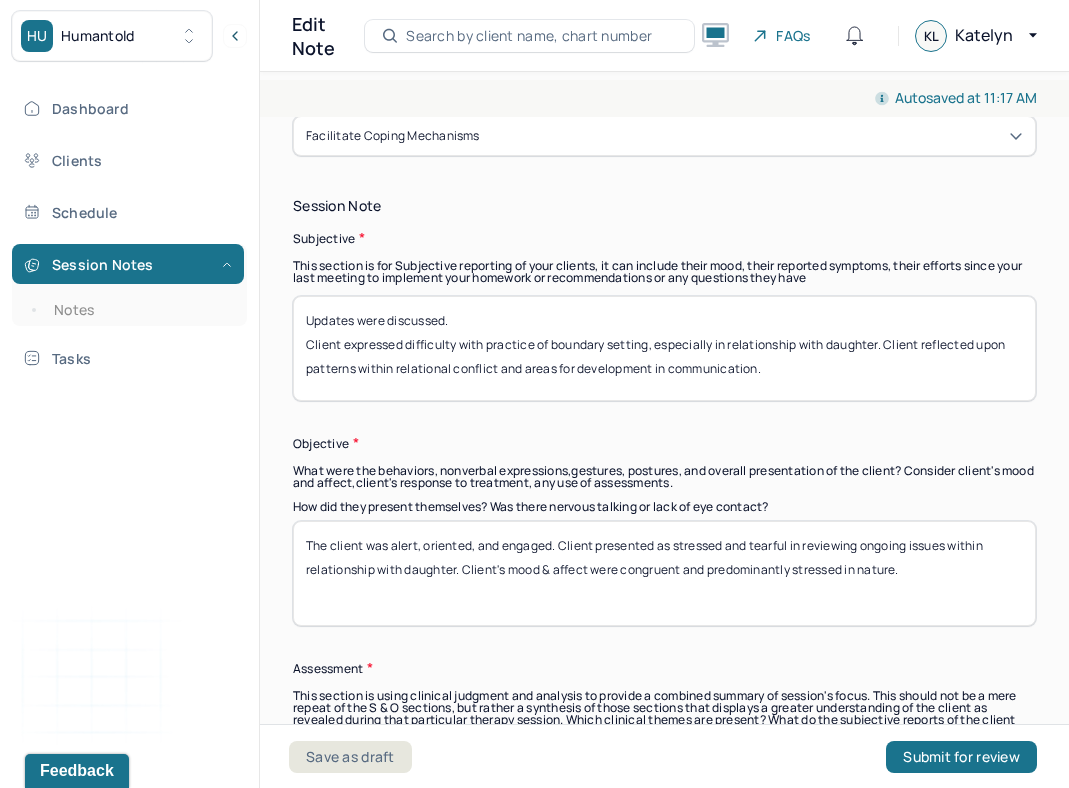 scroll, scrollTop: 1499, scrollLeft: 0, axis: vertical 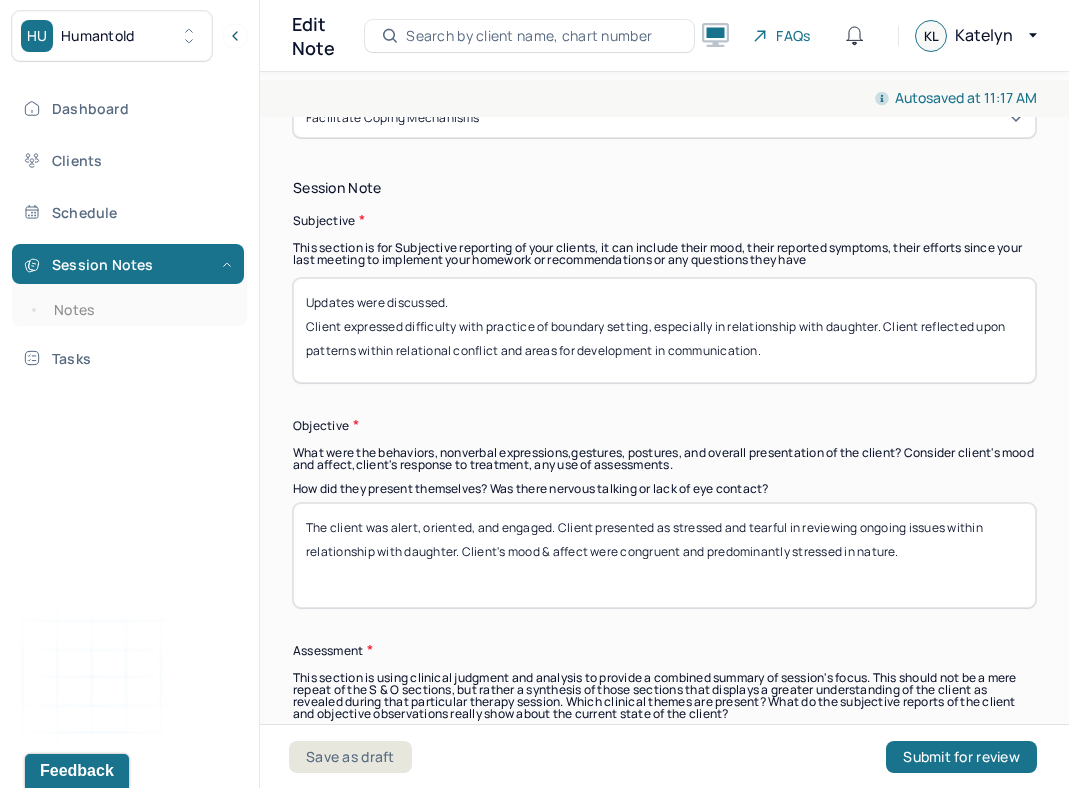 type on "Updates were discussed.
Client expressed difficulty with practice of boundary setting, especially in relationship with daughter. Client reflected upon patterns within relational conflict and areas for development in communication." 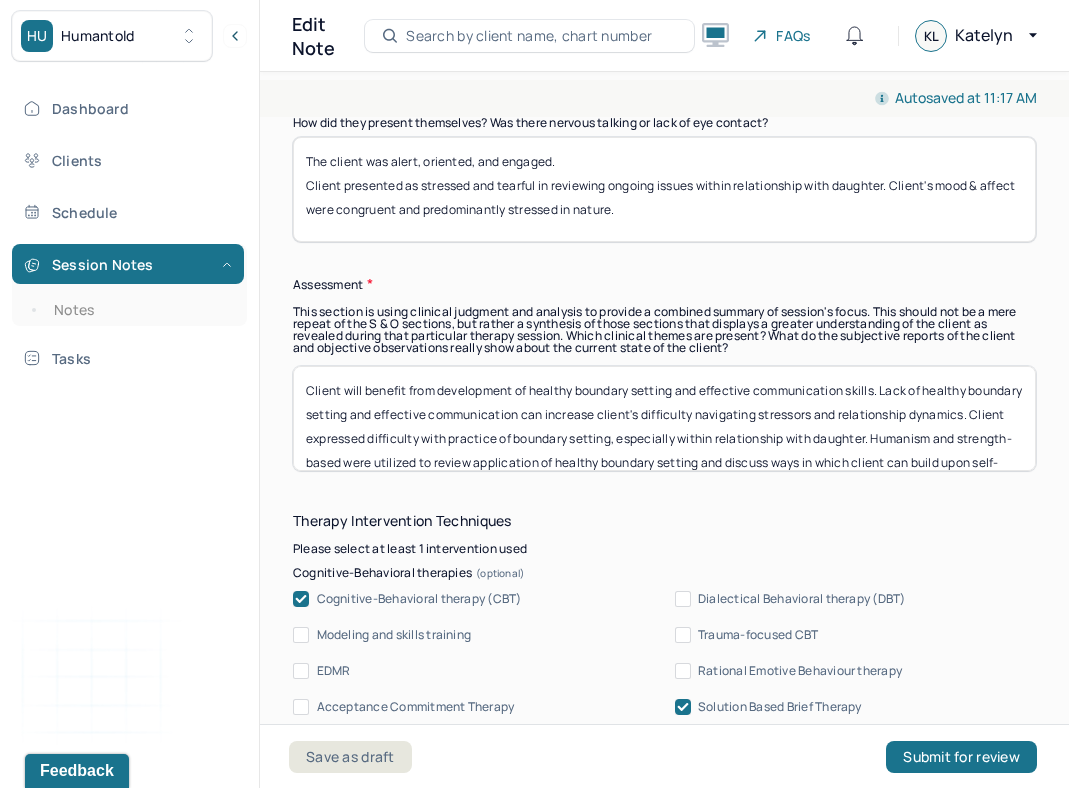 scroll, scrollTop: 1864, scrollLeft: 0, axis: vertical 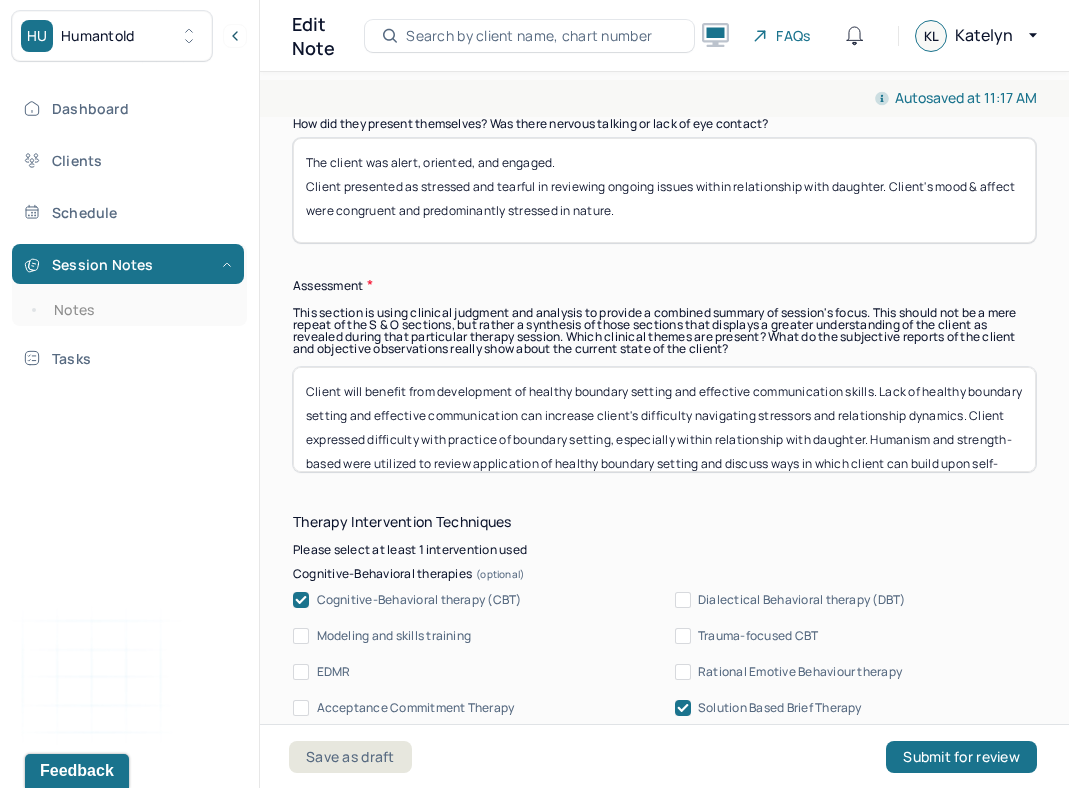 type on "The client was alert, oriented, and engaged.
Client presented as stressed and tearful in reviewing ongoing issues within relationship with daughter. Client's mood & affect were congruent and predominantly stressed in nature." 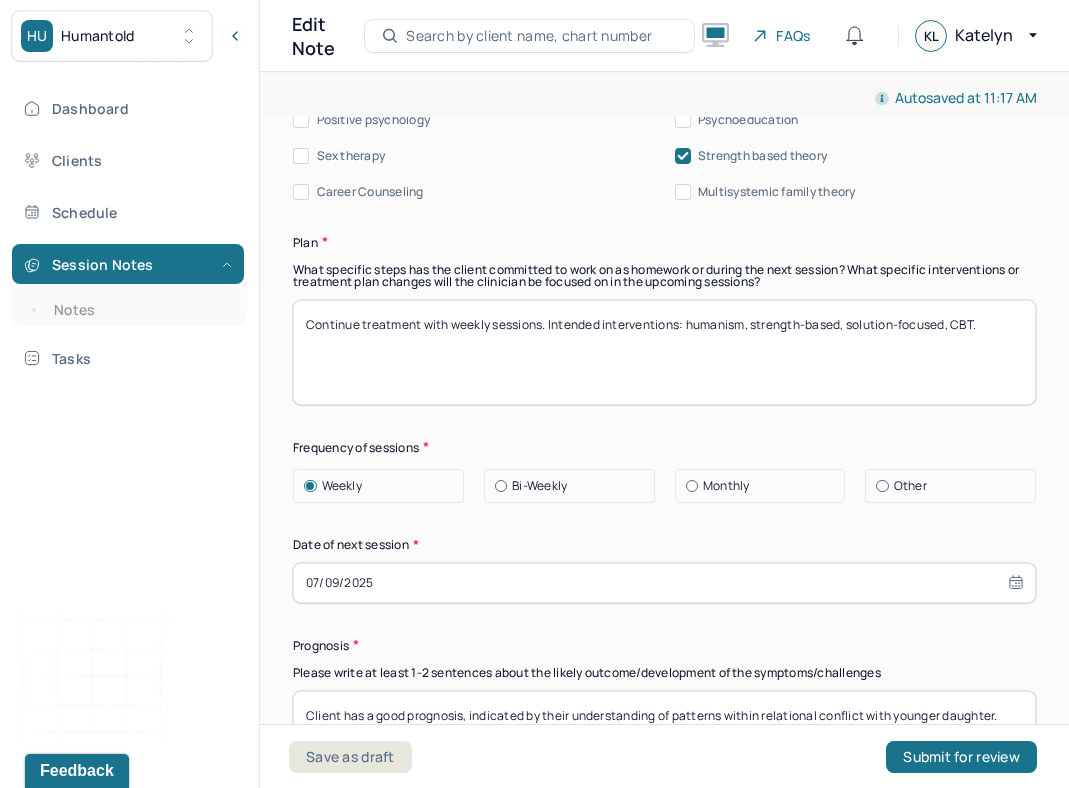 scroll, scrollTop: 2810, scrollLeft: 0, axis: vertical 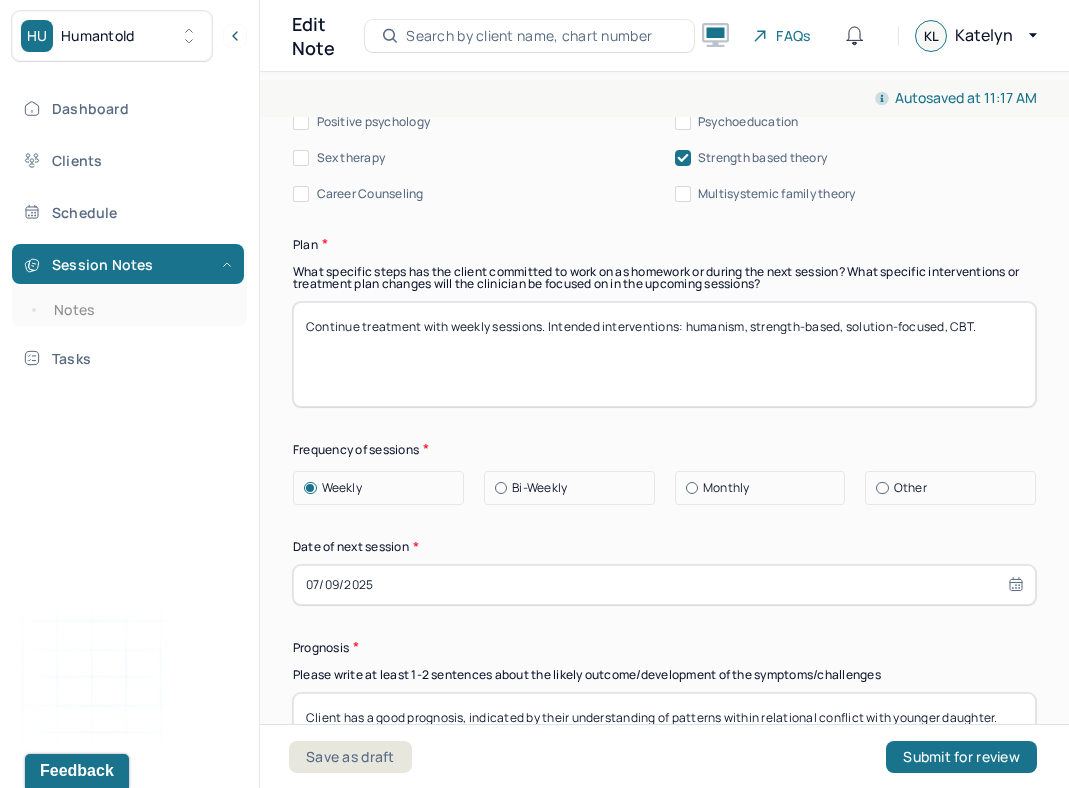 type 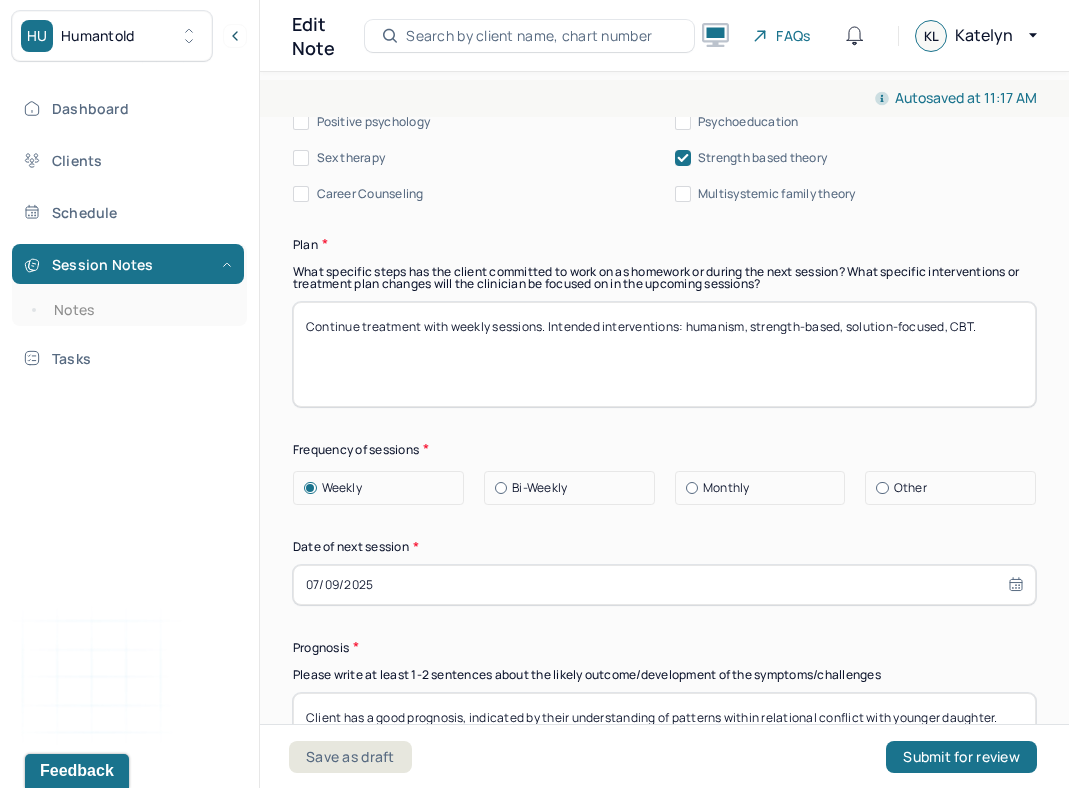 click on "07/09/2025" at bounding box center (664, 585) 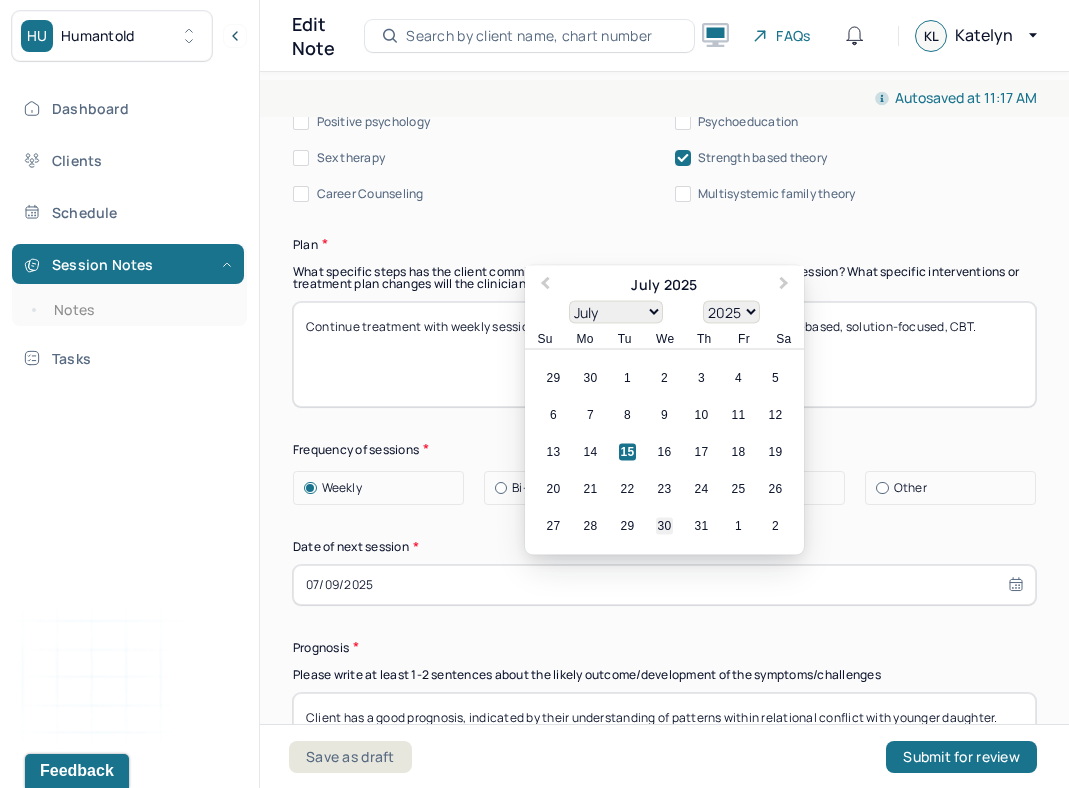 click on "30" at bounding box center [664, 525] 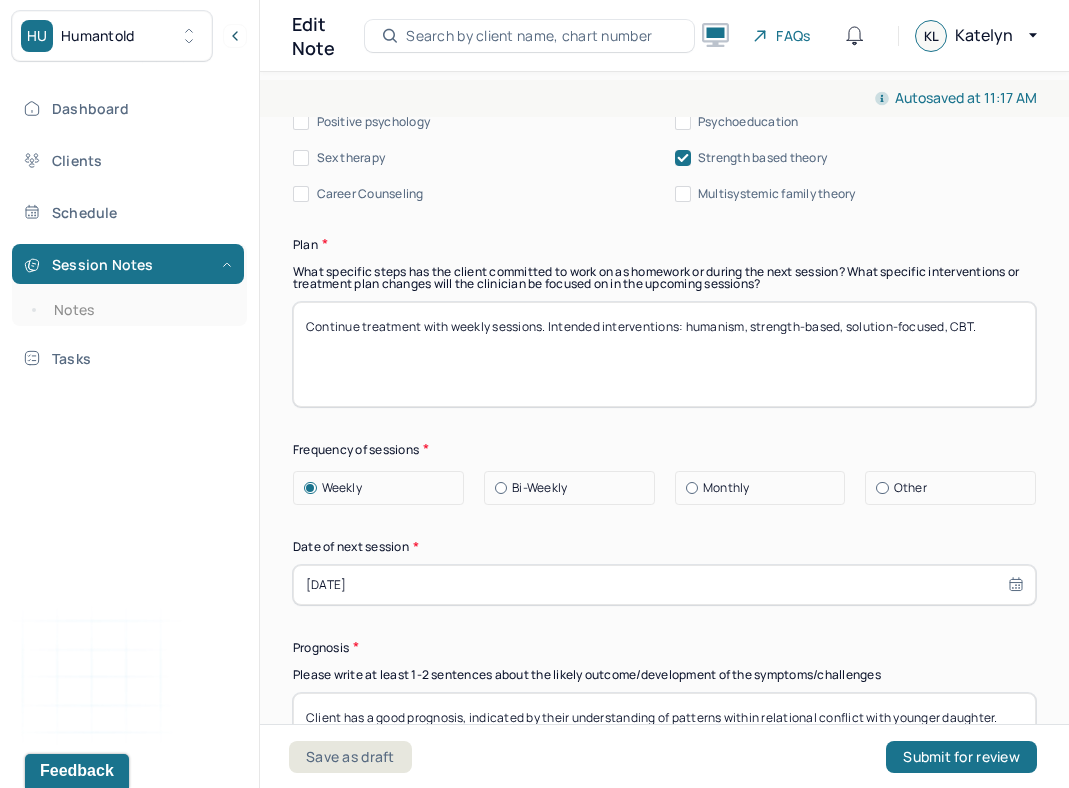 select on "6" 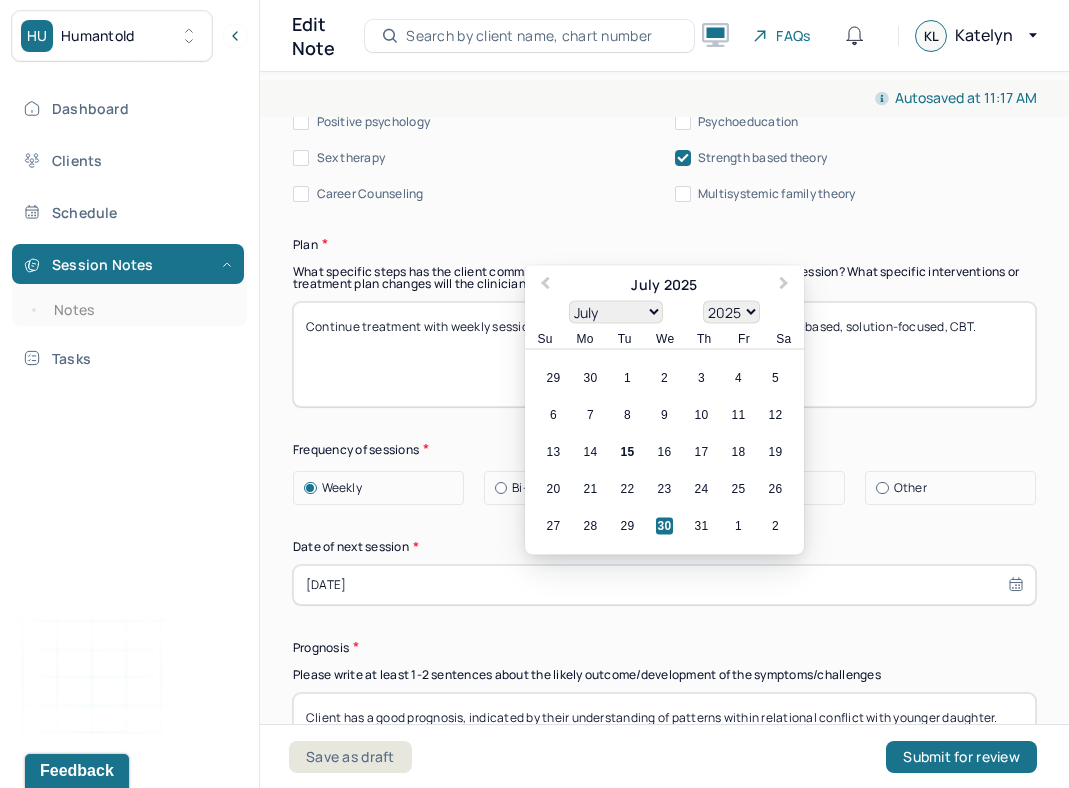click on "Therapy Intervention Techniques Please select at least 1 intervention used Cognitive-Behavioral therapies Cognitive-Behavioral therapy (CBT) Dialectical Behavioral therapy (DBT) Modeling and skills training Trauma-focused CBT EDMR Rational Emotive Behaviour therapy Acceptance Commitment Therapy Solution Based Brief Therapy Mindfulness Based Cognitive Therapy Relationship based Interventions Attachment-oriented interventions Parent-child interaction therapy Parent interventions Other Client centered therapy/ Humanism Gestalt therapy Existential therapy Feminist therapy Psychodynamic therapy Grief therapy Internal family systems (IFS) Narrative therapy Positive psychology Psychoeducation Sex therapy Strength based theory Career Counseling Multisystemic family theory Plan What specific steps has the client committed to work on as homework or during the next session? What specific interventions or treatment plan changes will the clinician be focused on in the upcoming sessions? Frequency of sessions Weekly Other" at bounding box center (664, 266) 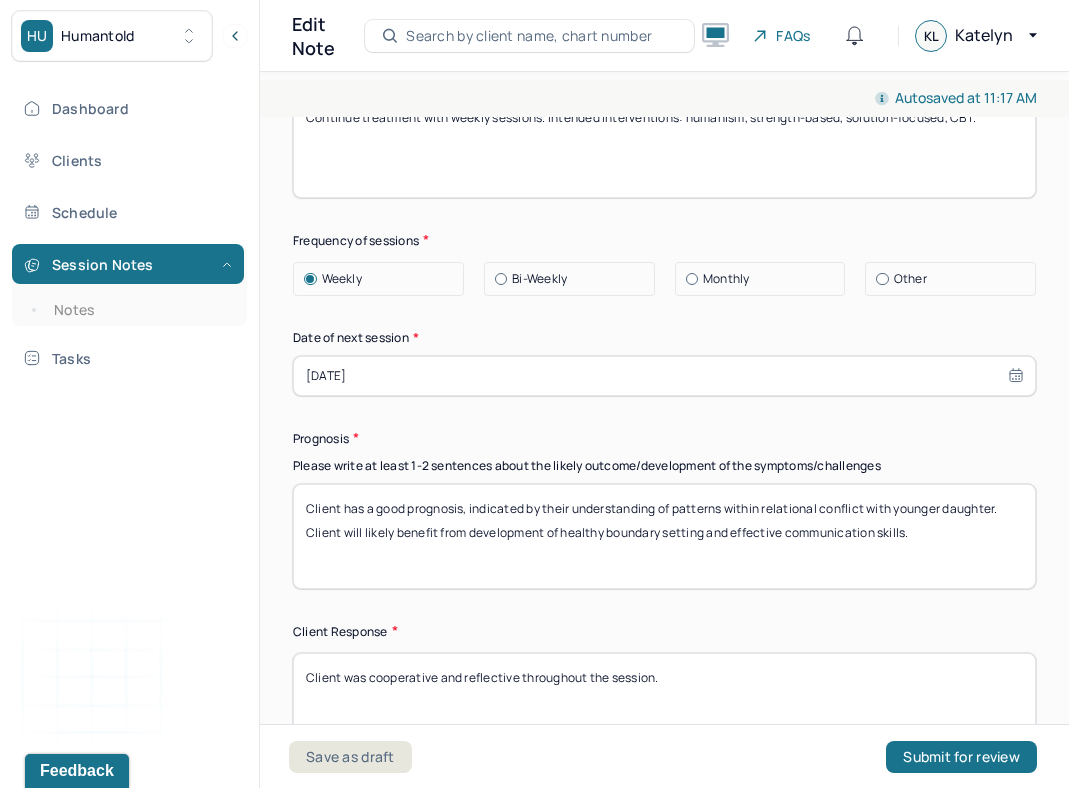 scroll, scrollTop: 3020, scrollLeft: 0, axis: vertical 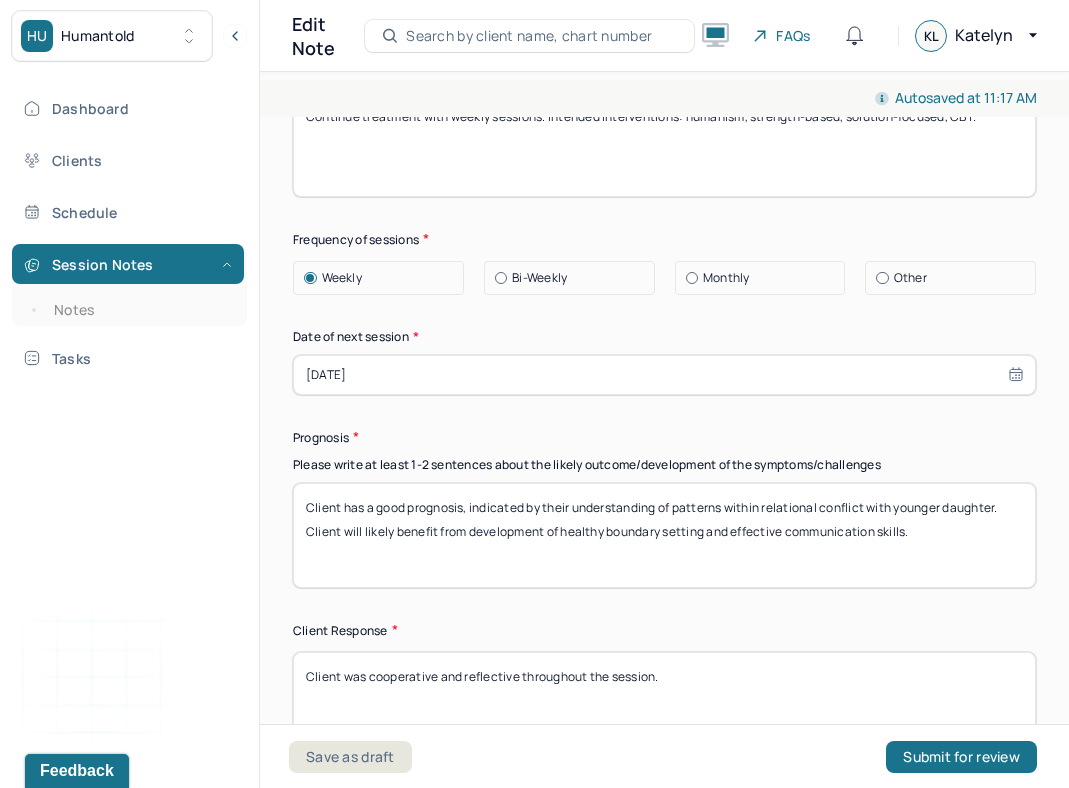 click on "Client has a good prognosis, indicated by their understanding of patterns within relational conflict with younger daughter. Client will likely benefit from development of healthy boundary setting and effective communication skills." at bounding box center (664, 535) 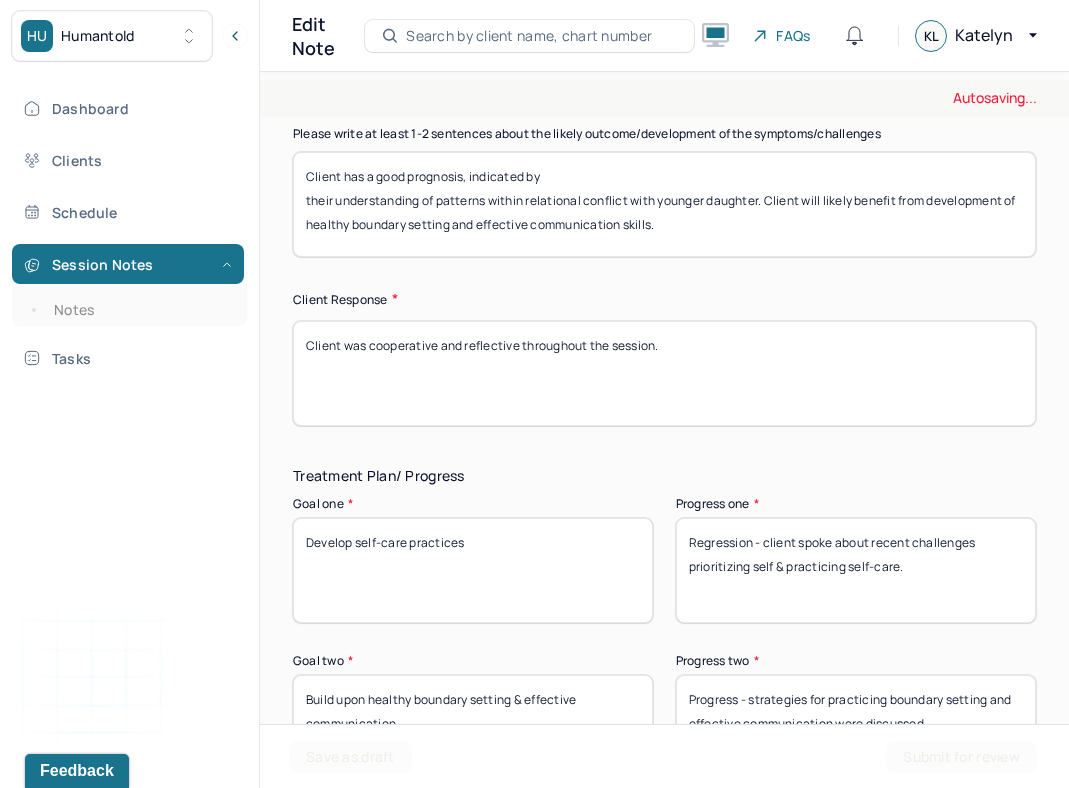 scroll, scrollTop: 3364, scrollLeft: 0, axis: vertical 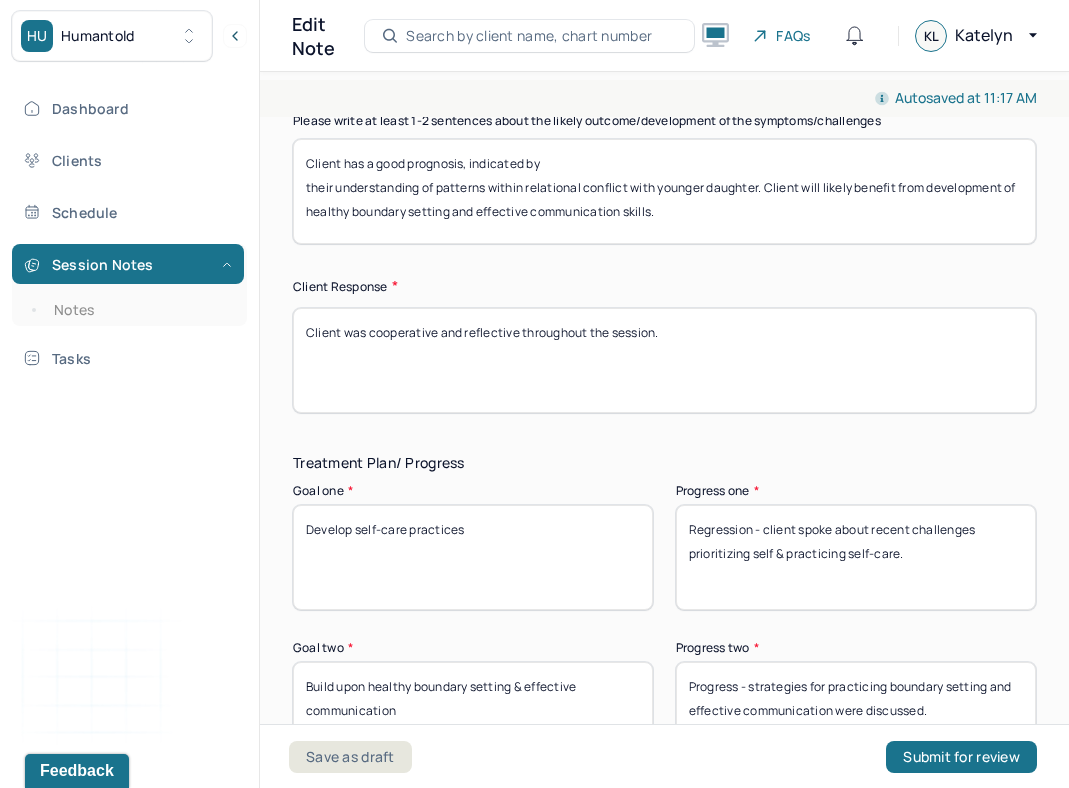 type on "Client has a good prognosis, indicated by
their understanding of patterns within relational conflict with younger daughter. Client will likely benefit from development of healthy boundary setting and effective communication skills." 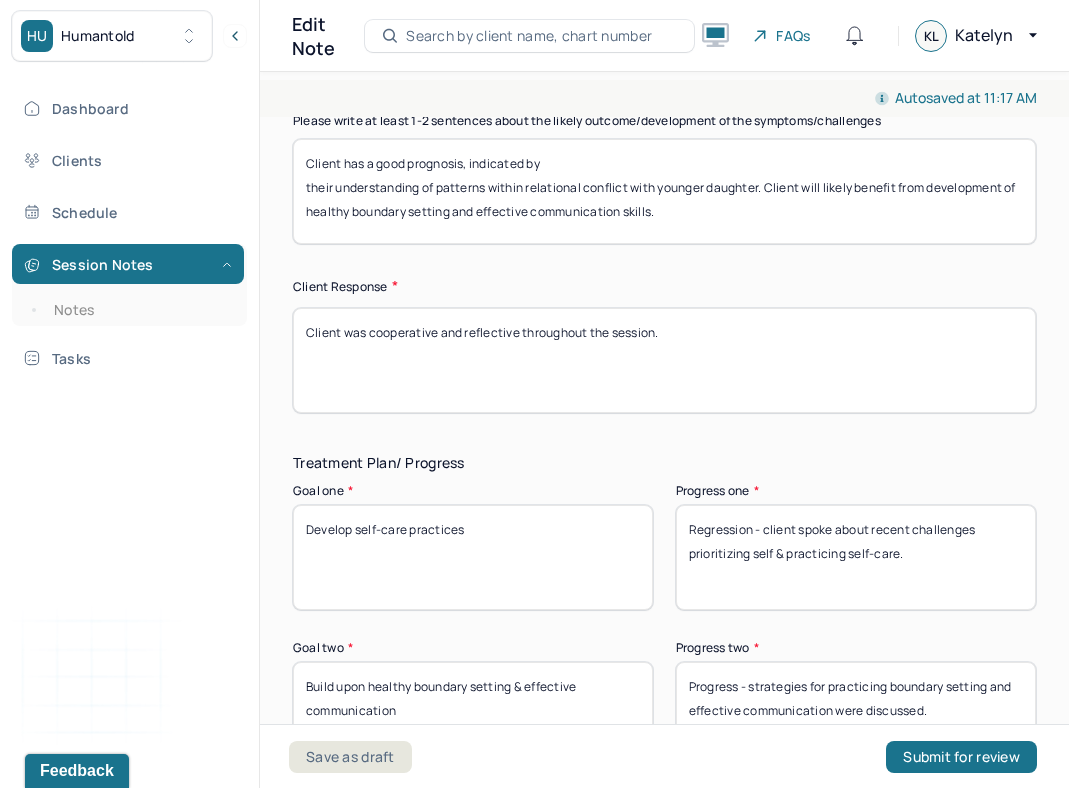 click on "Client was cooperative and reflective throughout the session." at bounding box center (664, 360) 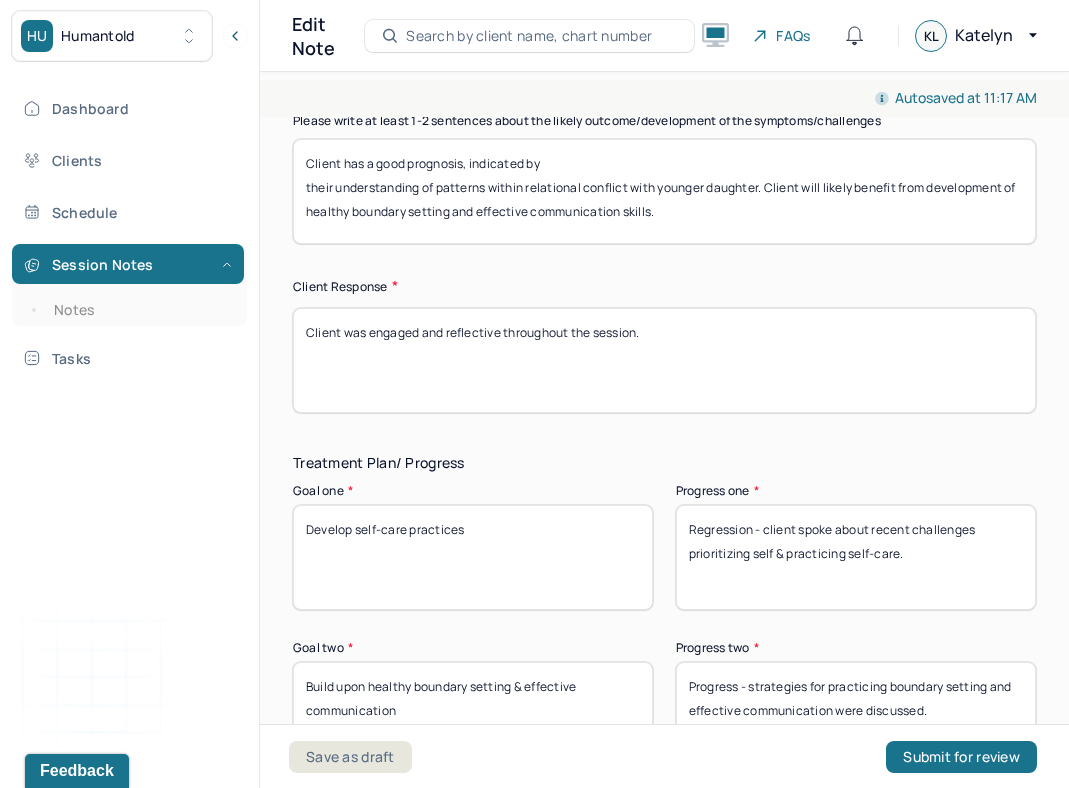 click on "Client was cooperative and reflective throughout the session." at bounding box center (664, 360) 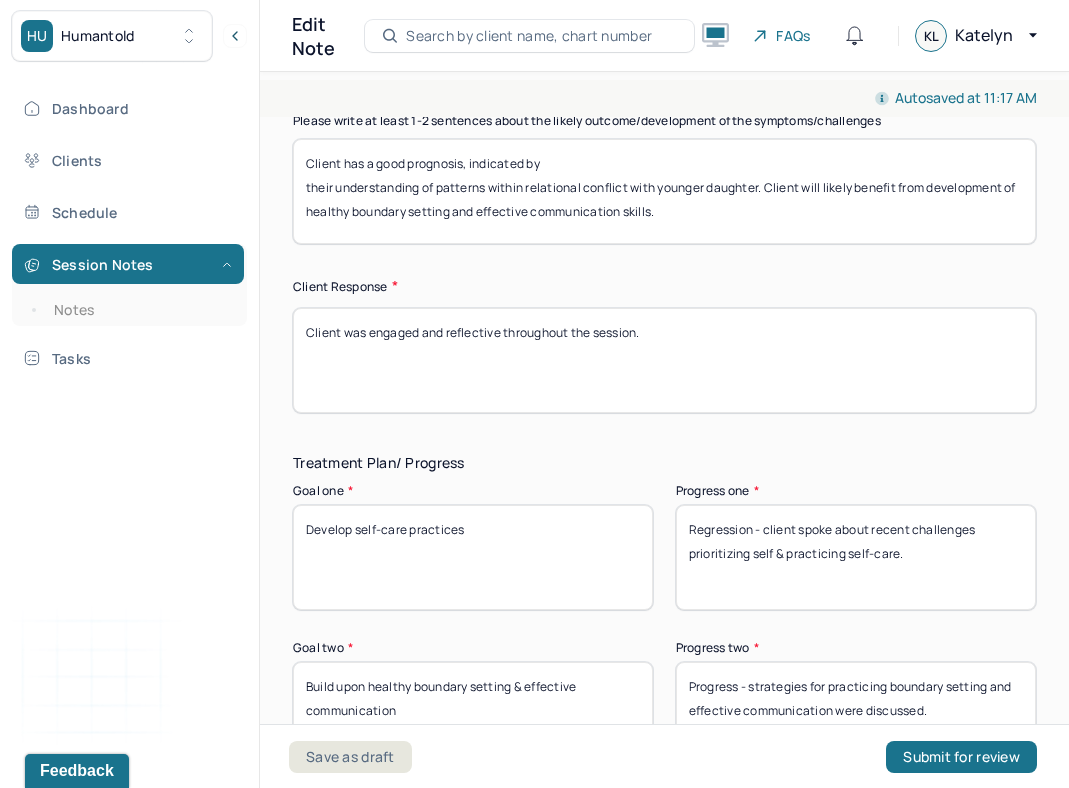 click on "Client was cooperative and reflective throughout the session." at bounding box center (664, 360) 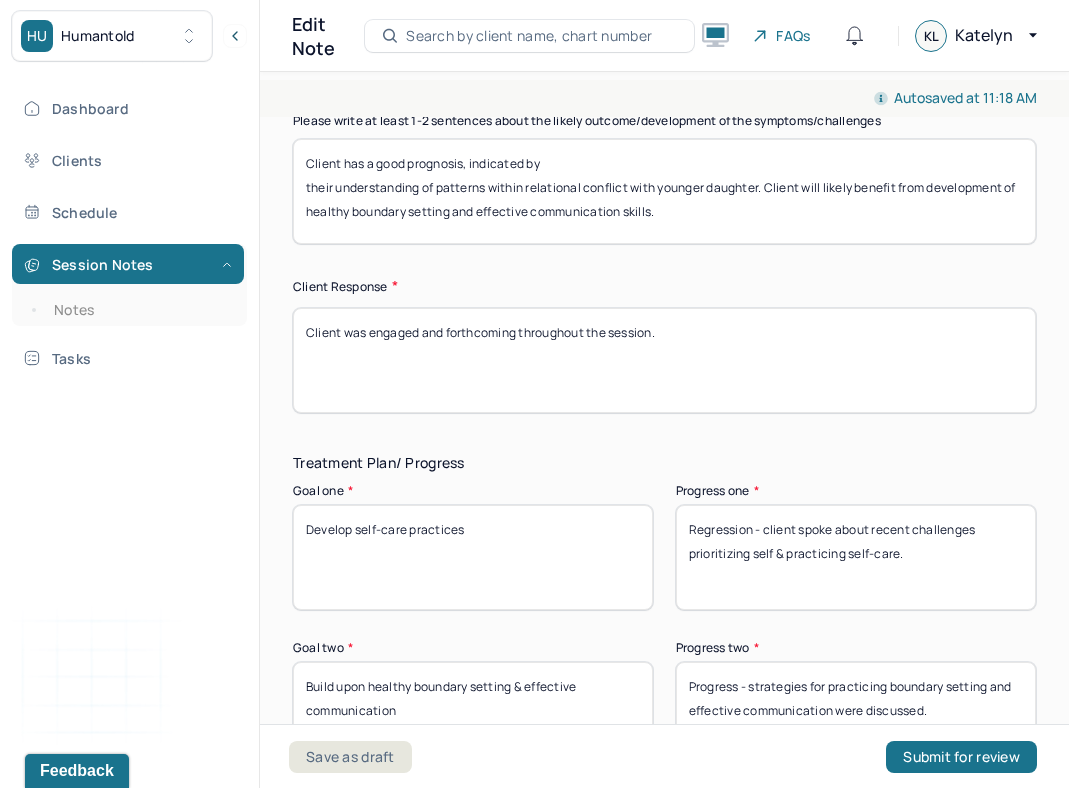 type on "Client was engaged and forthcoming throughout the session." 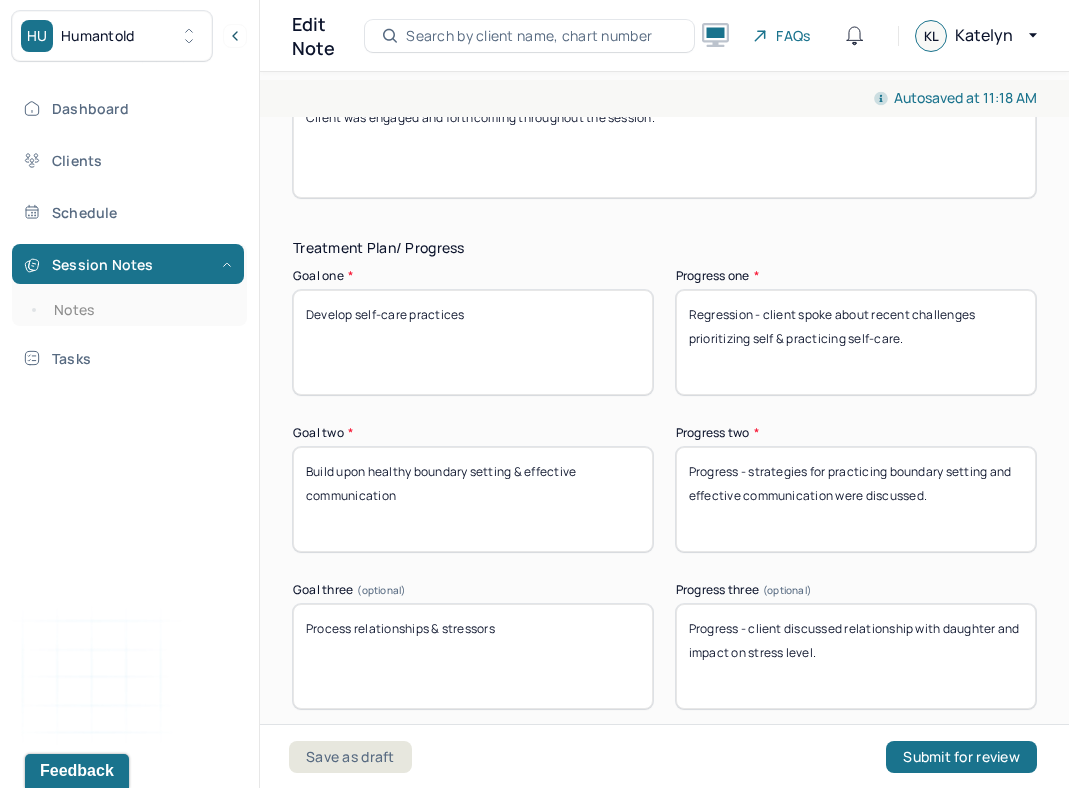 scroll, scrollTop: 3582, scrollLeft: 0, axis: vertical 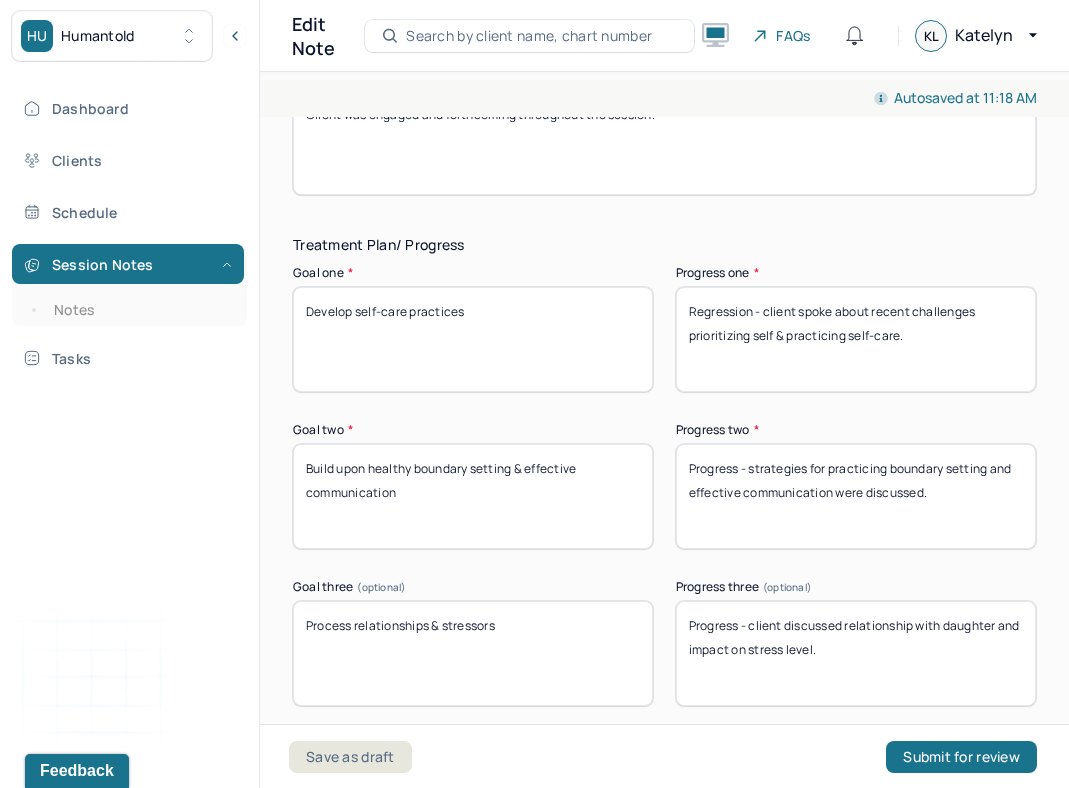 click on "Regression - client spoke about recent challenges prioritizing self & practicing self-care." at bounding box center [856, 339] 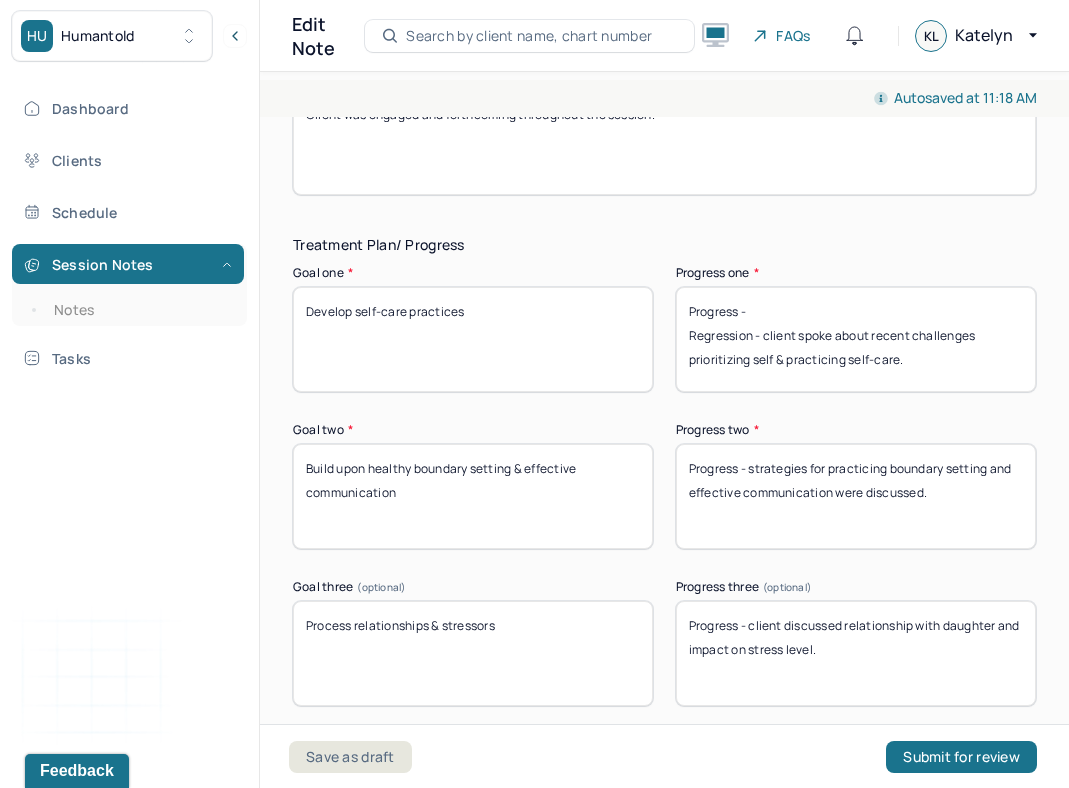 type on "Progress -
Regression - client spoke about recent challenges prioritizing self & practicing self-care." 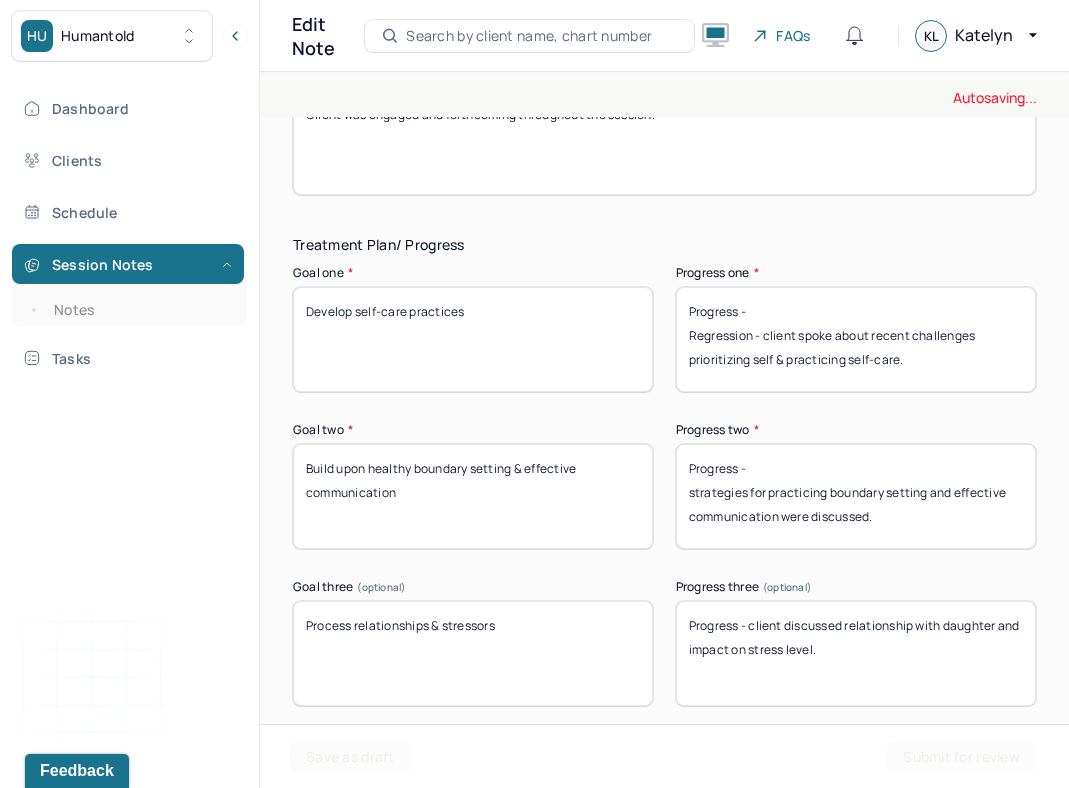 type on "Progress -
strategies for practicing boundary setting and effective communication were discussed." 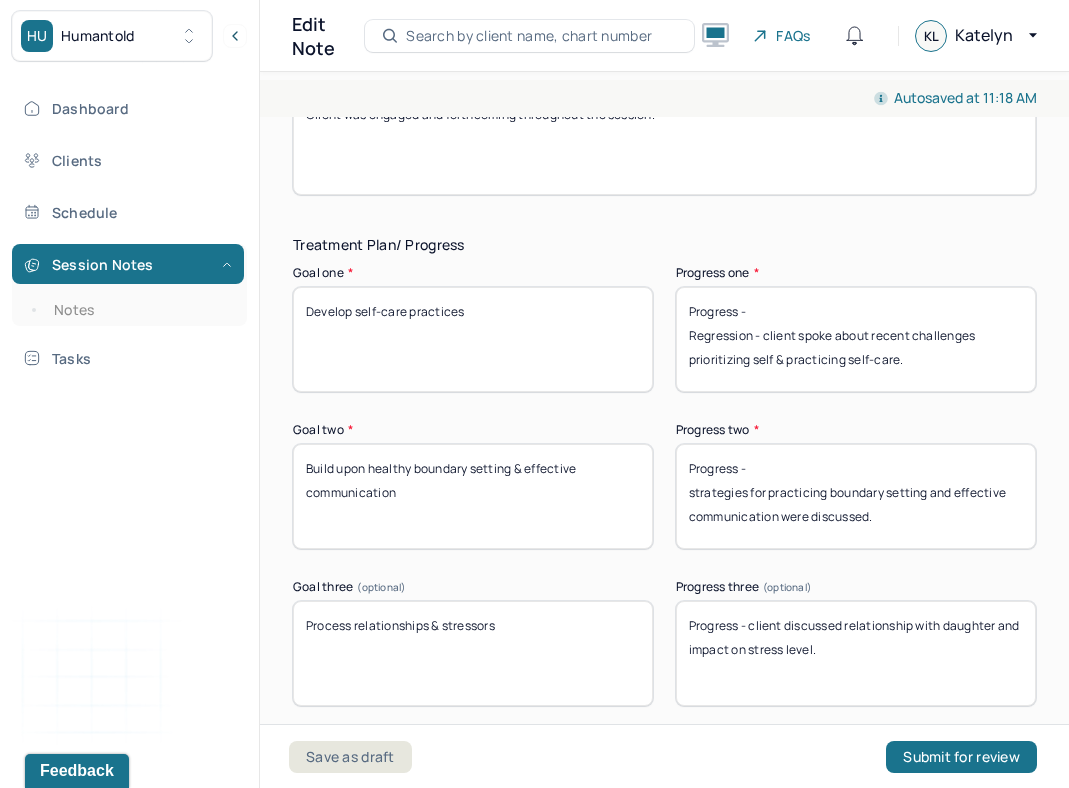 click on "Progress - client discussed relationship with daughter and impact on stress level." at bounding box center (856, 653) 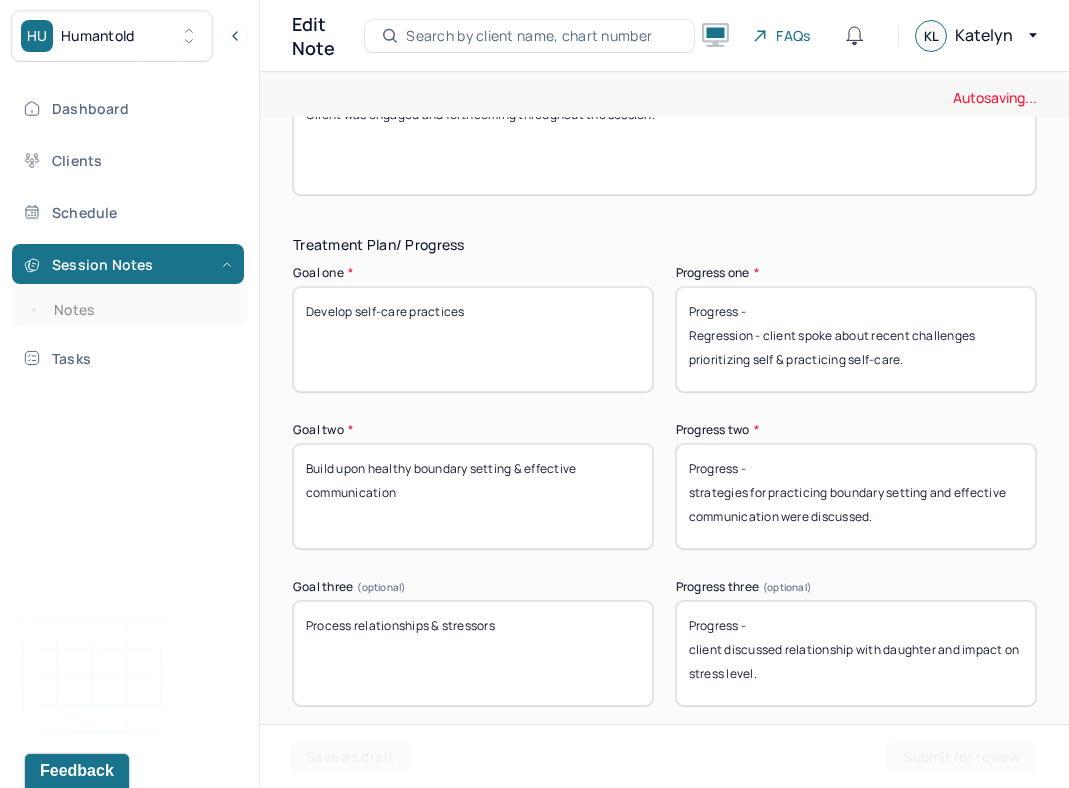 click on "Progress - client discussed relationship with daughter and impact on stress level." at bounding box center [856, 653] 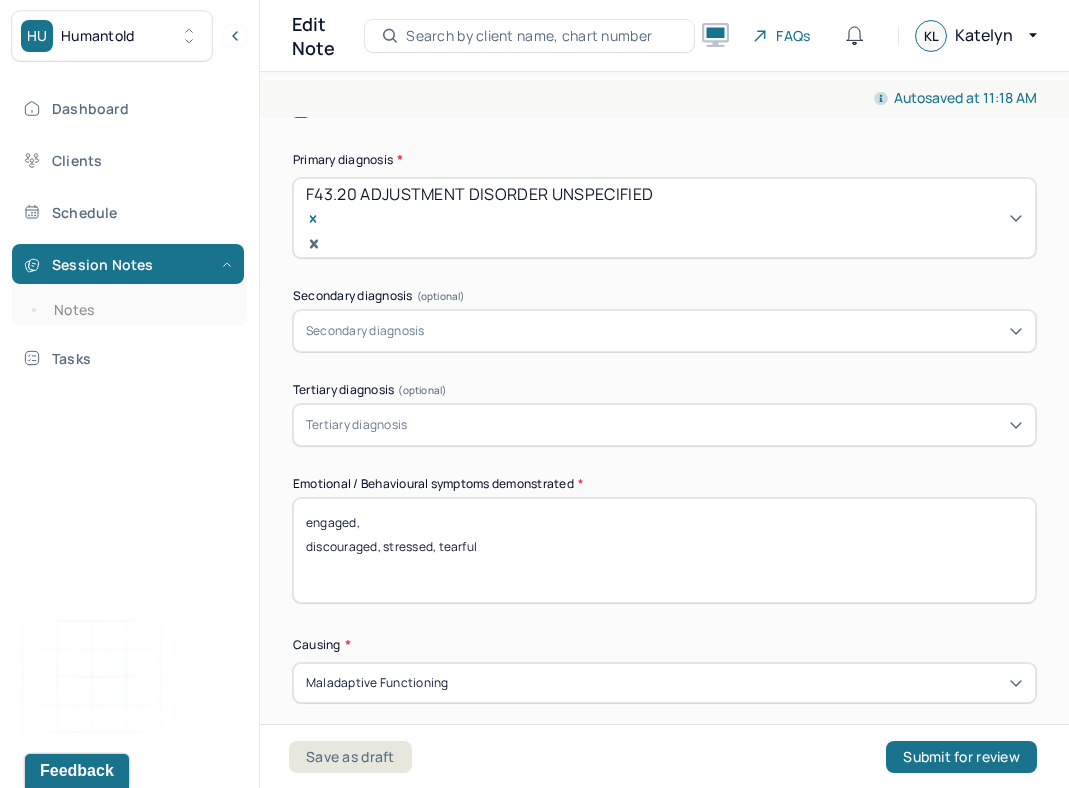 scroll, scrollTop: 836, scrollLeft: 0, axis: vertical 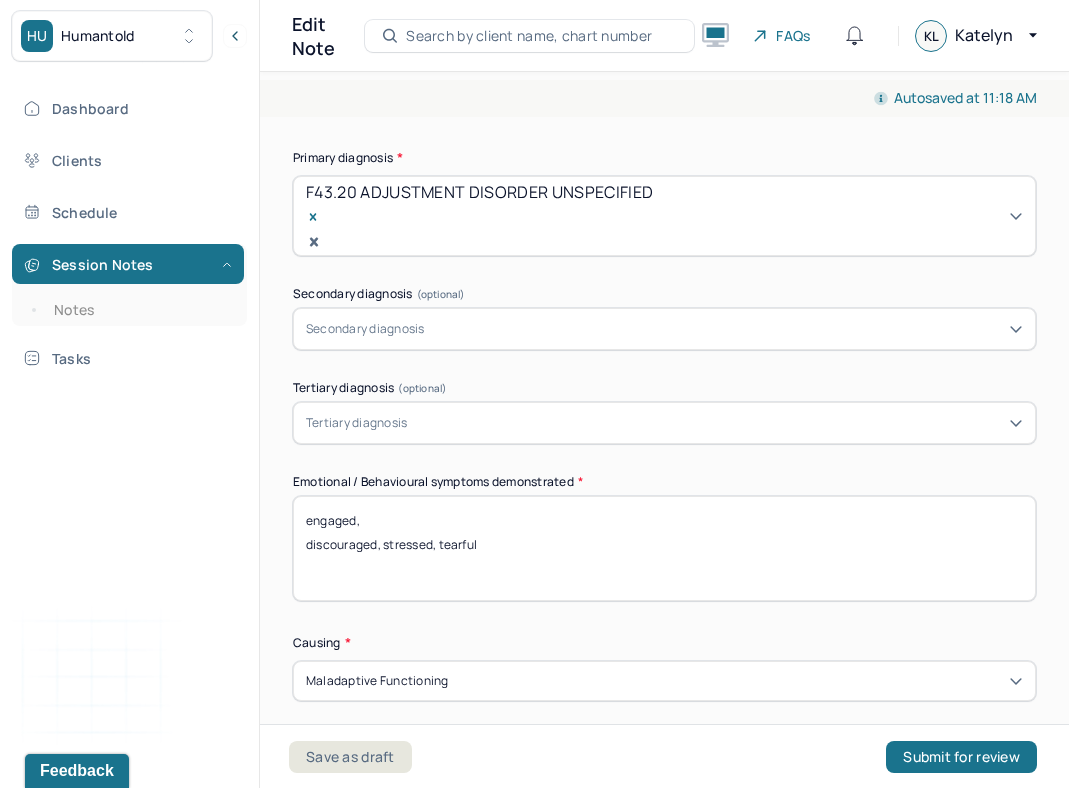 type on "Progress -
client discussed relationship with daughter and impact on stress level." 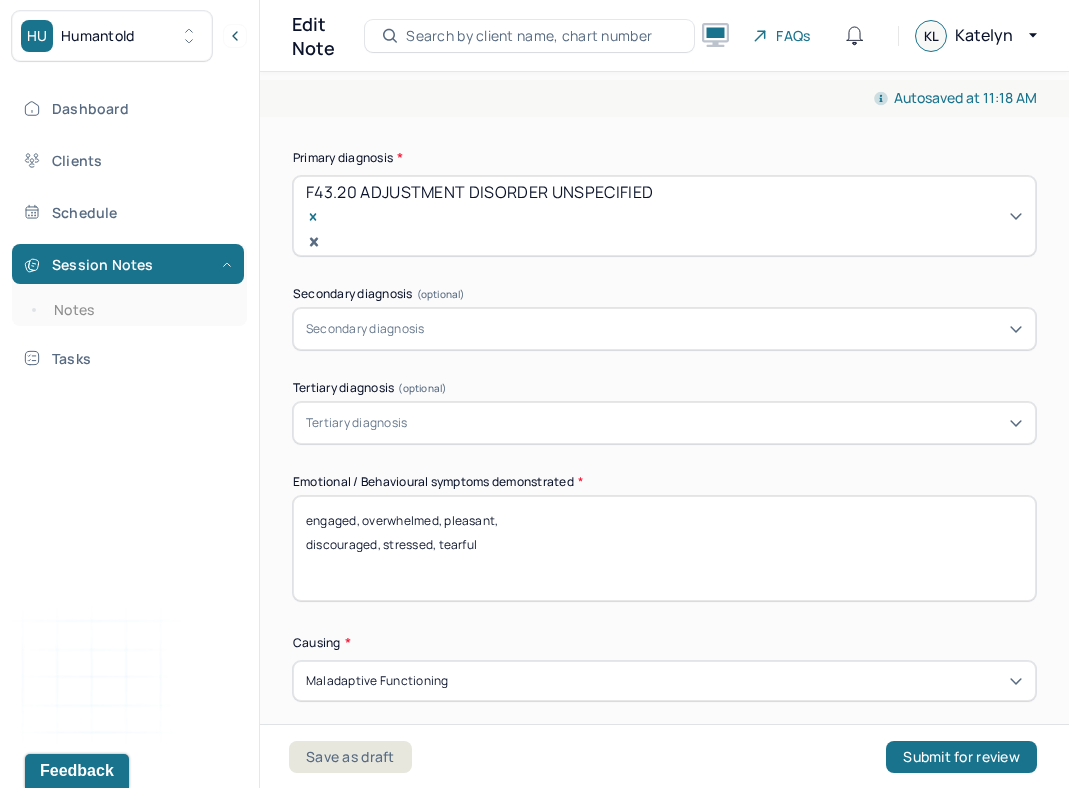 click on "engaged, overwhelmed, pleasant,
discouraged, stressed, tearful" at bounding box center (664, 548) 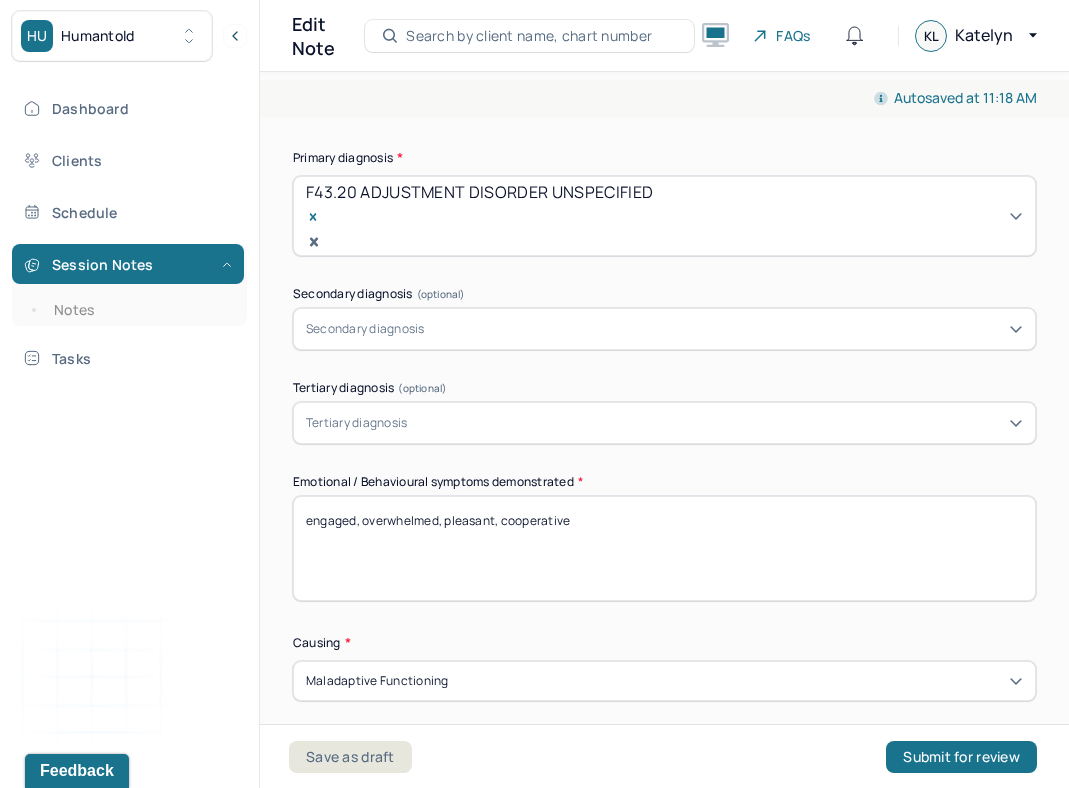 type on "engaged, overwhelmed, pleasant, cooperative" 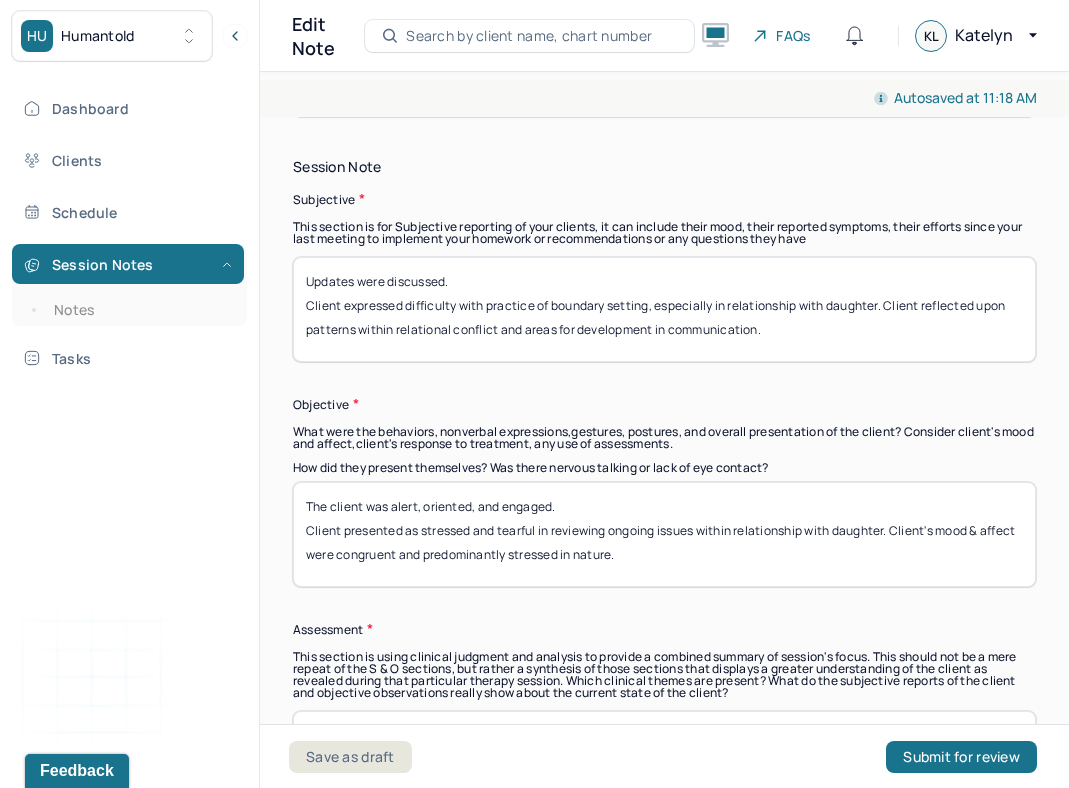 scroll, scrollTop: 1518, scrollLeft: 0, axis: vertical 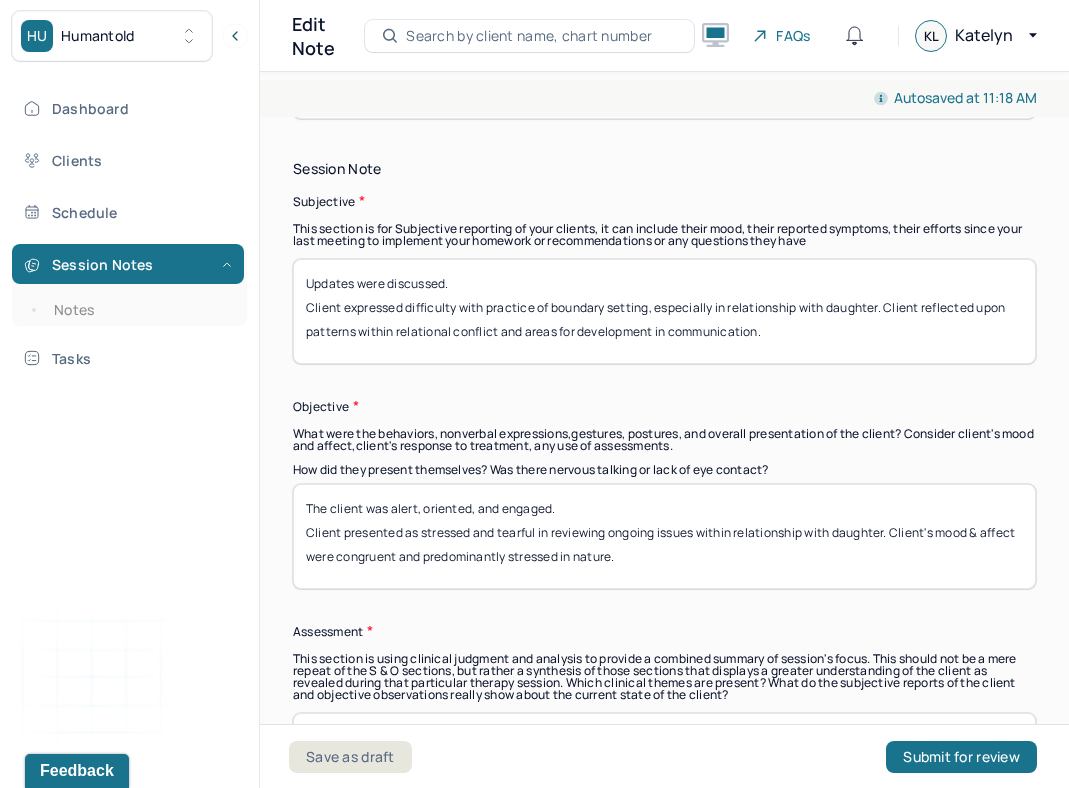 click on "The client was alert, oriented, and engaged.
Client presented as stressed and tearful in reviewing ongoing issues within relationship with daughter. Client's mood & affect were congruent and predominantly stressed in nature." at bounding box center [664, 536] 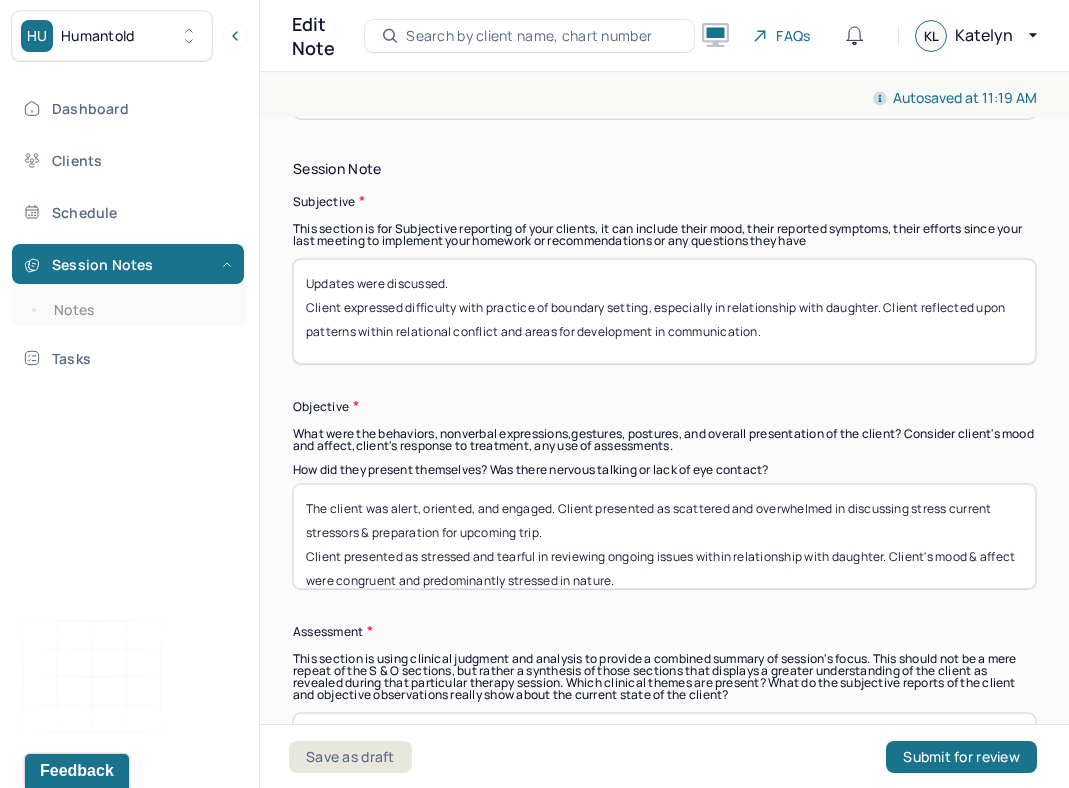drag, startPoint x: 897, startPoint y: 513, endPoint x: 874, endPoint y: 493, distance: 30.479502 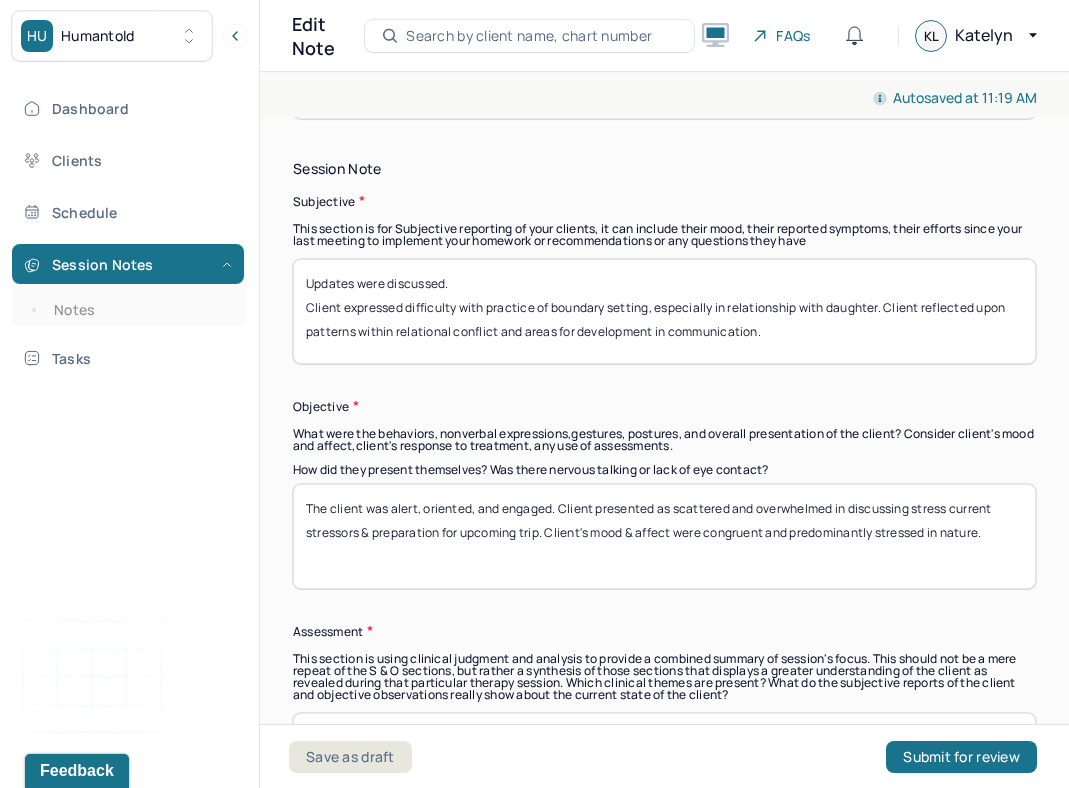 click on "The client was alert, oriented, and engaged. Client presented as scattered and overwhelmed in discussing stress current stressors & preparation for upcoming trip.
Client presented as stressed and tearful in reviewing ongoing issues within relationship with daughter. Client's mood & affect were congruent and predominantly stressed in nature." at bounding box center [664, 536] 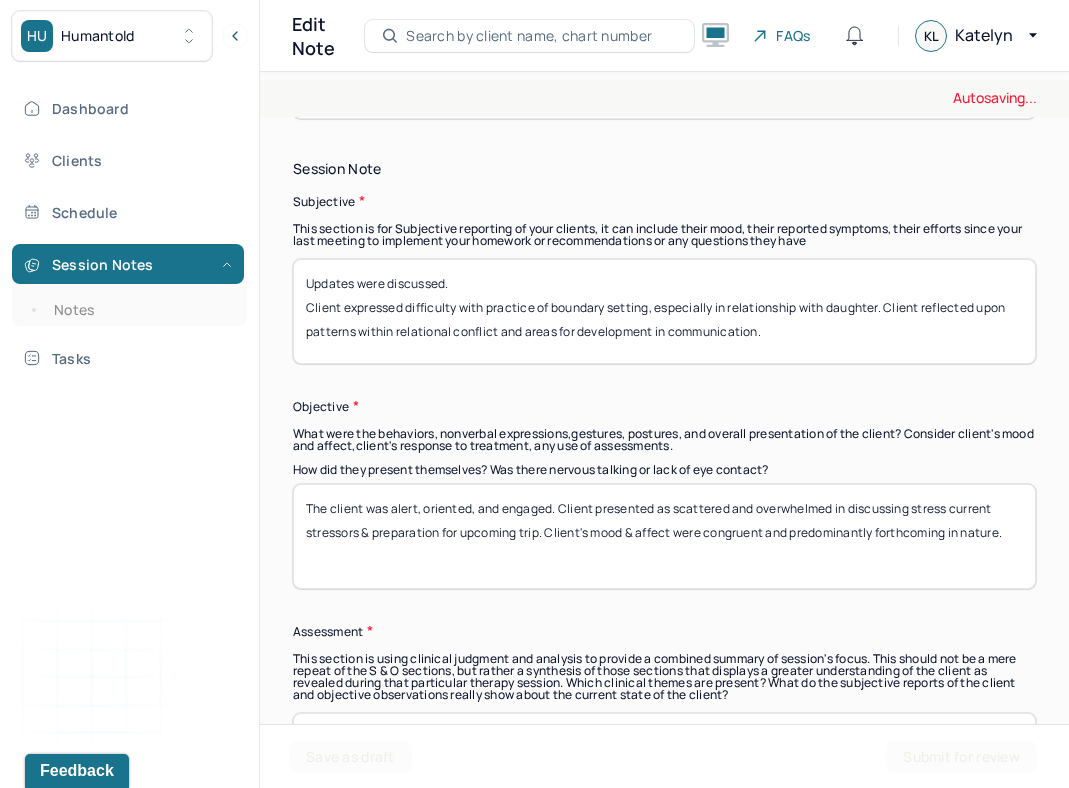 type on "The client was alert, oriented, and engaged. Client presented as scattered and overwhelmed in discussing stress current stressors & preparation for upcoming trip. Client's mood & affect were congruent and predominantly forthcoming in nature." 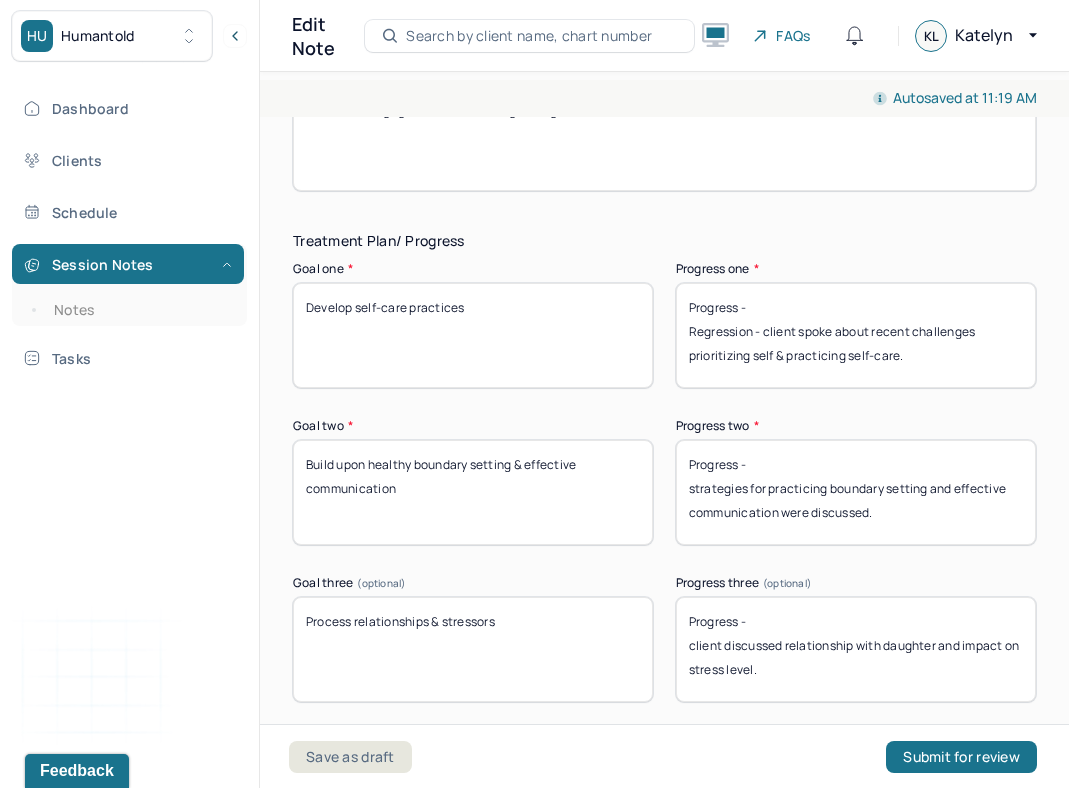 scroll, scrollTop: 3584, scrollLeft: 0, axis: vertical 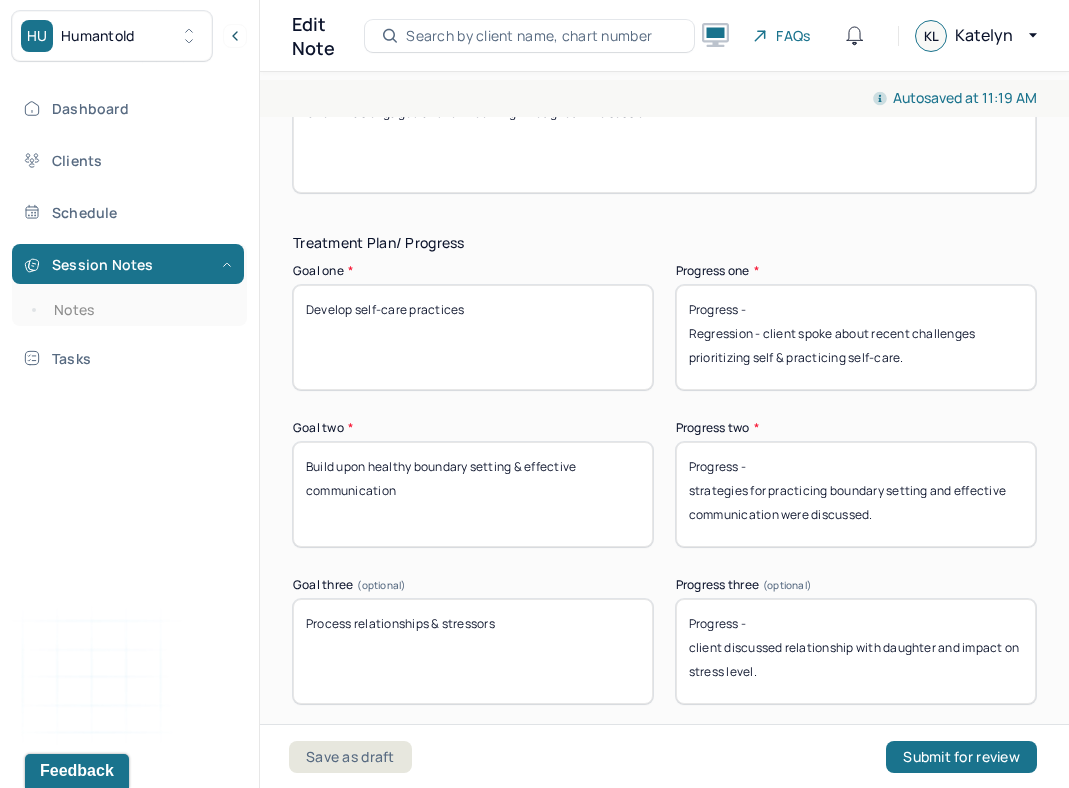 click on "Progress -
client discussed relationship with daughter and impact on stress level." at bounding box center [856, 651] 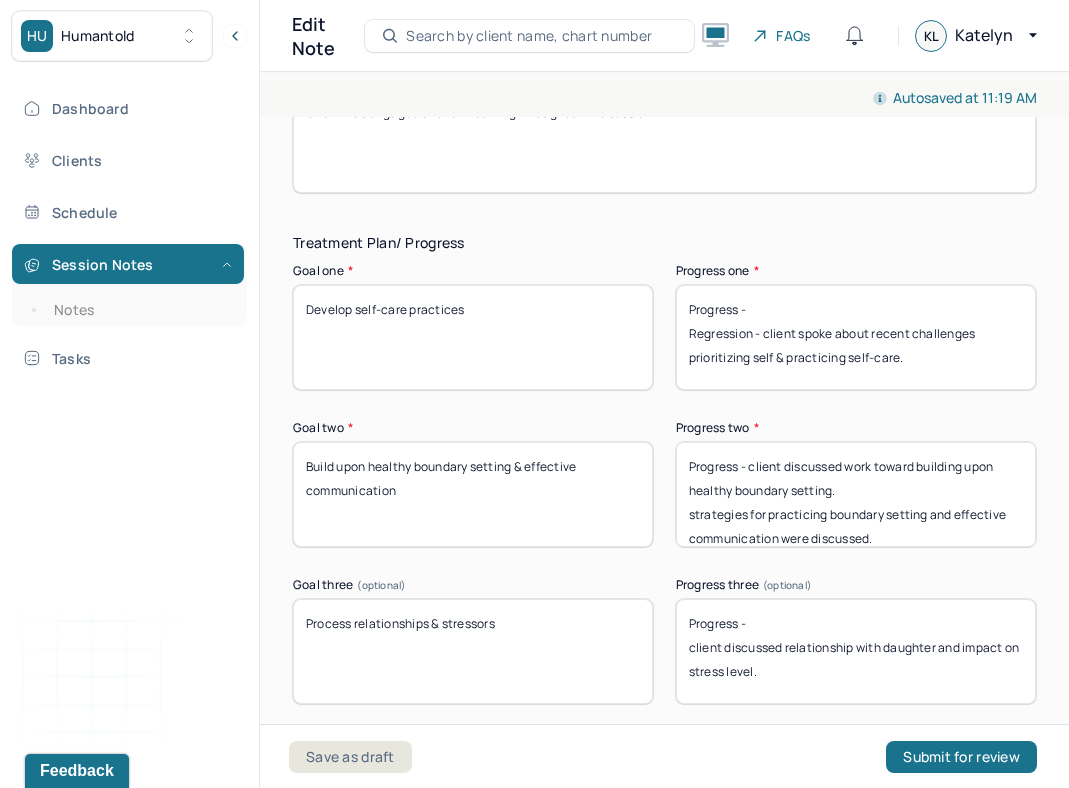 click on "Progress -
strategies for practicing boundary setting and effective communication were discussed." at bounding box center (856, 494) 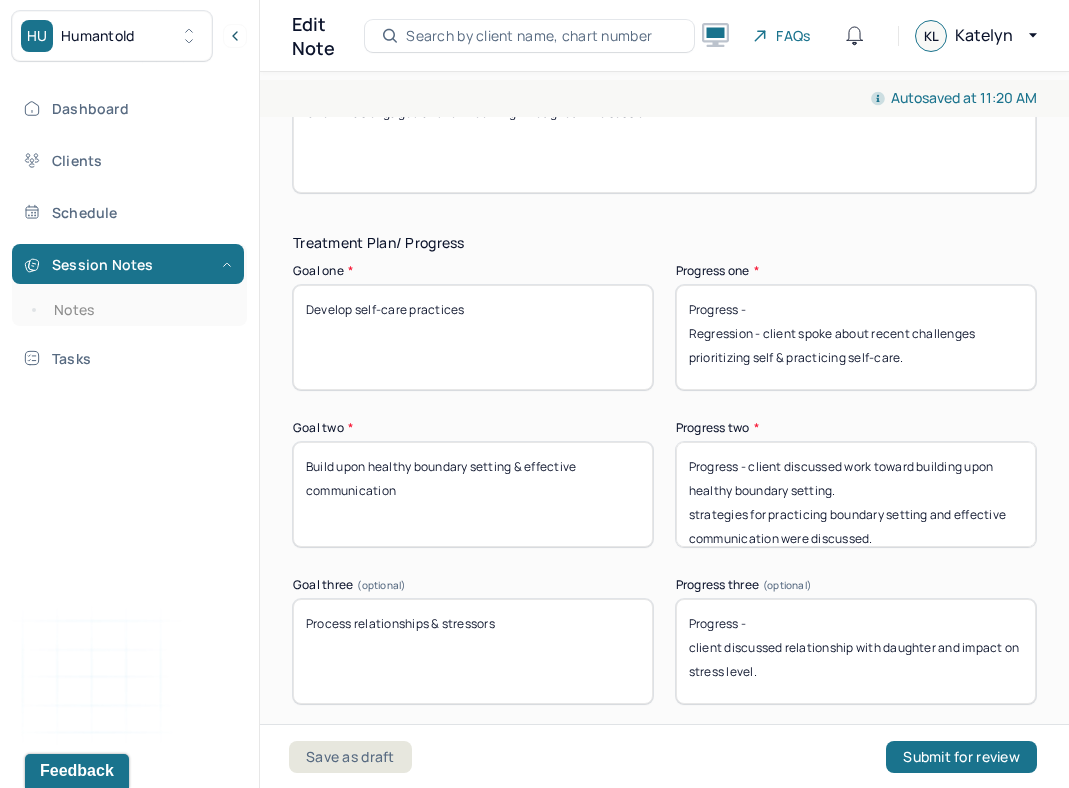 click on "Progress - client discussed work toward building upon healthy boundary setting.
strategies for practicing boundary setting and effective communication were discussed." at bounding box center [856, 494] 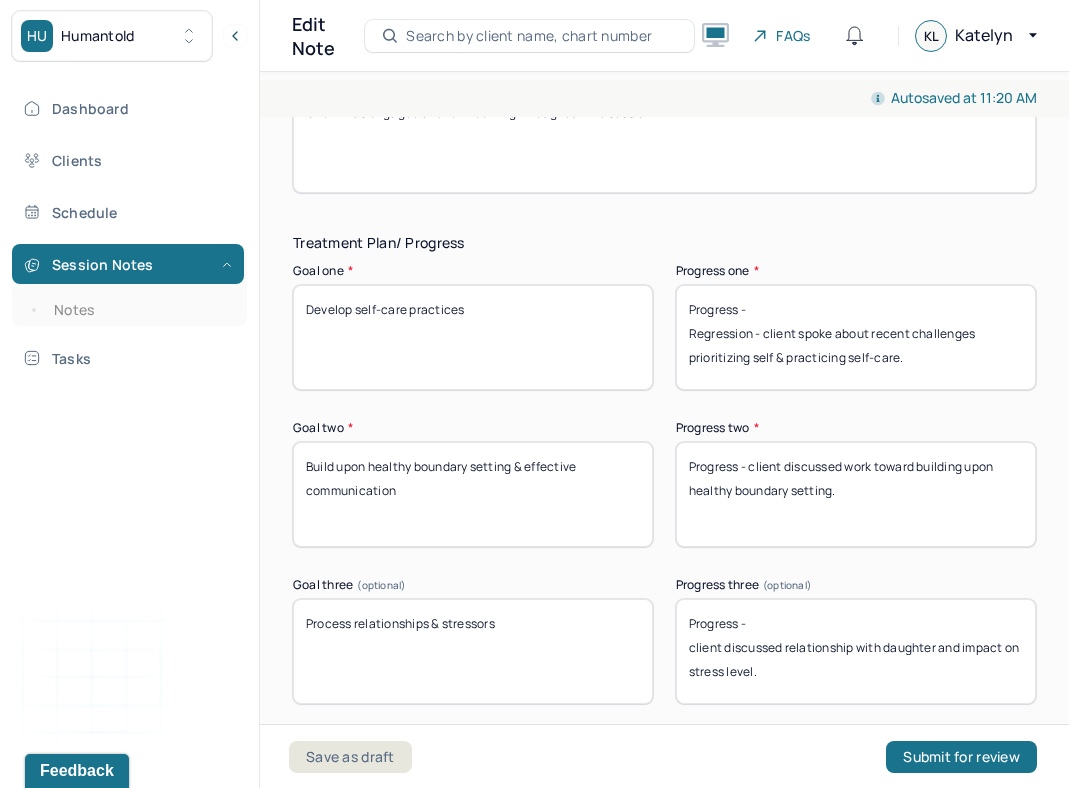 type on "Progress - client discussed work toward building upon healthy boundary setting." 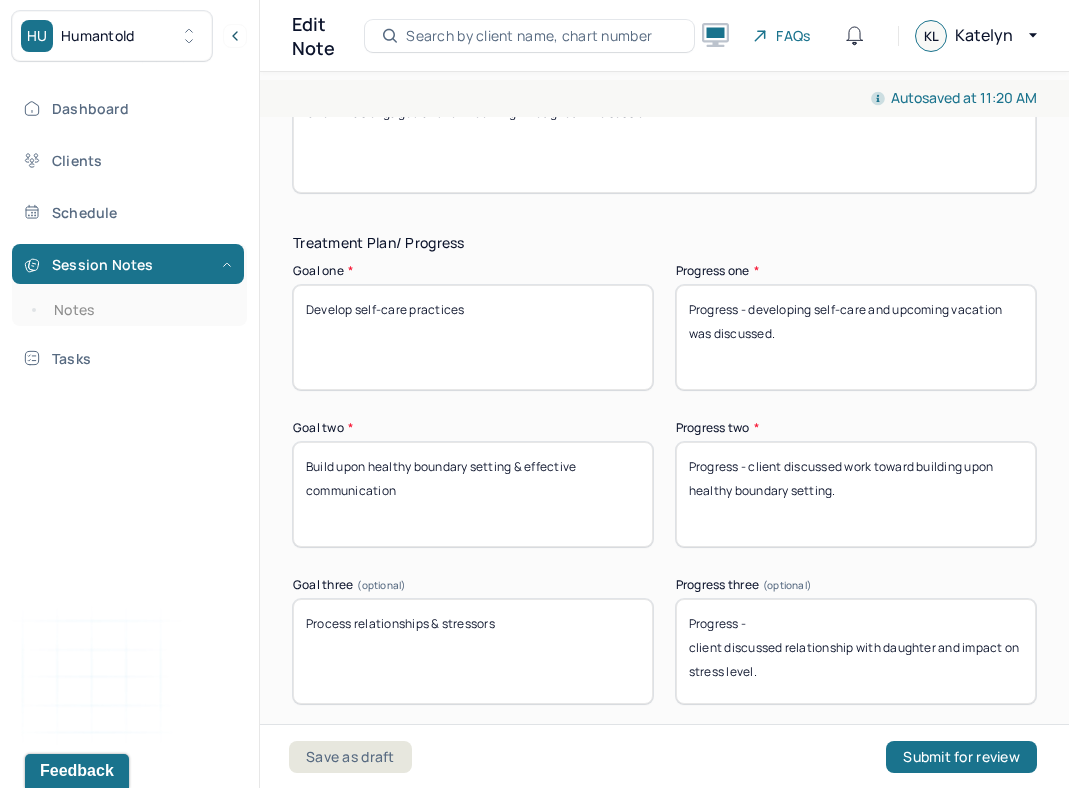 type on "Progress - developing self-care and upcoming vacation was discussed." 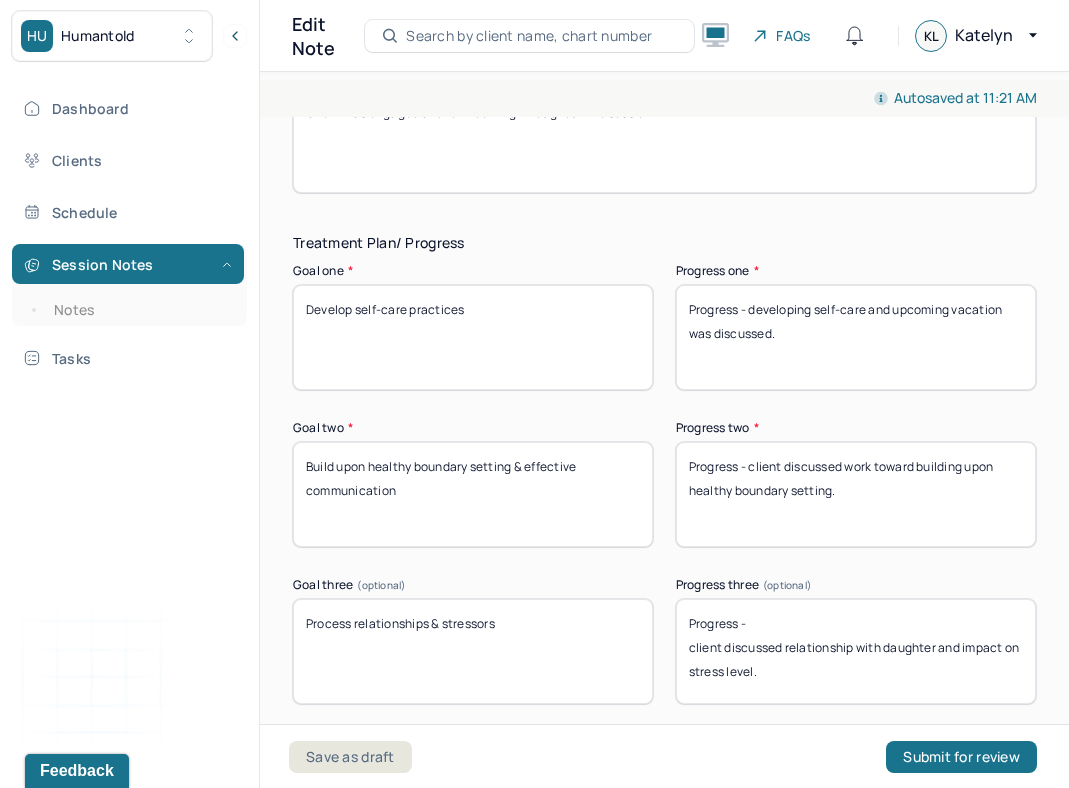 click on "Progress -
client discussed relationship with daughter and impact on stress level." at bounding box center (856, 651) 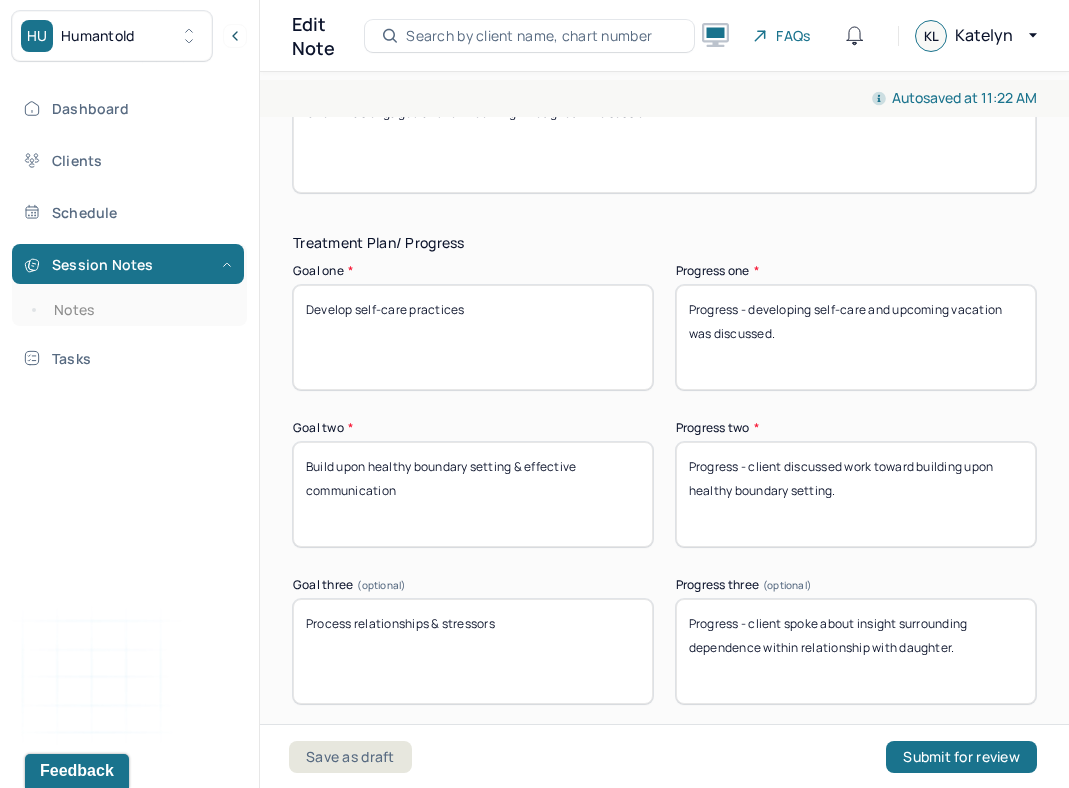 drag, startPoint x: 966, startPoint y: 606, endPoint x: 802, endPoint y: 606, distance: 164 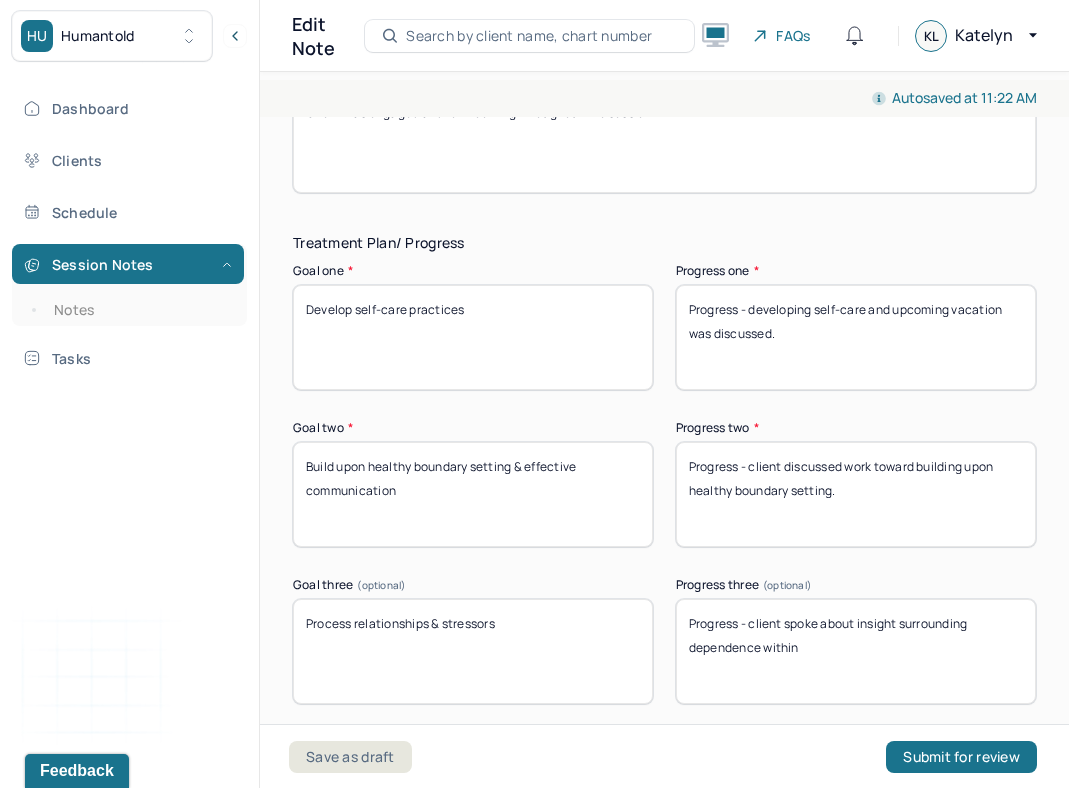 click on "Progress - client spoke about insight surrounding dependence within" at bounding box center (856, 651) 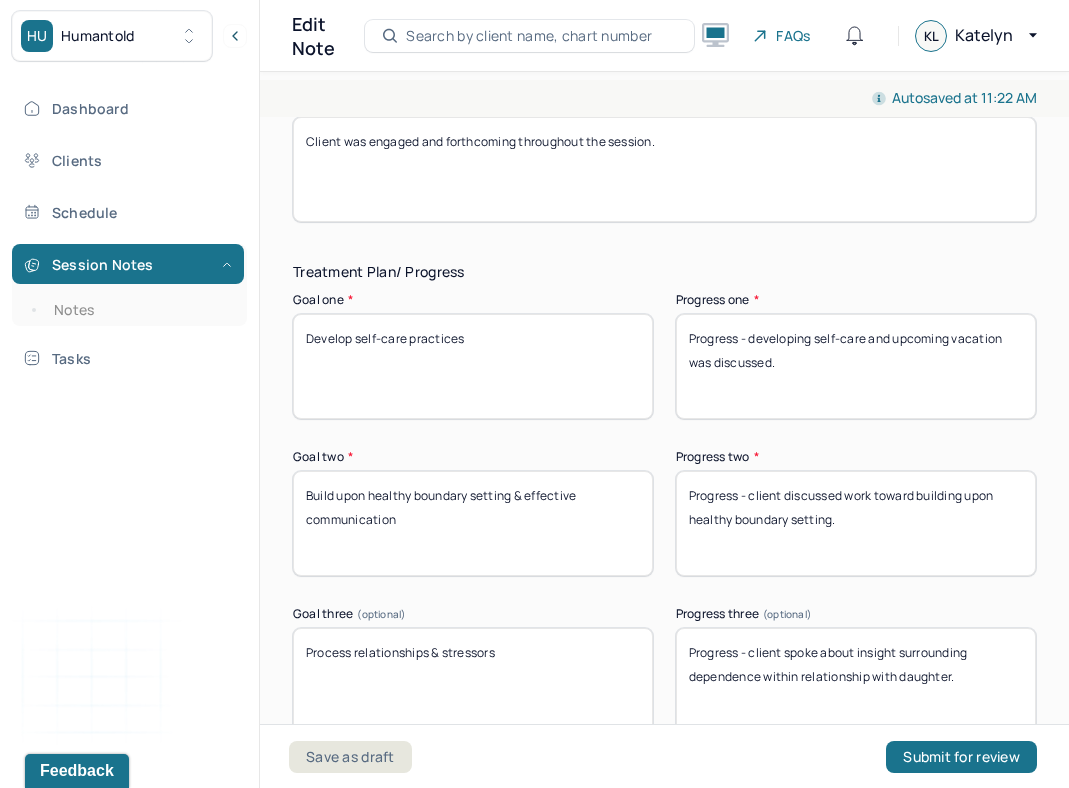 scroll, scrollTop: 3552, scrollLeft: 0, axis: vertical 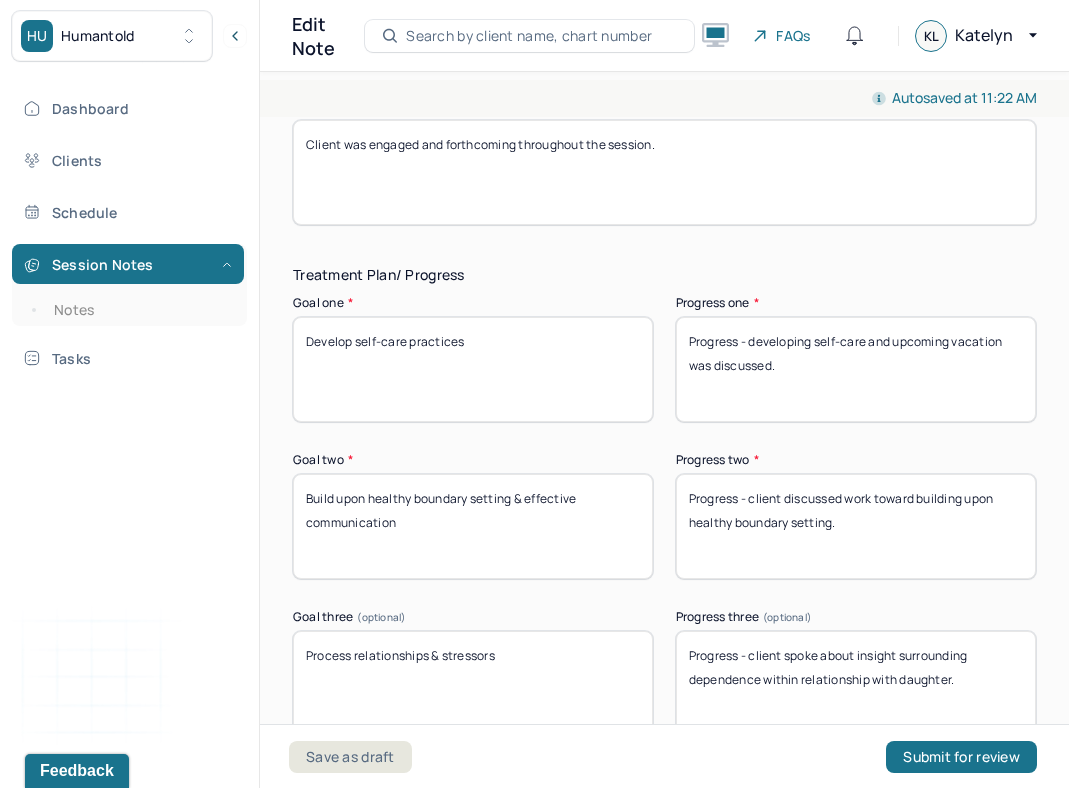 type on "Progress - client spoke about insight surrounding dependence within relationship with daughter." 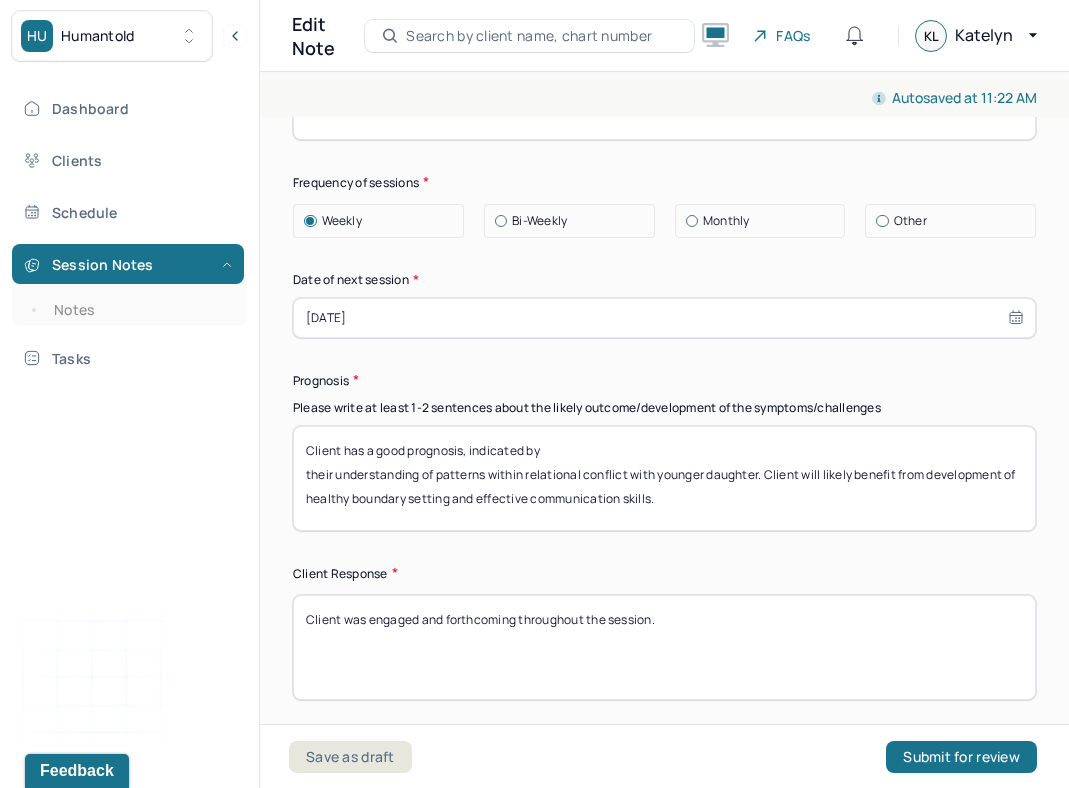 scroll, scrollTop: 3058, scrollLeft: 0, axis: vertical 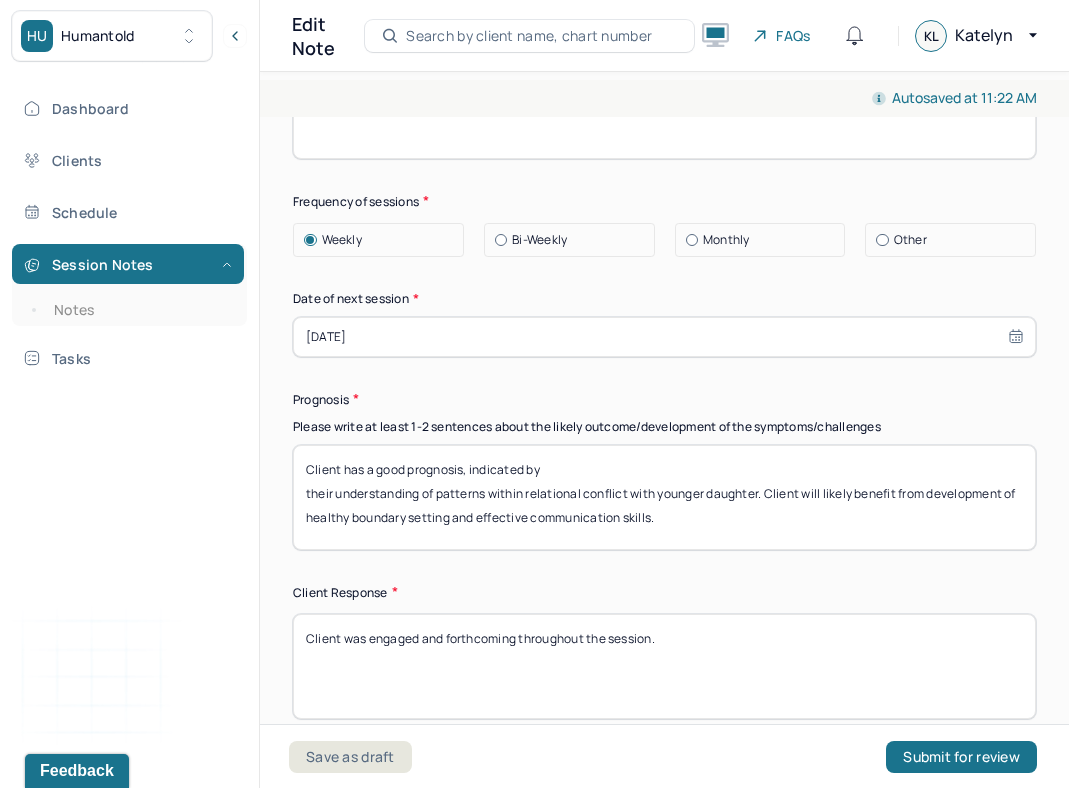 click on "Client has a good prognosis, indicated by
their understanding of patterns within relational conflict with younger daughter. Client will likely benefit from development of healthy boundary setting and effective communication skills." at bounding box center (664, 497) 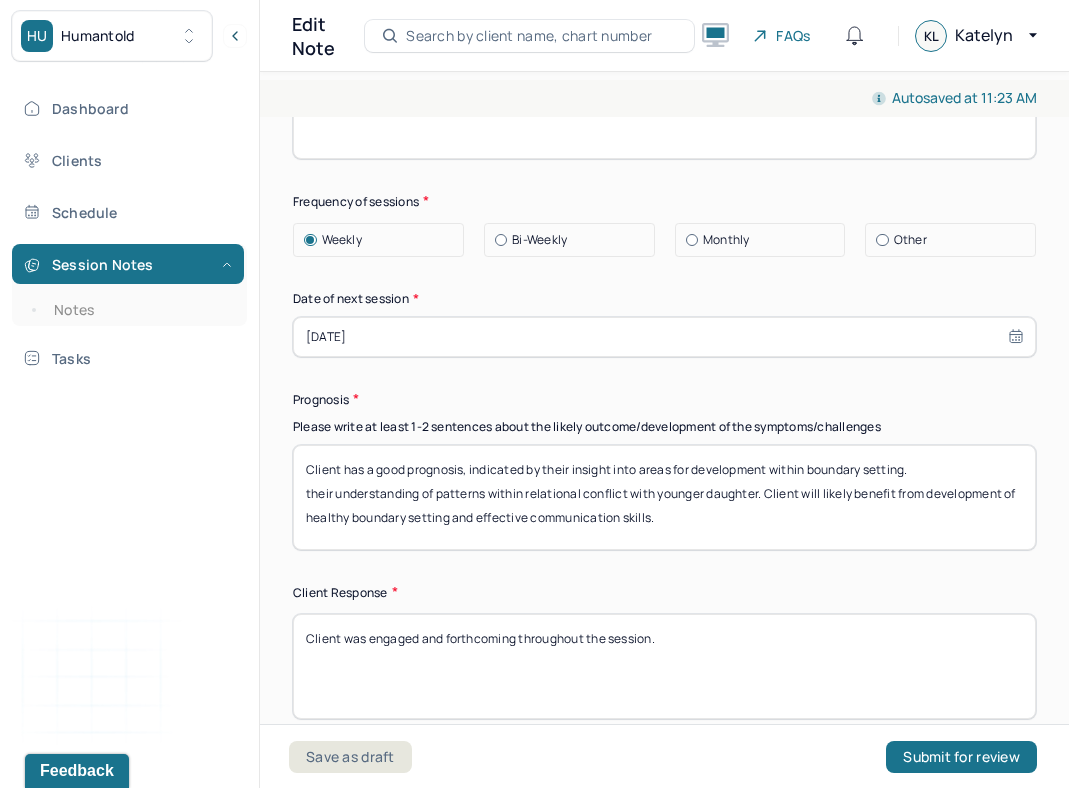 drag, startPoint x: 761, startPoint y: 456, endPoint x: 281, endPoint y: 456, distance: 480 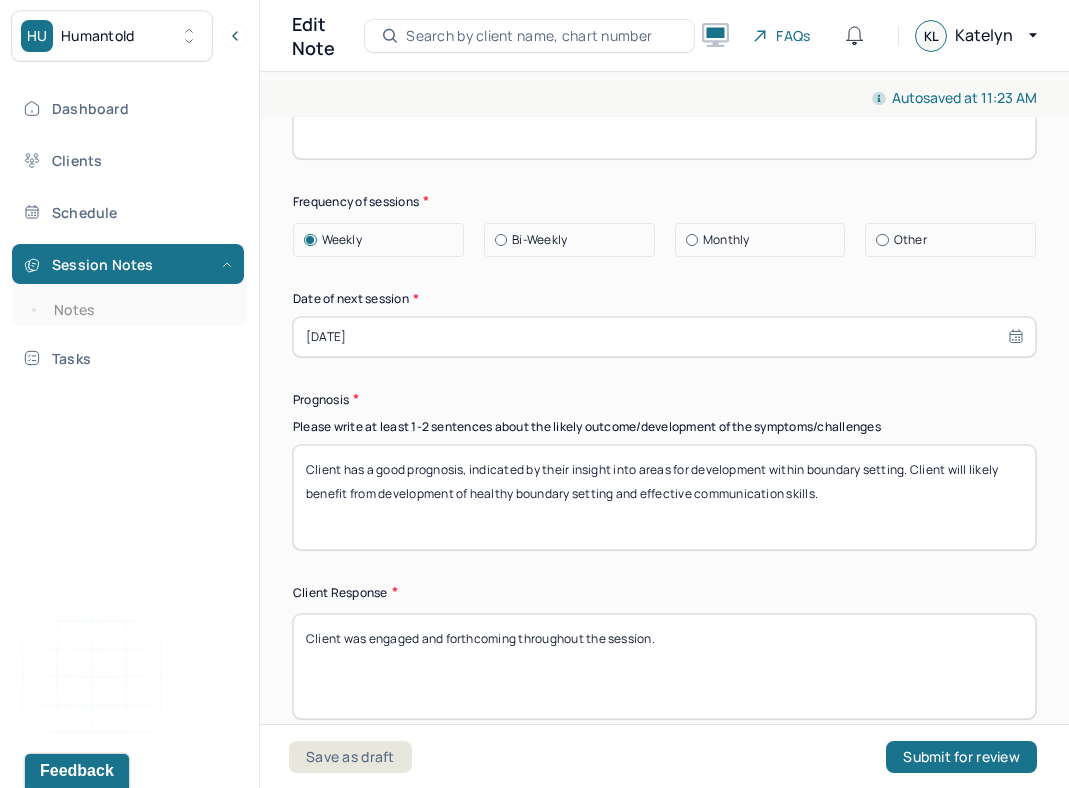 click on "Client has a good prognosis, indicated by their insight into areas for development within boundary setting. Client will likely benefit from development of healthy boundary setting and effective communication skills." at bounding box center [664, 497] 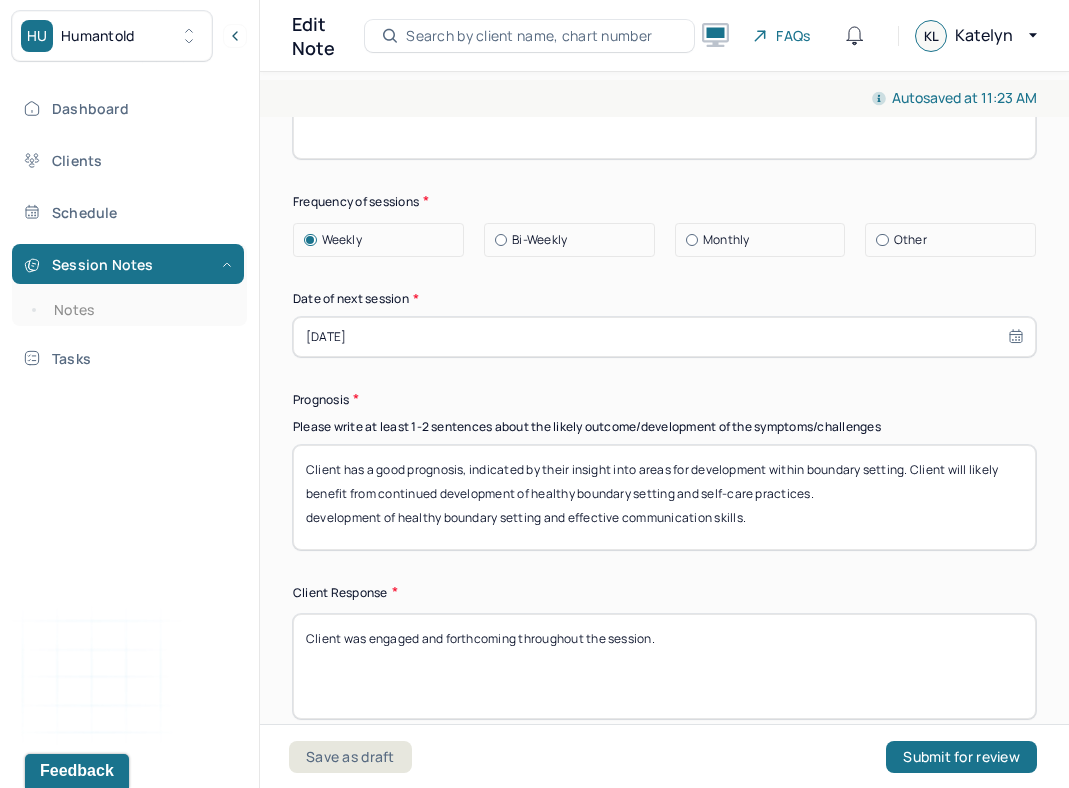 click on "Client has a good prognosis, indicated by their insight into areas for development within boundary setting. Client will likely benefit from development of healthy boundary setting and effective communication skills." at bounding box center [664, 497] 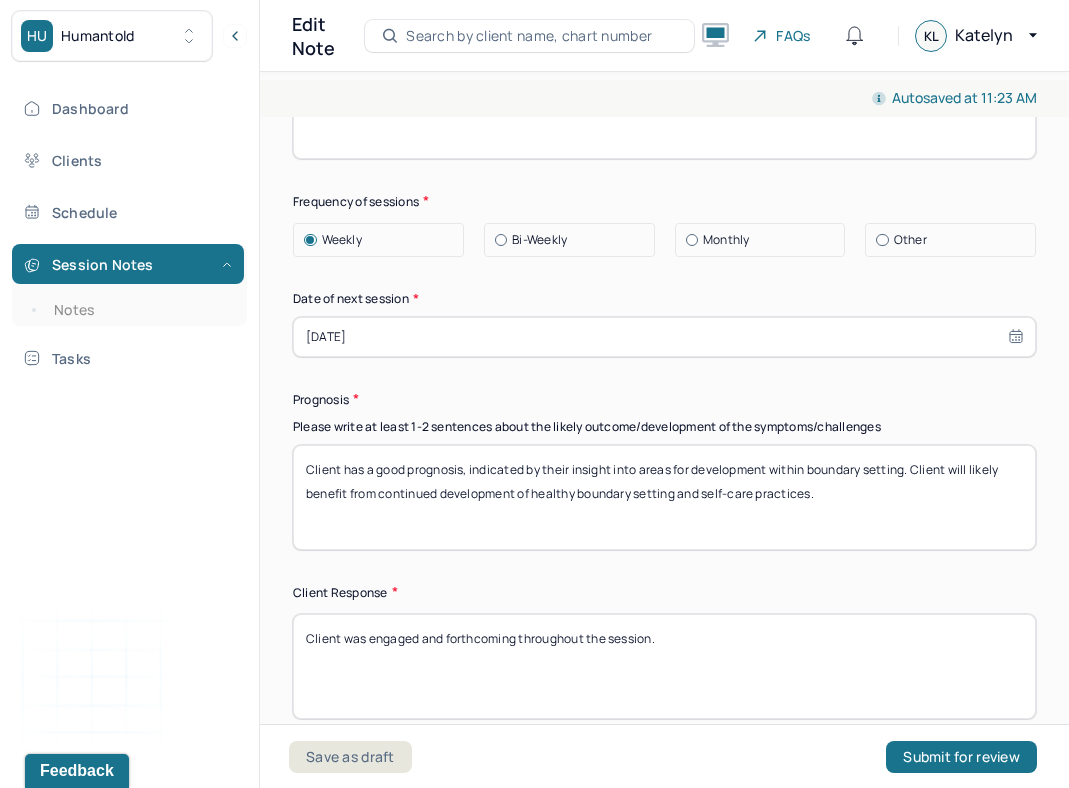 drag, startPoint x: 877, startPoint y: 458, endPoint x: 914, endPoint y: 429, distance: 47.010635 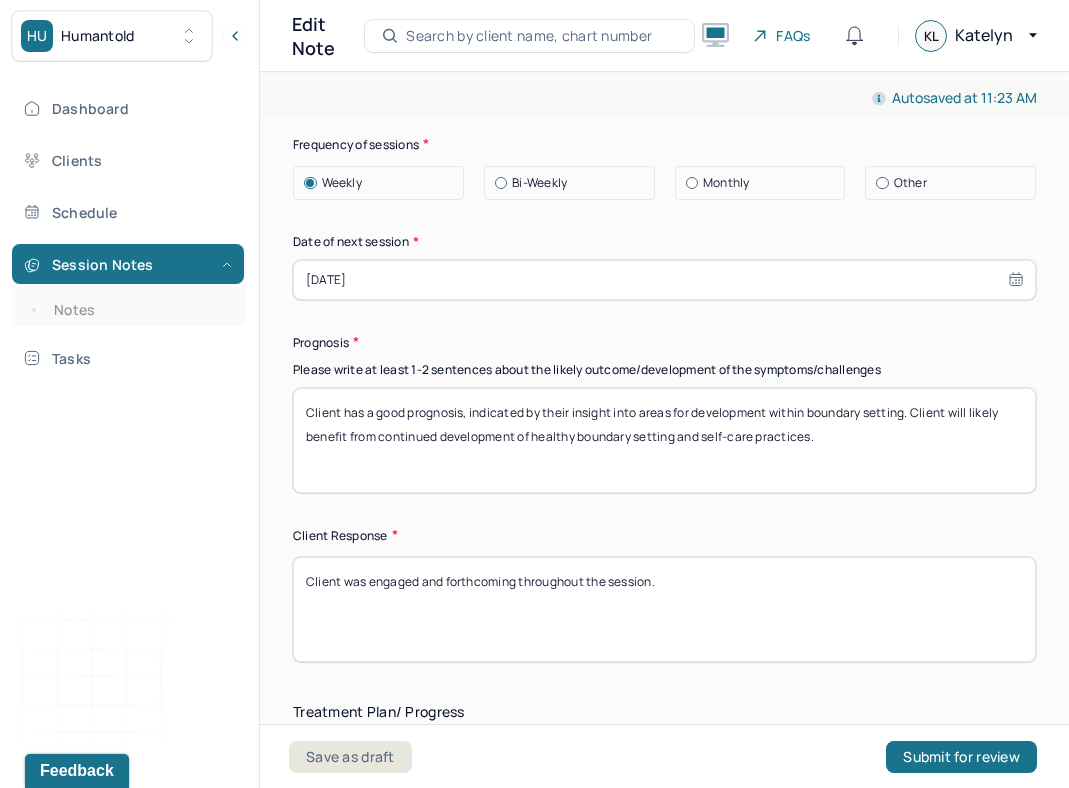 scroll, scrollTop: 3096, scrollLeft: 0, axis: vertical 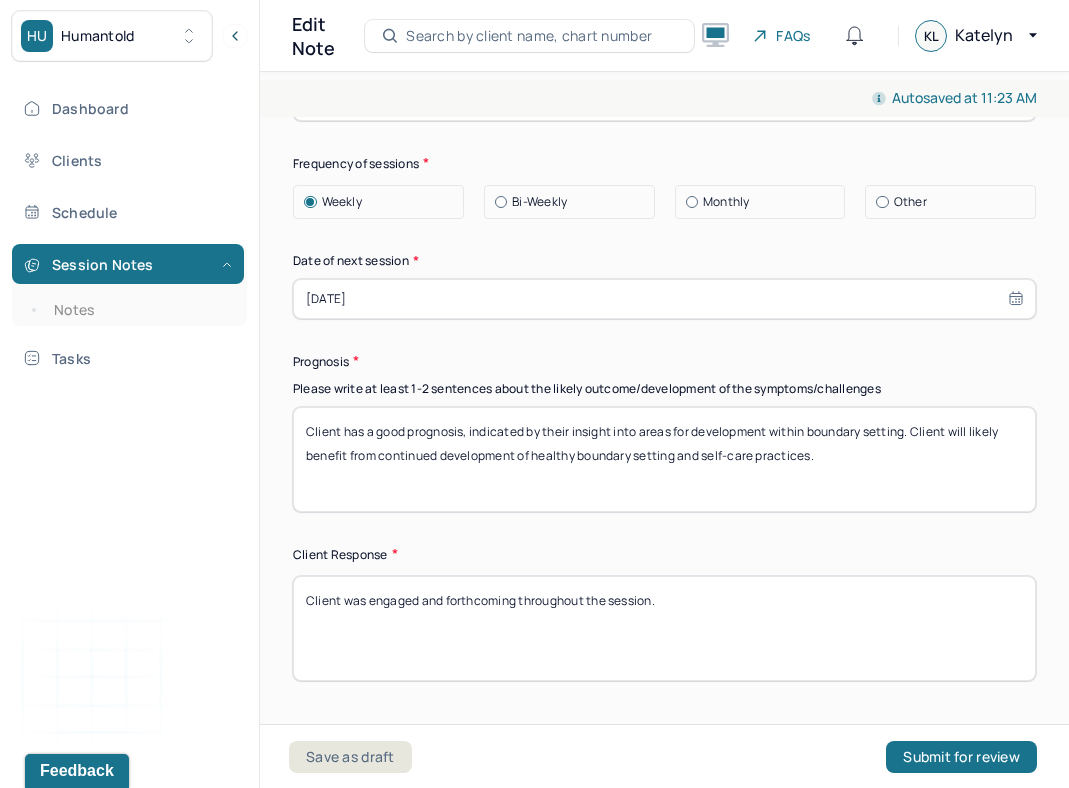 type on "Client has a good prognosis, indicated by their insight into areas for development within boundary setting. Client will likely benefit from continued development of healthy boundary setting and self-care practices." 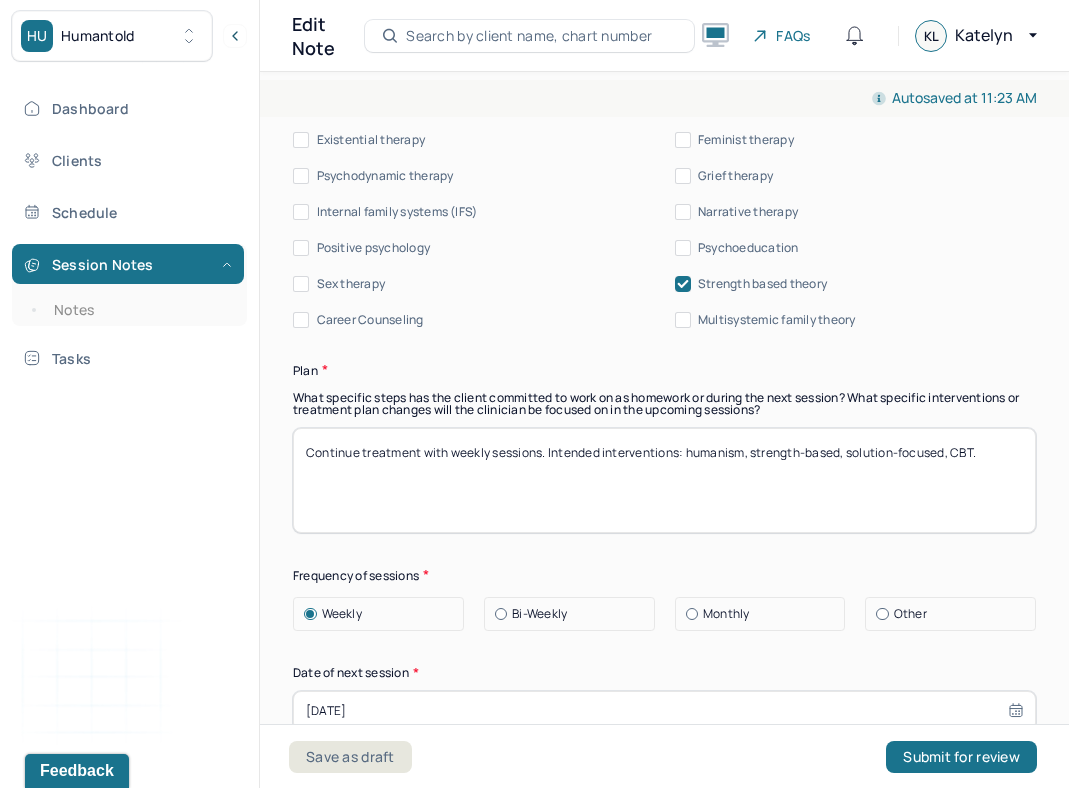 scroll, scrollTop: 2692, scrollLeft: 0, axis: vertical 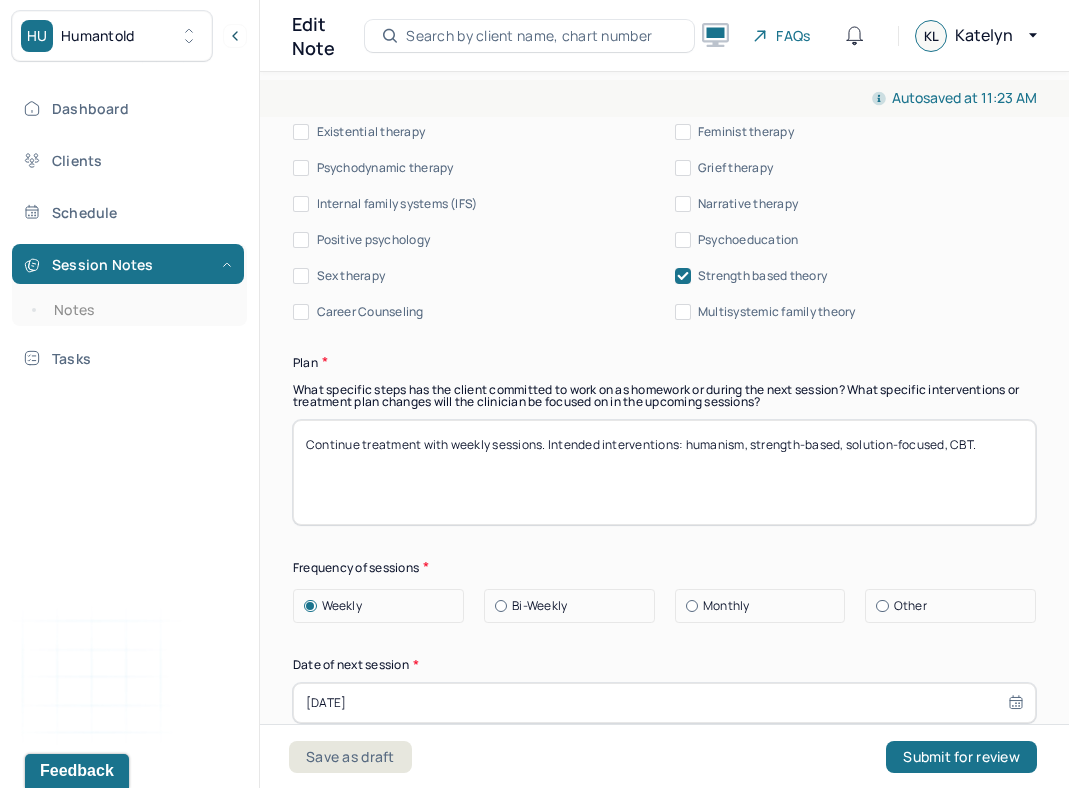 click on "[DATE]" at bounding box center [664, 703] 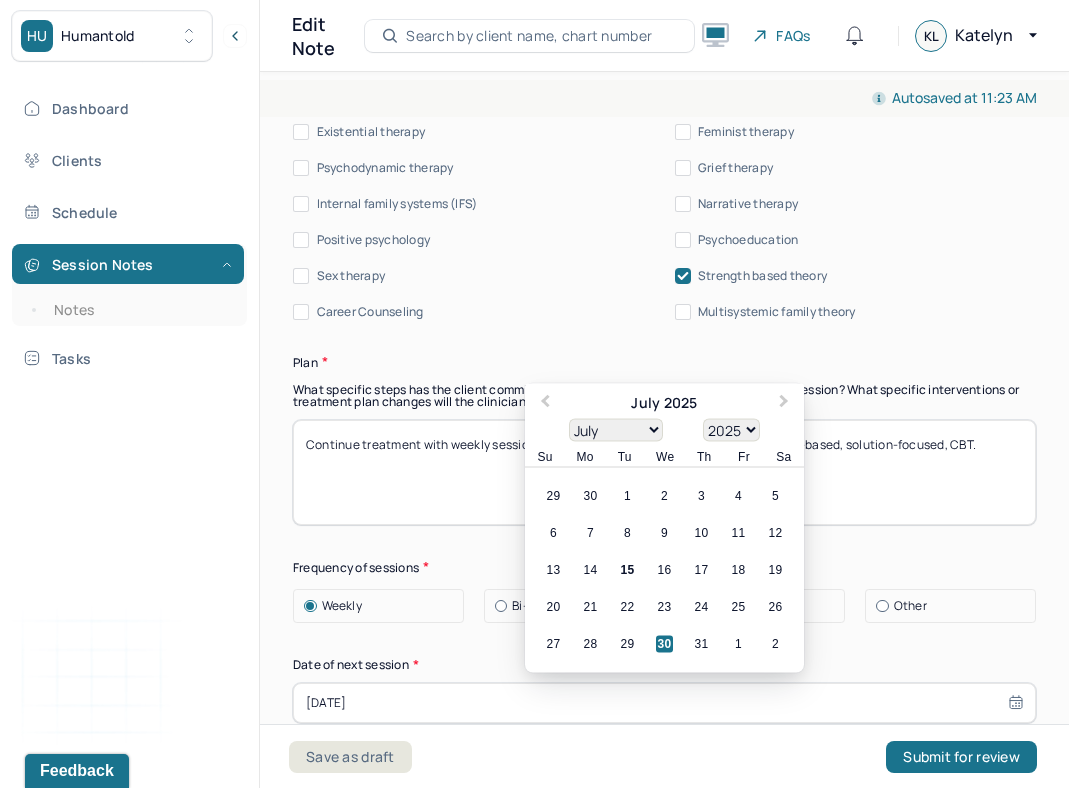 click on "Therapy Intervention Techniques Please select at least 1 intervention used Cognitive-Behavioral therapies Cognitive-Behavioral therapy (CBT) Dialectical Behavioral therapy (DBT) Modeling and skills training Trauma-focused CBT EDMR Rational Emotive Behaviour therapy Acceptance Commitment Therapy Solution Based Brief Therapy Mindfulness Based Cognitive Therapy Relationship based Interventions Attachment-oriented interventions Parent-child interaction therapy Parent interventions Other Client centered therapy/ Humanism Gestalt therapy Existential therapy Feminist therapy Psychodynamic therapy Grief therapy Internal family systems (IFS) Narrative therapy Positive psychology Psychoeducation Sex therapy Strength based theory Career Counseling Multisystemic family theory Plan What specific steps has the client committed to work on as homework or during the next session? What specific interventions or treatment plan changes will the clinician be focused on in the upcoming sessions? Frequency of sessions Weekly Other" at bounding box center [664, 384] 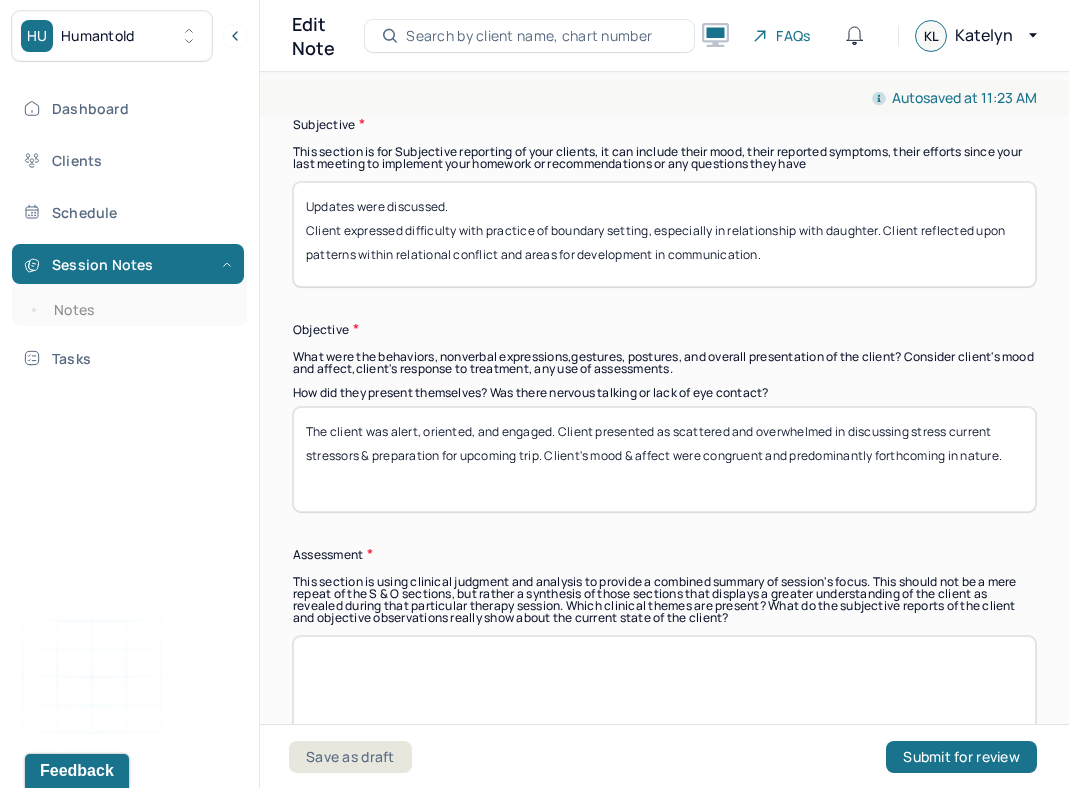 scroll, scrollTop: 1616, scrollLeft: 0, axis: vertical 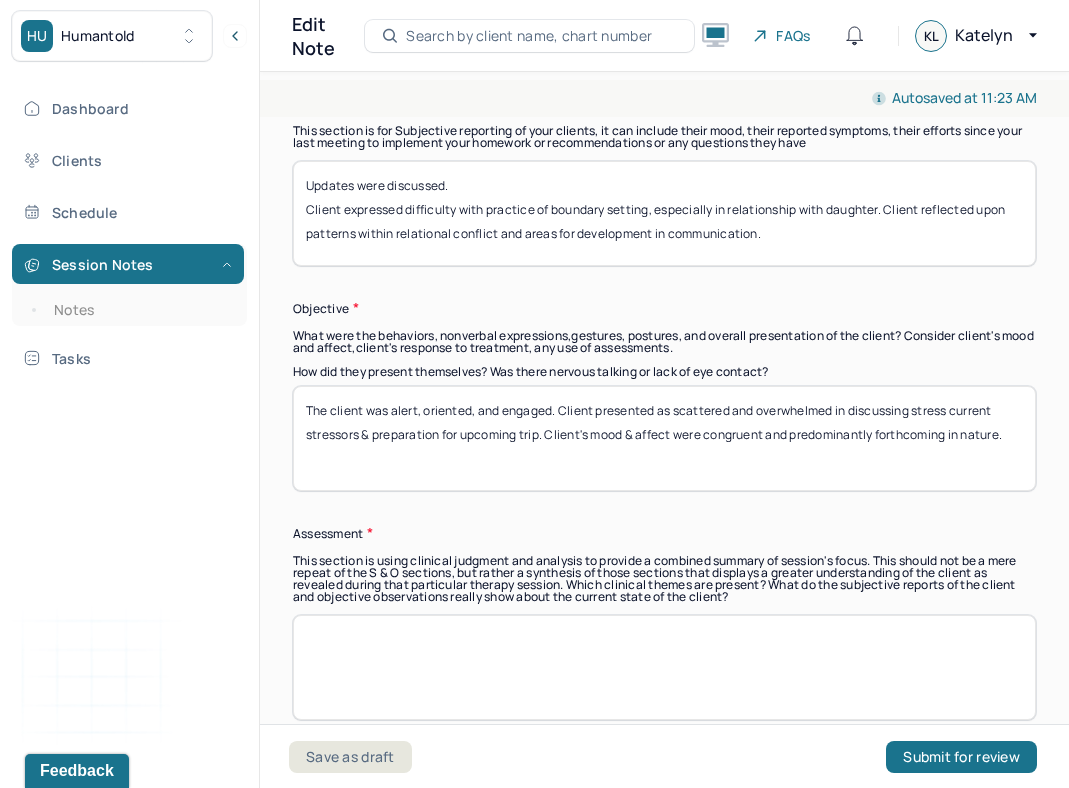 click at bounding box center [664, 667] 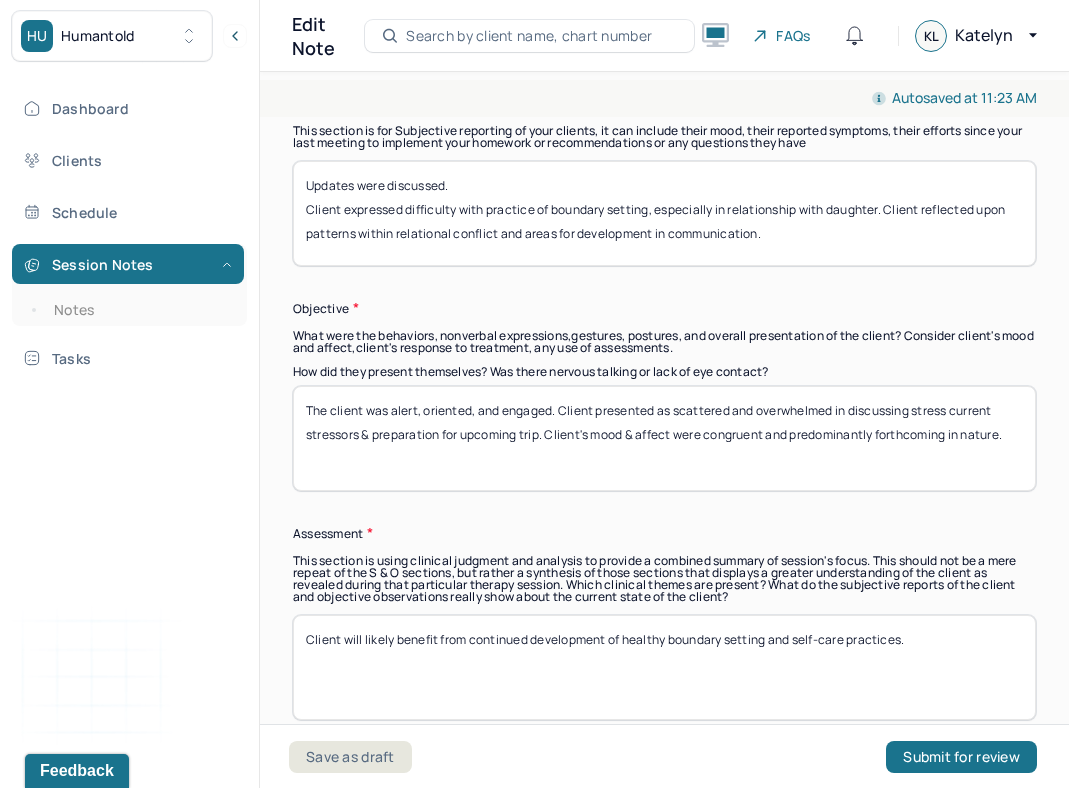 click on "Client will likely benefit from continued development of healthy boundary setting and self-care practices." at bounding box center [664, 667] 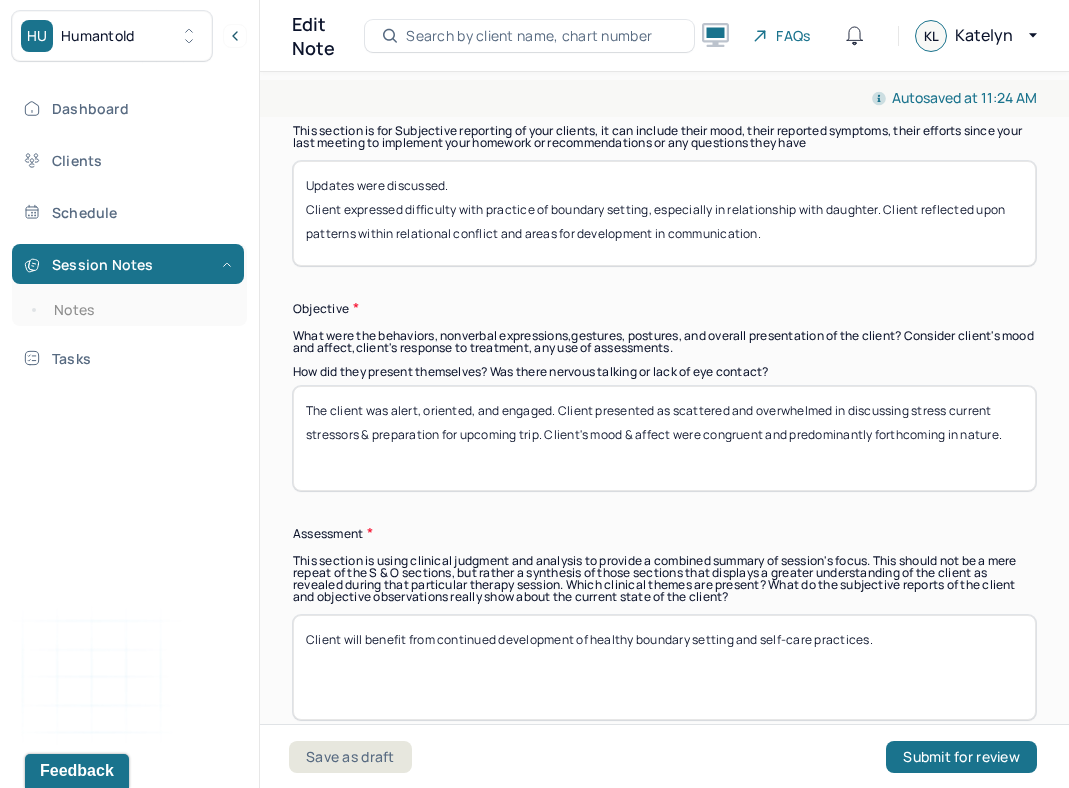 click on "Client will likely benefit from continued development of healthy boundary setting and self-care practices." at bounding box center [664, 667] 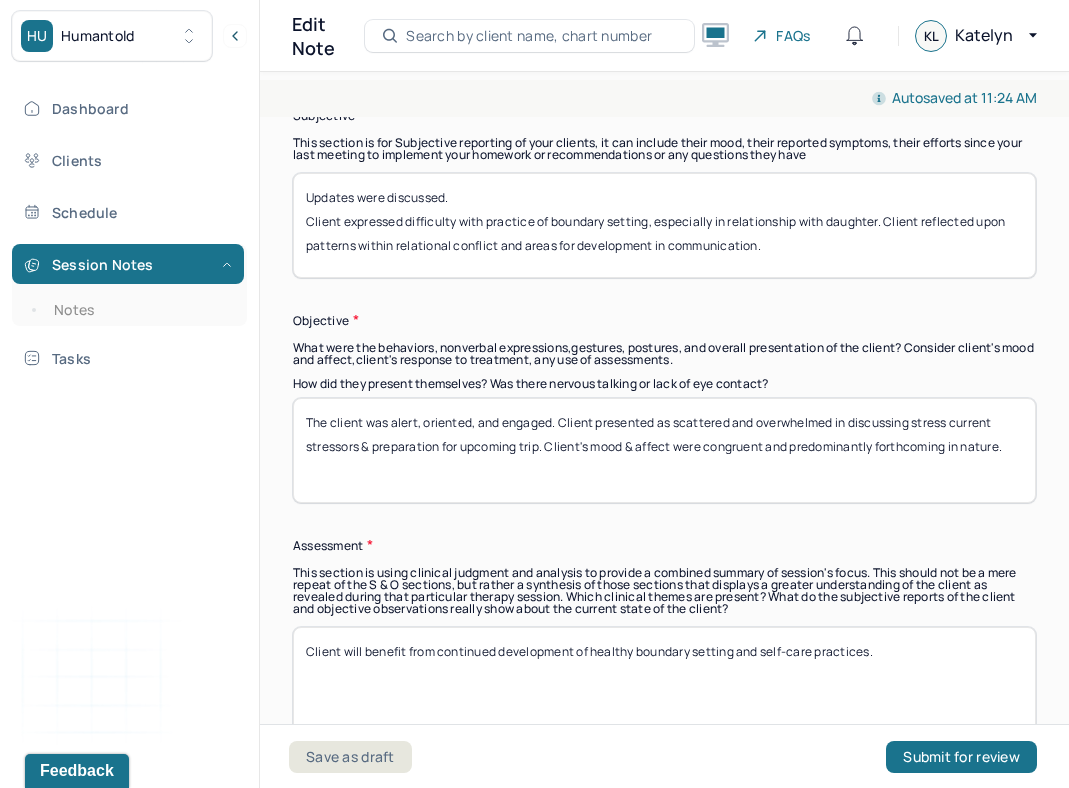 scroll, scrollTop: 1612, scrollLeft: 0, axis: vertical 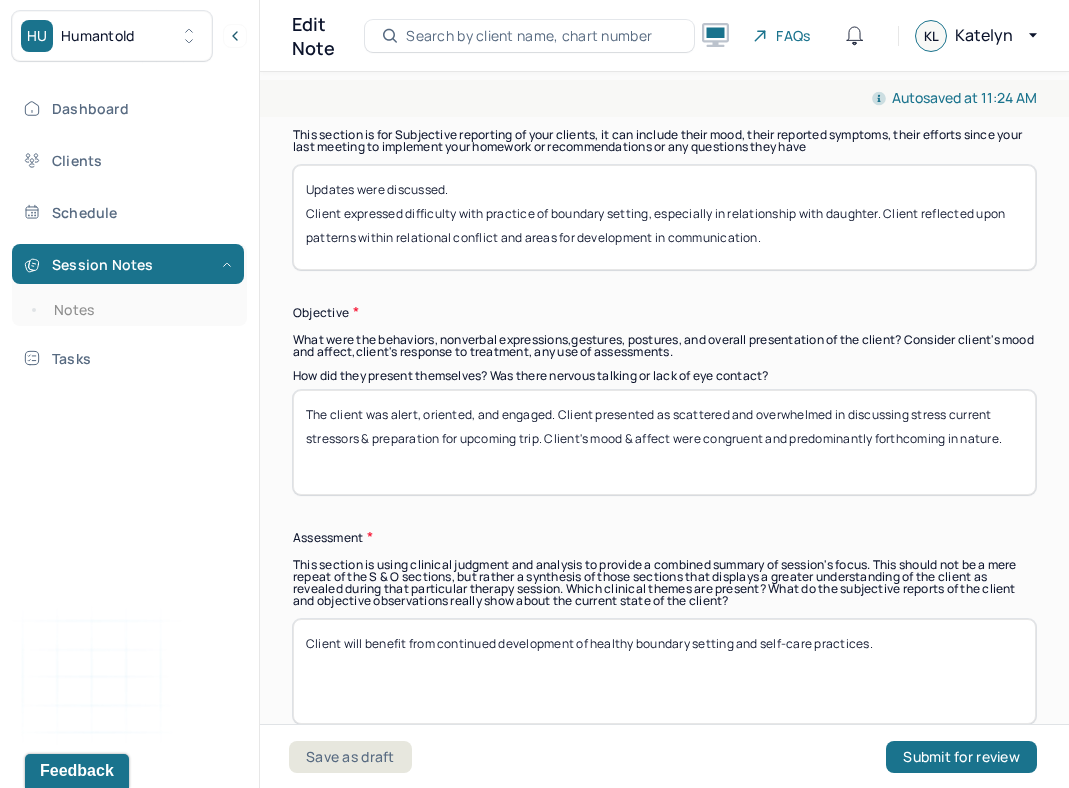 click on "Client will benefit from continued development of healthy boundary setting and self-care practices." at bounding box center [664, 671] 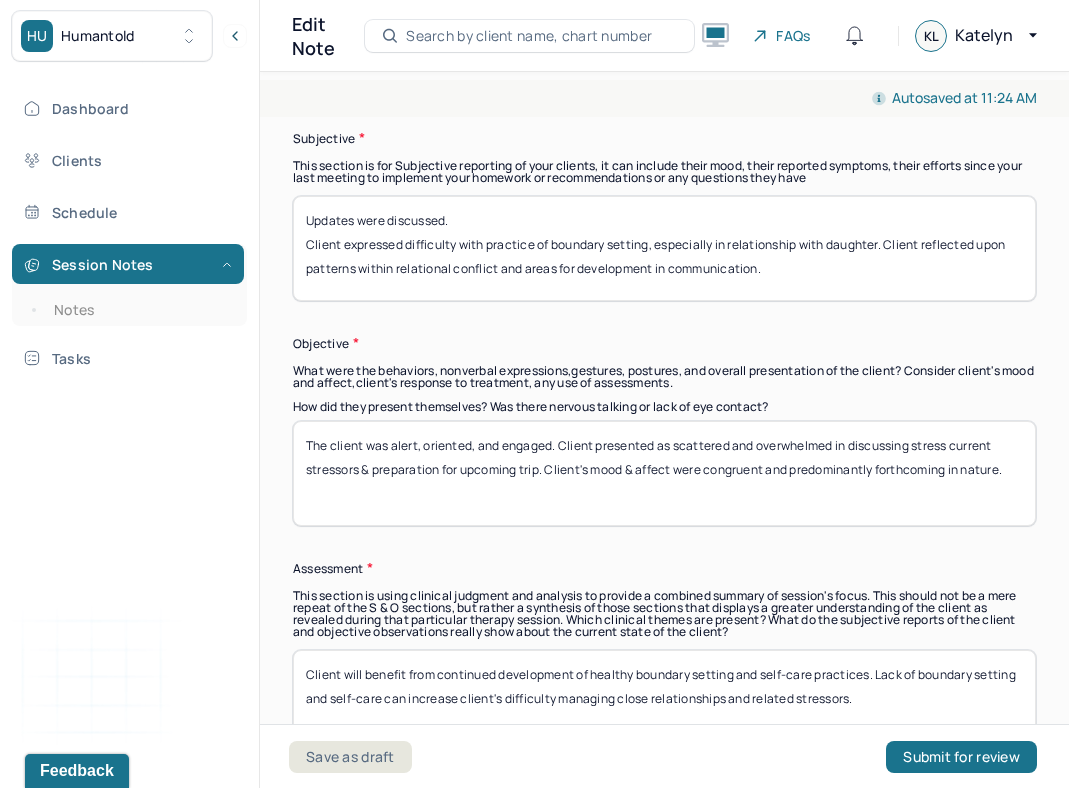 scroll, scrollTop: 1579, scrollLeft: 0, axis: vertical 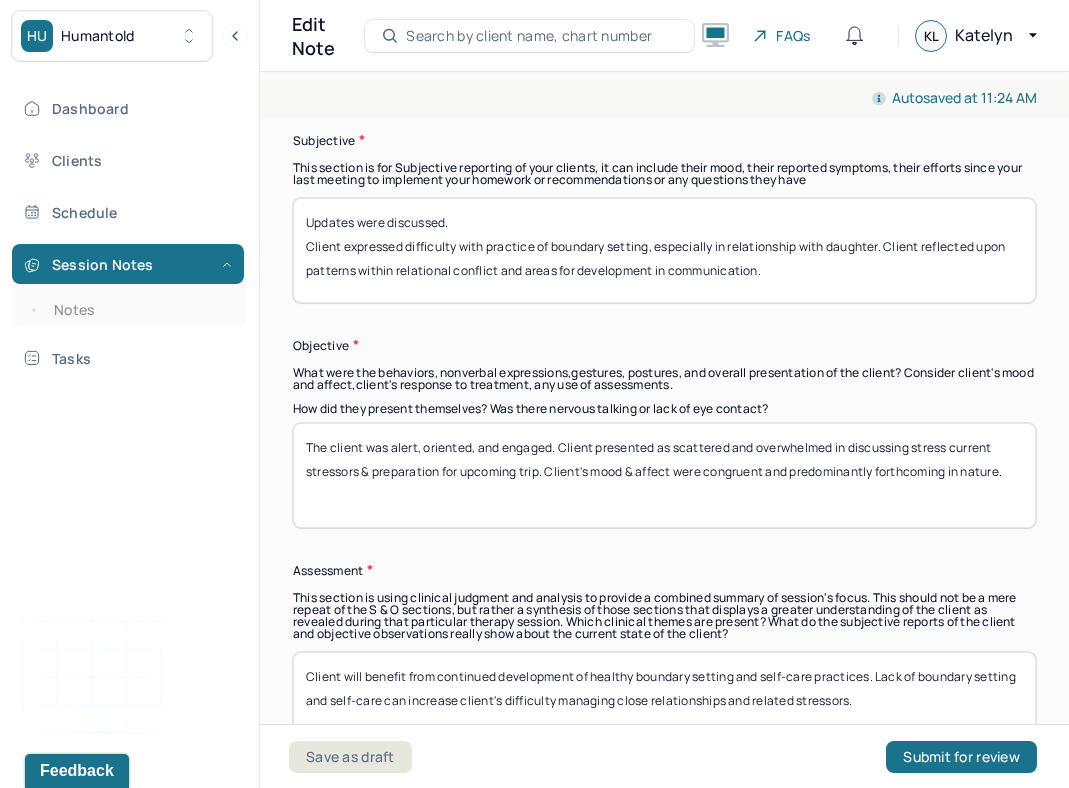 type on "Client will benefit from continued development of healthy boundary setting and self-care practices. Lack of boundary setting and self-care can increase client's difficulty managing close relationships and related stressors." 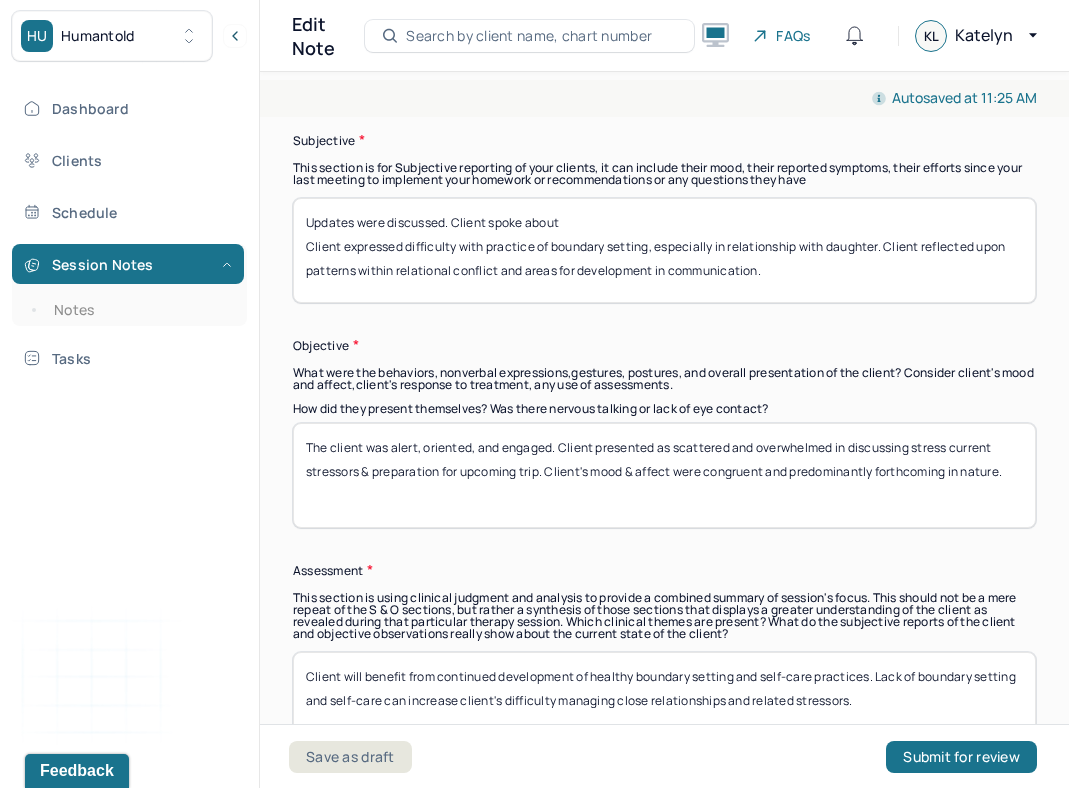 click on "Updates were discussed. Client spoke about
Client expressed difficulty with practice of boundary setting, especially in relationship with daughter. Client reflected upon patterns within relational conflict and areas for development in communication." at bounding box center [664, 250] 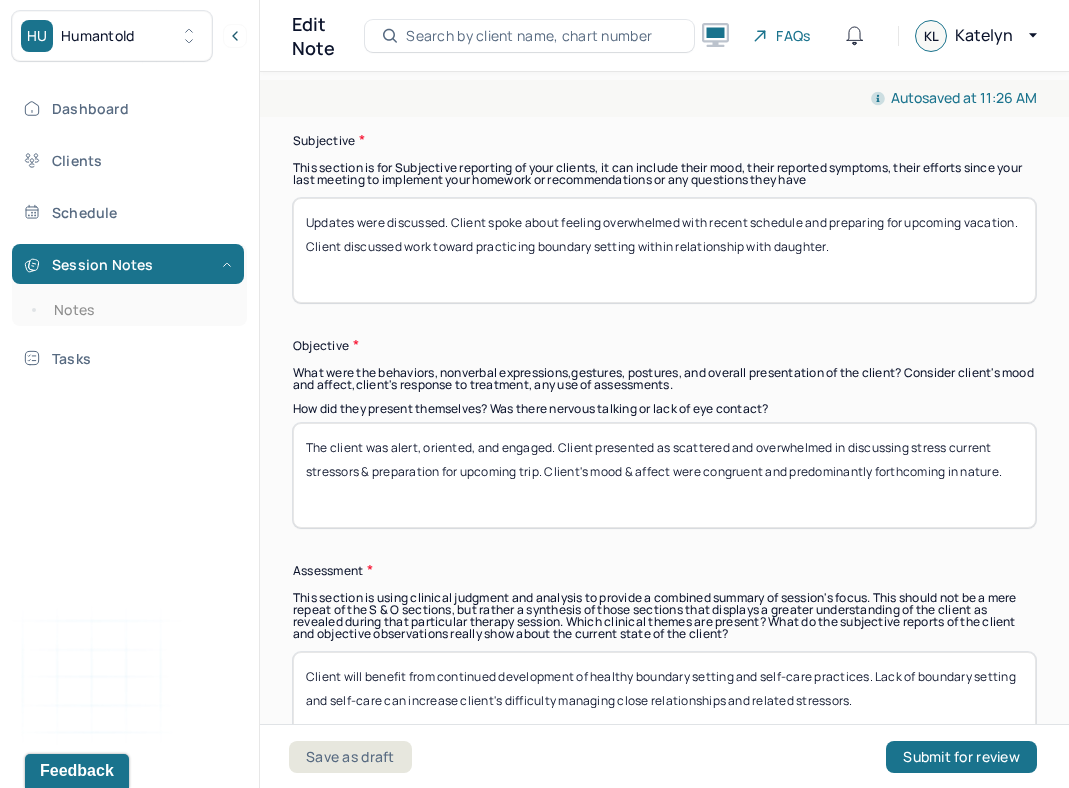 type on "Updates were discussed. Client spoke about feeling overwhelmed with recent schedule and preparing for upcoming vacation. Client discussed work toward practicing boundary setting within relationship with daughter." 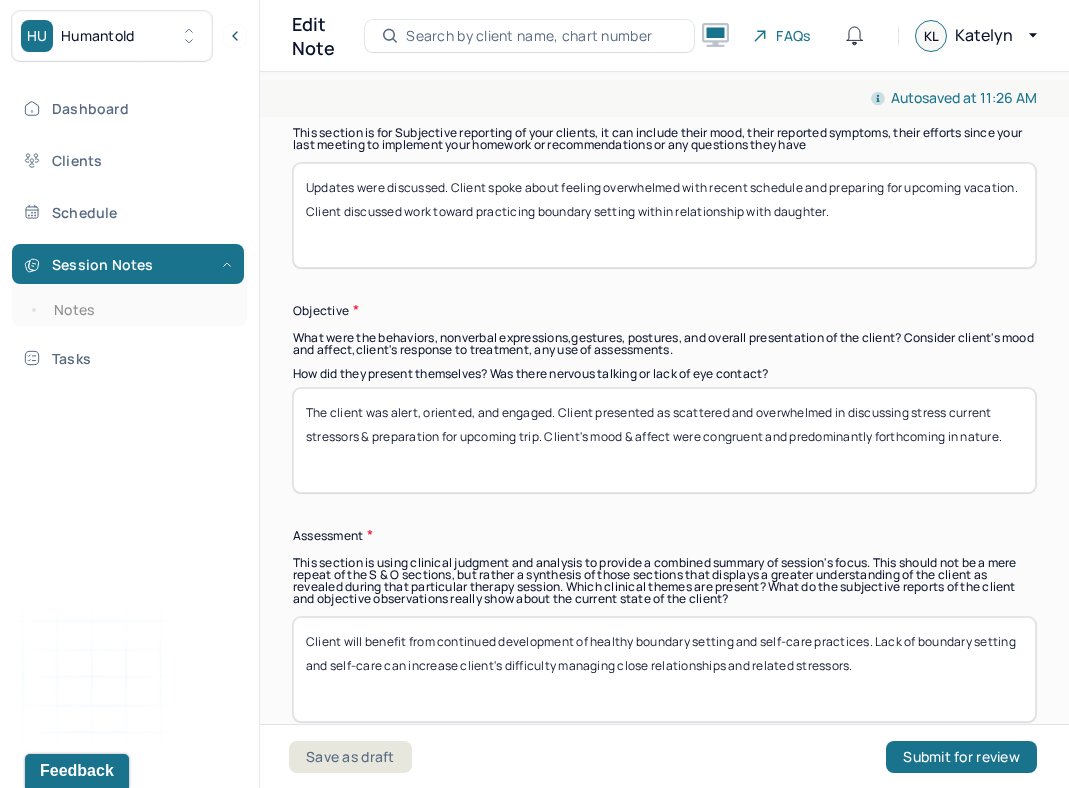 scroll, scrollTop: 1613, scrollLeft: 0, axis: vertical 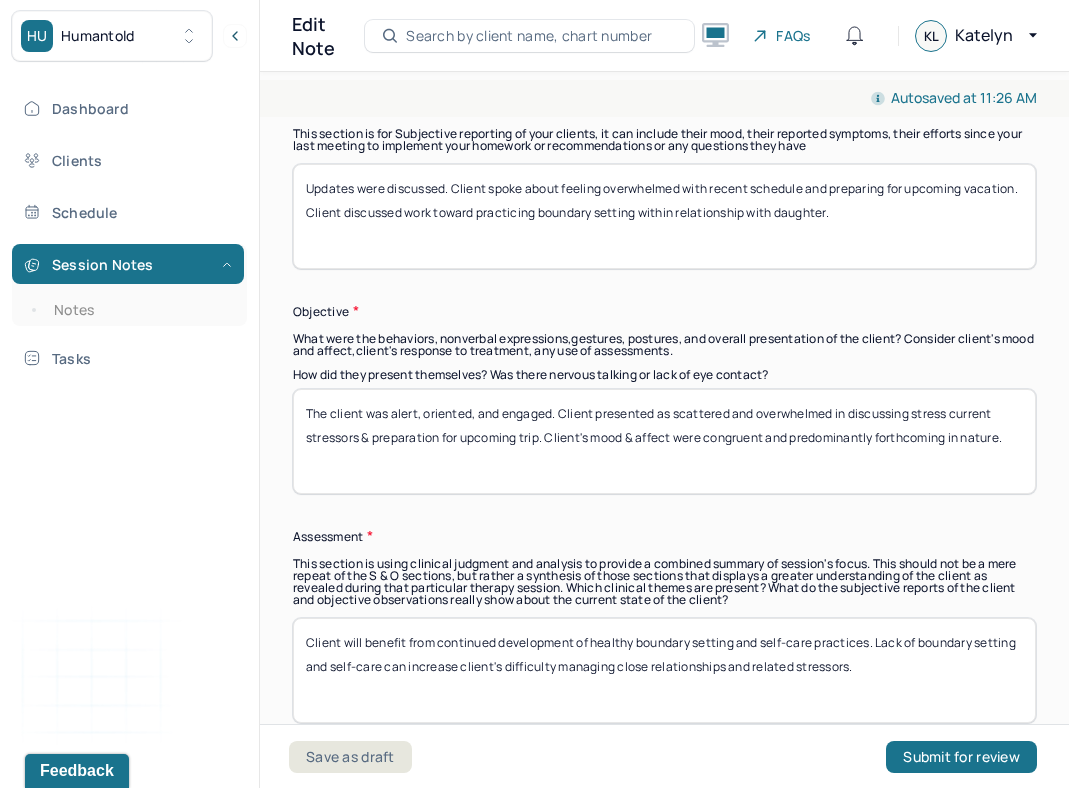 click on "Client will benefit from continued development of healthy boundary setting and self-care practices. Lack of boundary setting and self-care can increase client's difficulty managing close relationships and related stressors." at bounding box center [664, 670] 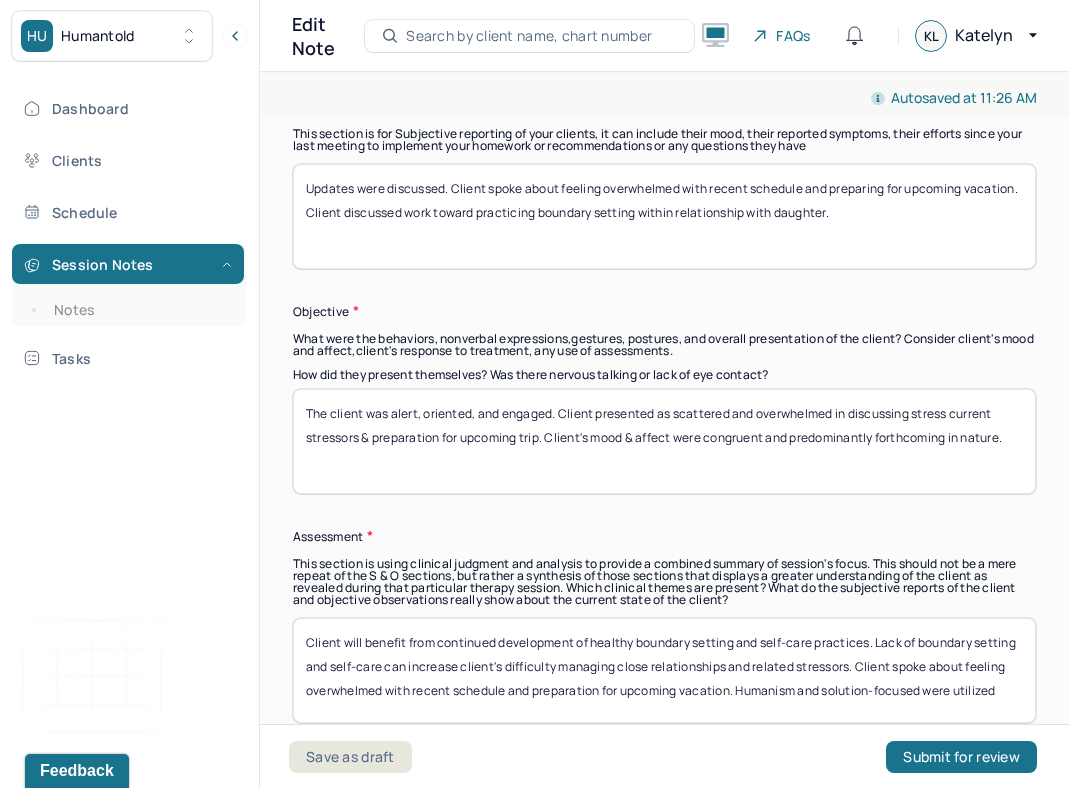 click on "This section is using clinical judgment and analysis to provide a combined summary of session's focus. This should not be a mere repeat of the S & O sections, but rather a synthesis of those sections that displays a greater understanding of the client as revealed during that particular therapy session. Which clinical themes are present? What do the subjective reports of the client and objective observations really show about the current state of the client?" at bounding box center (664, 582) 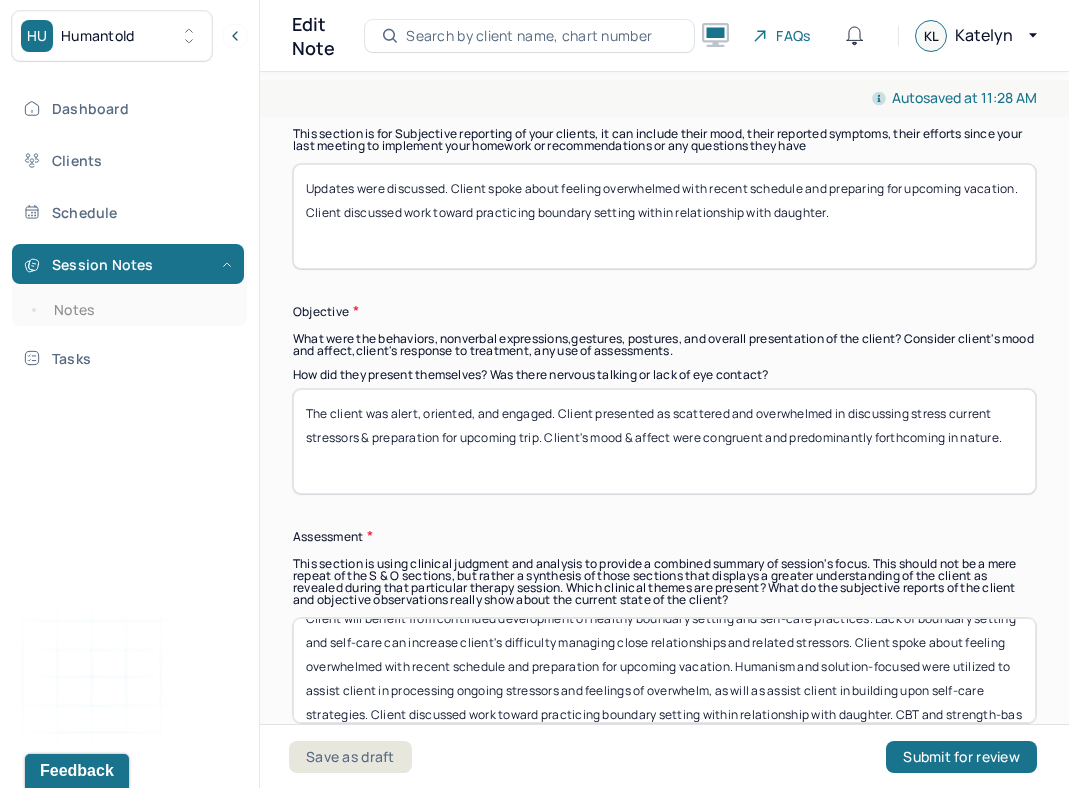 scroll, scrollTop: 48, scrollLeft: 0, axis: vertical 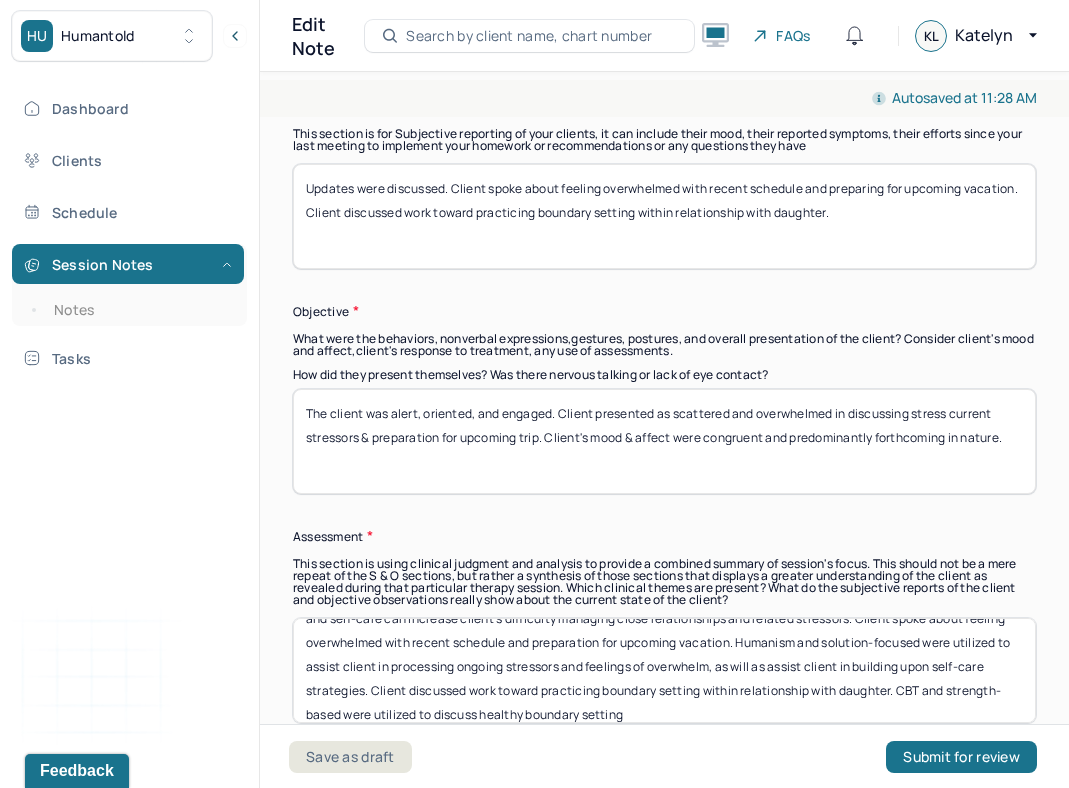 click on "Client will benefit from continued development of healthy boundary setting and self-care practices. Lack of boundary setting and self-care can increase client's difficulty managing close relationships and related stressors. Client spoke about feeling overwhelmed with recent schedule and preparation for upcoming vacation. Humanism and solution-focused were utilized to assist client in processing ongoing stressors and feelings of overwhelm, as will as assist client in building upon self-care strategies. Client discussed work toward practicing boundary setting within relationship with daughter. CBT and strength-based were utilized to" at bounding box center [664, 670] 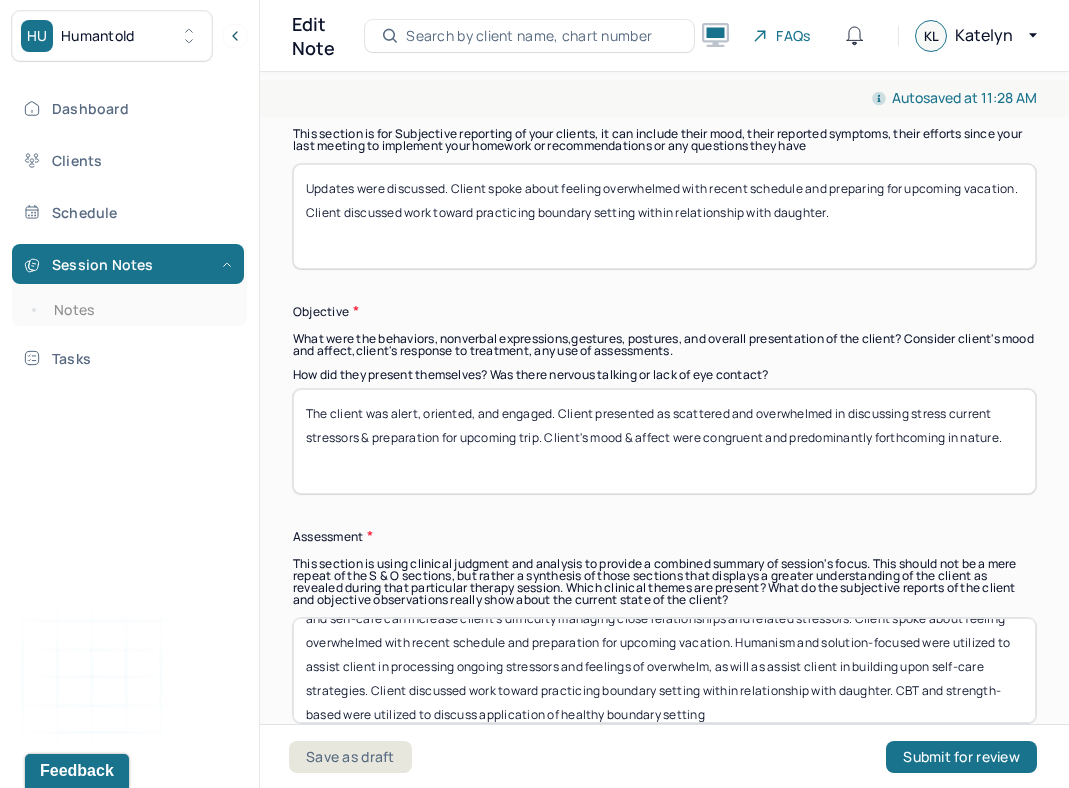 click on "Client will benefit from continued development of healthy boundary setting and self-care practices. Lack of boundary setting and self-care can increase client's difficulty managing close relationships and related stressors. Client spoke about feeling overwhelmed with recent schedule and preparation for upcoming vacation. Humanism and solution-focused were utilized to assist client in processing ongoing stressors and feelings of overwhelm, as will as assist client in building upon self-care strategies. Client discussed work toward practicing boundary setting within relationship with daughter. CBT and strength-based were utilized to discuss healthy boundary setting" at bounding box center [664, 670] 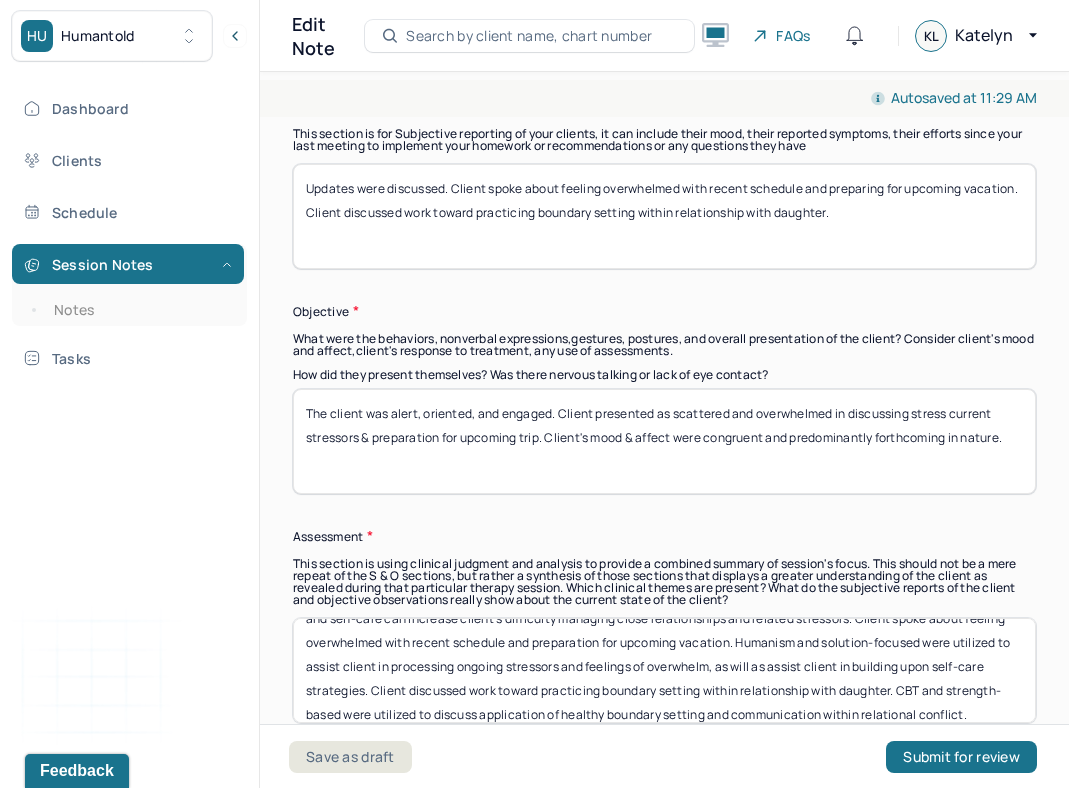 click on "Client will benefit from continued development of healthy boundary setting and self-care practices. Lack of boundary setting and self-care can increase client's difficulty managing close relationships and related stressors. Client spoke about feeling overwhelmed with recent schedule and preparation for upcoming vacation. Humanism and solution-focused were utilized to assist client in processing ongoing stressors and feelings of overwhelm, as will as assist client in building upon self-care strategies. Client discussed work toward practicing boundary setting within relationship with daughter. CBT and strength-based were utilized to discuss application of healthy boundary setting and communication" at bounding box center (664, 670) 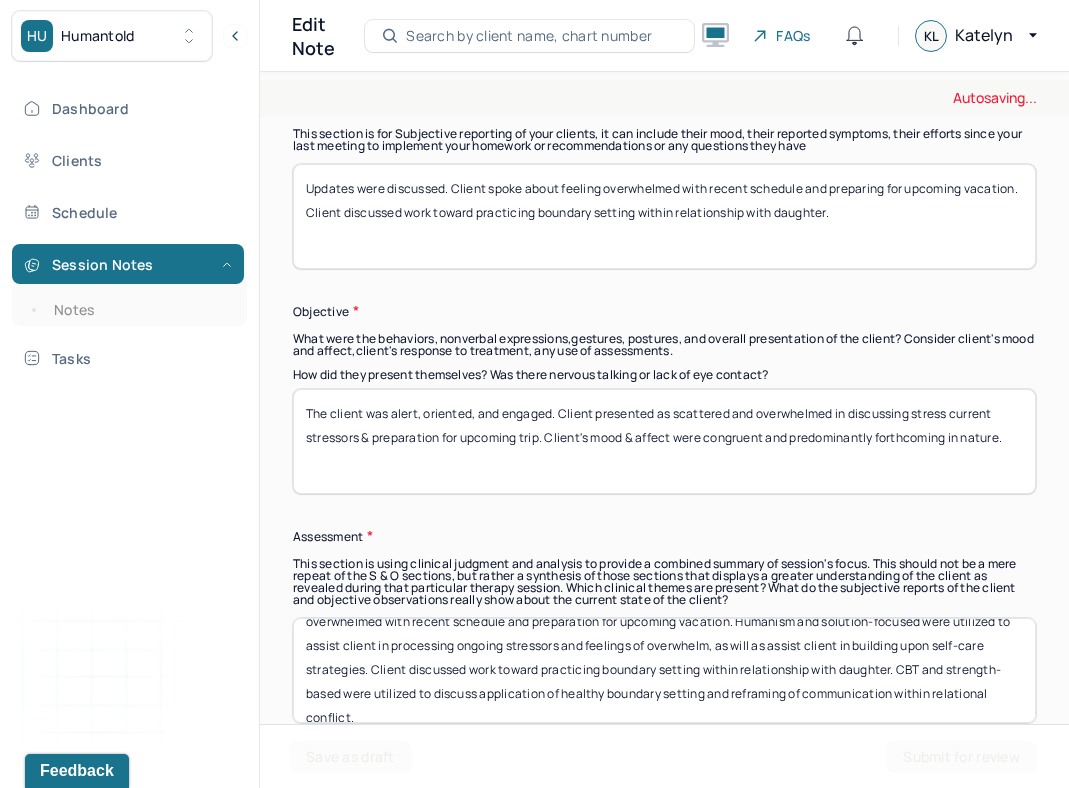 scroll, scrollTop: 83, scrollLeft: 0, axis: vertical 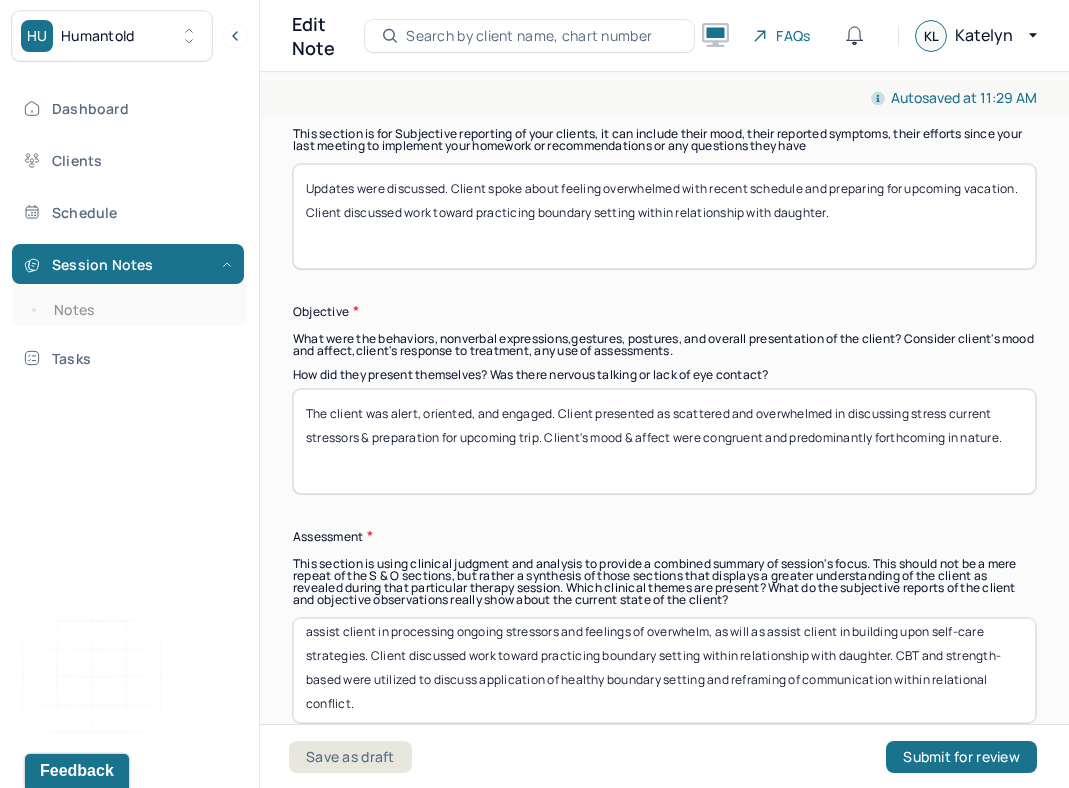 click on "Client will benefit from continued development of healthy boundary setting and self-care practices. Lack of boundary setting and self-care can increase client's difficulty managing close relationships and related stressors. Client spoke about feeling overwhelmed with recent schedule and preparation for upcoming vacation. Humanism and solution-focused were utilized to assist client in processing ongoing stressors and feelings of overwhelm, as will as assist client in building upon self-care strategies. Client discussed work toward practicing boundary setting within relationship with daughter. CBT and strength-based were utilized to discuss application of healthy boundary setting and reframing of communication within relational conflict." at bounding box center [664, 670] 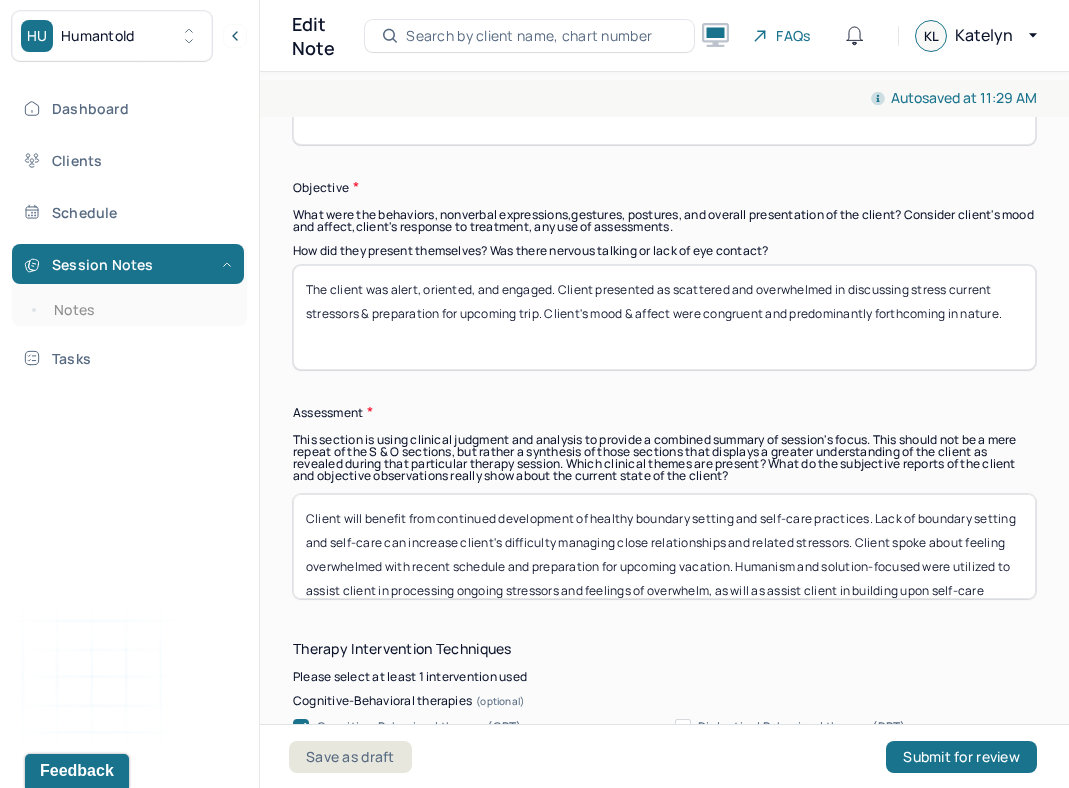scroll, scrollTop: 1823, scrollLeft: 0, axis: vertical 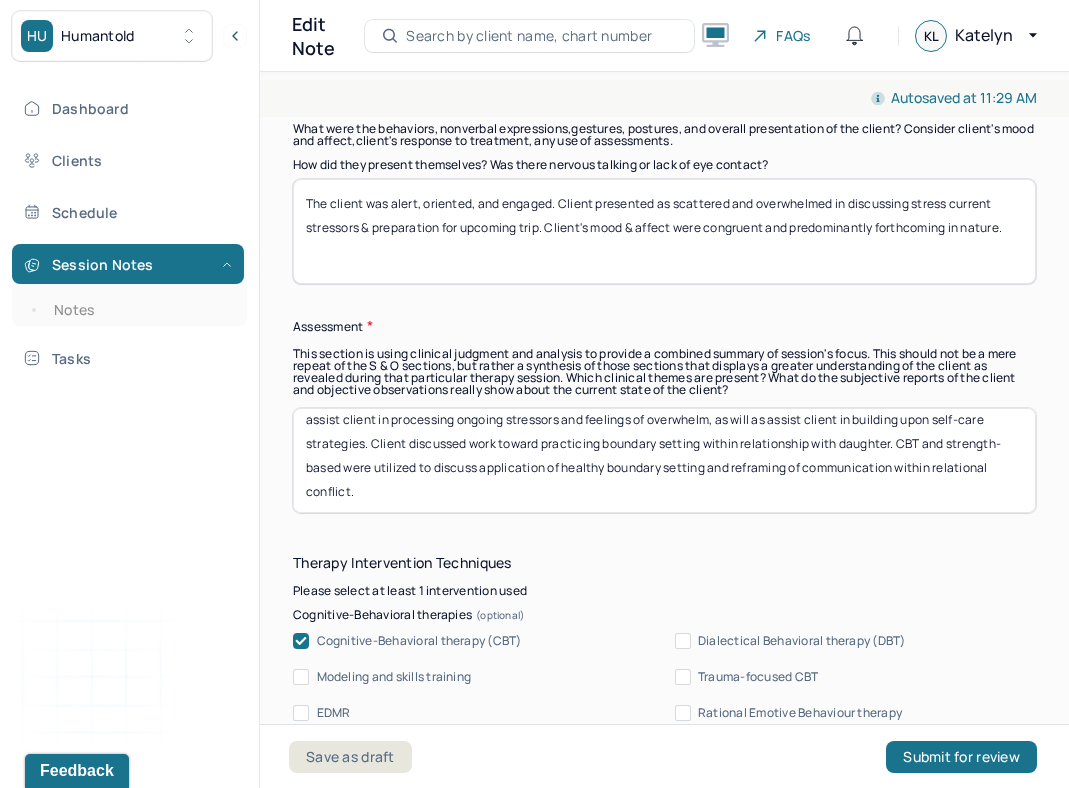 click on "Client will benefit from continued development of healthy boundary setting and self-care practices. Lack of boundary setting and self-care can increase client's difficulty managing close relationships and related stressors. Client spoke about feeling overwhelmed with recent schedule and preparation for upcoming vacation. Humanism and solution-focused were utilized to assist client in processing ongoing stressors and feelings of overwhelm, as will as assist client in building upon self-care strategies. Client discussed work toward practicing boundary setting within relationship with daughter. CBT and strength-based were utilized to discuss application of healthy boundary setting and reframing of communication within relational conflict." at bounding box center [664, 460] 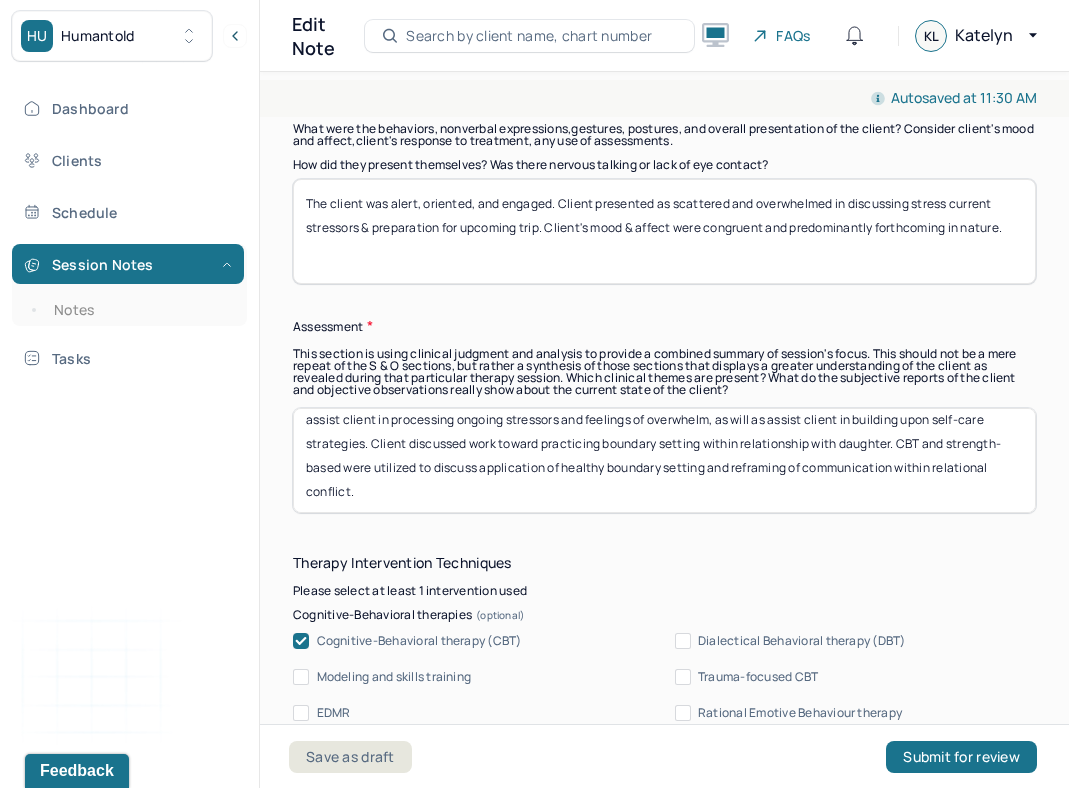click on "Client will benefit from continued development of healthy boundary setting and self-care practices. Lack of boundary setting and self-care can increase client's difficulty managing close relationships and related stressors. Client spoke about feeling overwhelmed with recent schedule and preparation for upcoming vacation. Humanism and solution-focused were utilized to assist client in processing ongoing stressors and feelings of overwhelm, as will as assist client in building upon self-care strategies. Client discussed work toward practicing boundary setting within relationship with daughter. CBT and strength-based were utilized to discuss application of healthy boundary setting and reframing of communication within relational conflict." at bounding box center (664, 460) 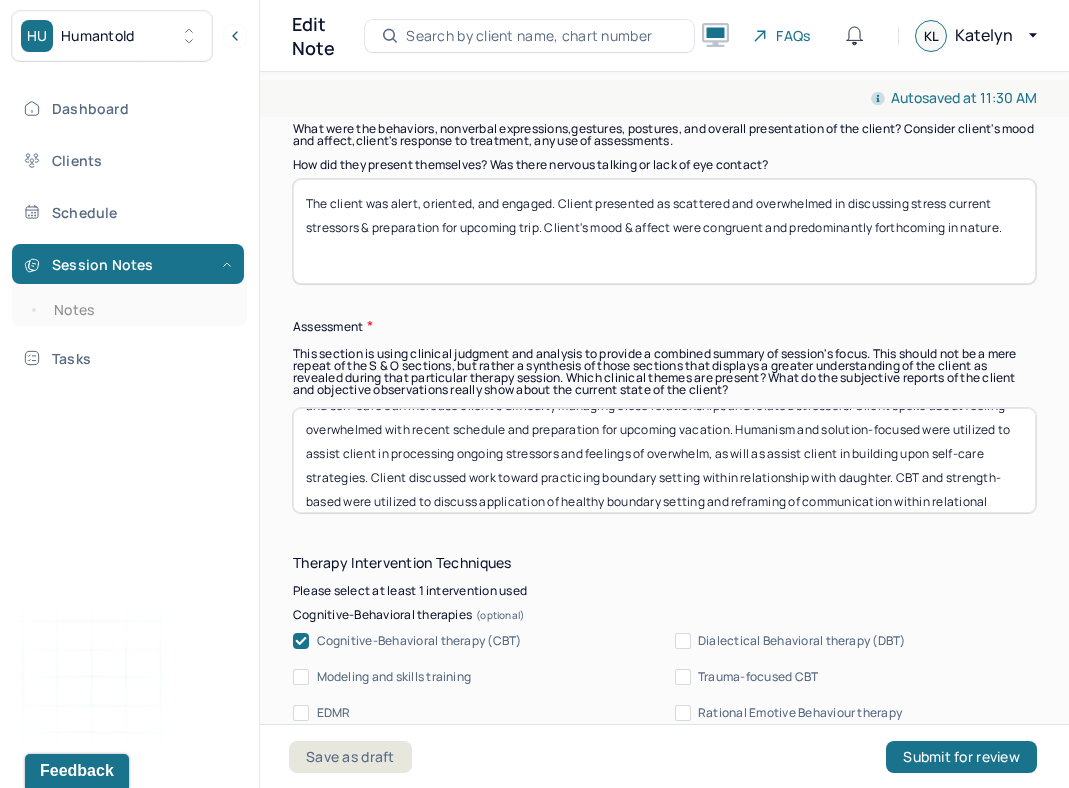 scroll, scrollTop: 88, scrollLeft: 0, axis: vertical 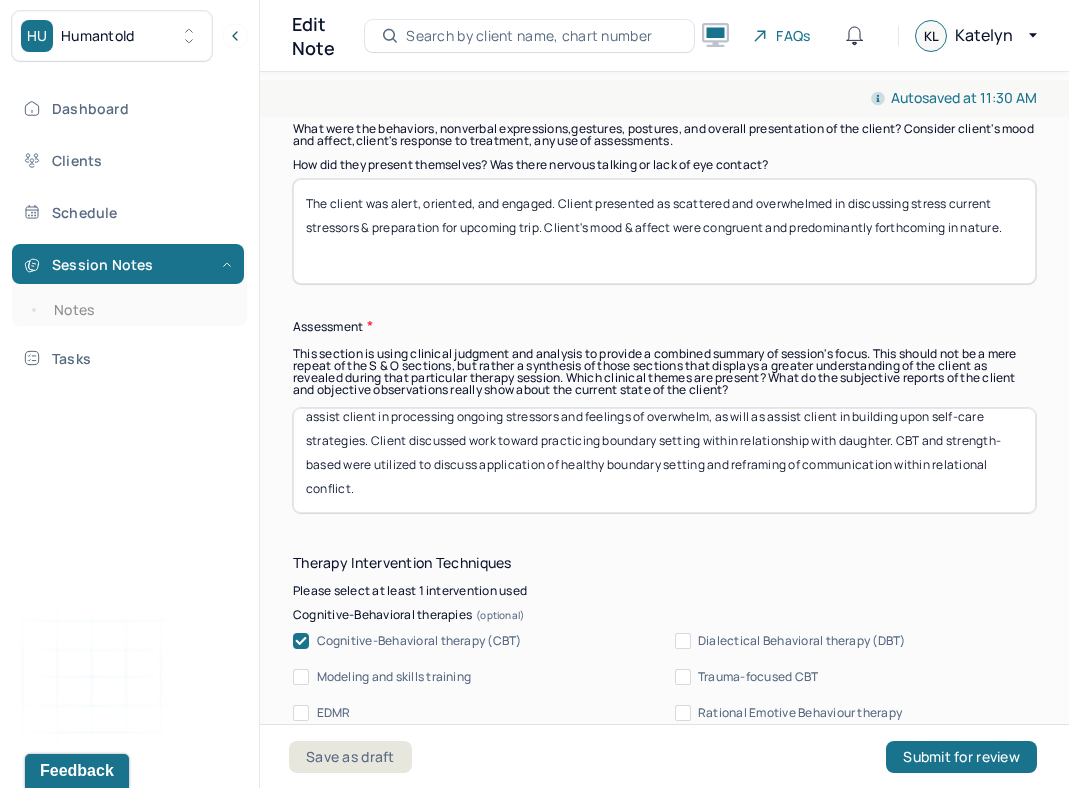 click on "Instructions The fields marked with an asterisk ( * ) are required before you can submit your notes. Before you can submit your session notes, they must be signed. You have the option to save your notes as a draft before making a submission. Appointment location * Teletherapy Client Teletherapy Location Home Office Other Specify other client teletherapy location Client's car Provider Teletherapy Location Home Office Other Consent was received for the teletherapy session The teletherapy session was conducted via video Primary diagnosis * F43.20 ADJUSTMENT DISORDER UNSPECIFIED Secondary diagnosis (optional) Secondary diagnosis Tertiary diagnosis (optional) Tertiary diagnosis Emotional / Behavioural symptoms demonstrated * engaged, overwhelmed, pleasant, cooperative Causing * Maladaptive Functioning Intention for Session * Facilitate coping mechanisms Session Note Subjective Objective How did they present themselves? Was there nervous talking or lack of eye contact? Assessment Therapy Intervention Techniques *" at bounding box center (664, 870) 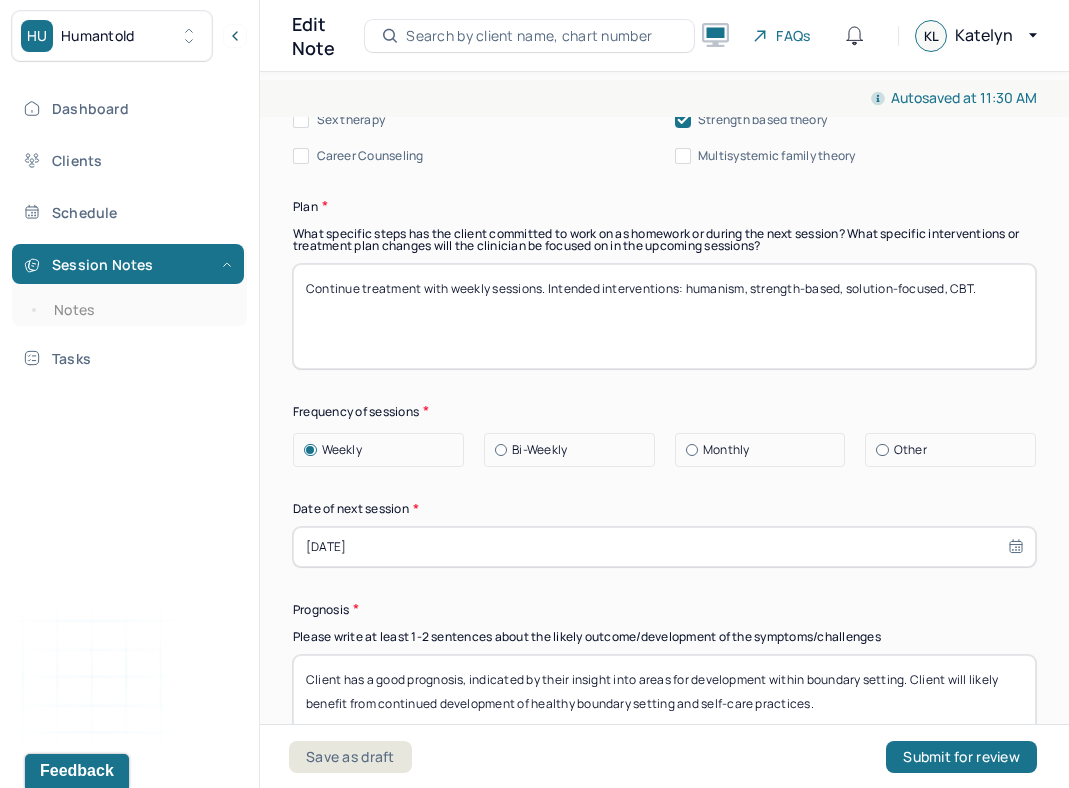 scroll, scrollTop: 2839, scrollLeft: 0, axis: vertical 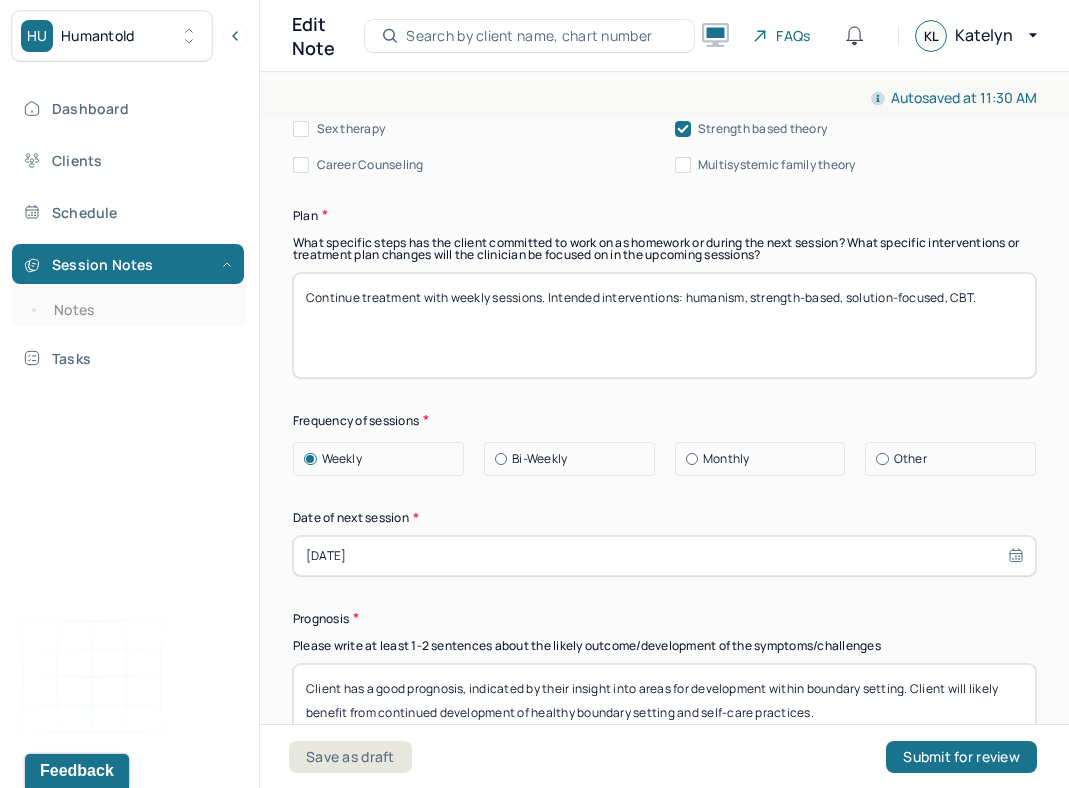 click on "Other" at bounding box center [910, 459] 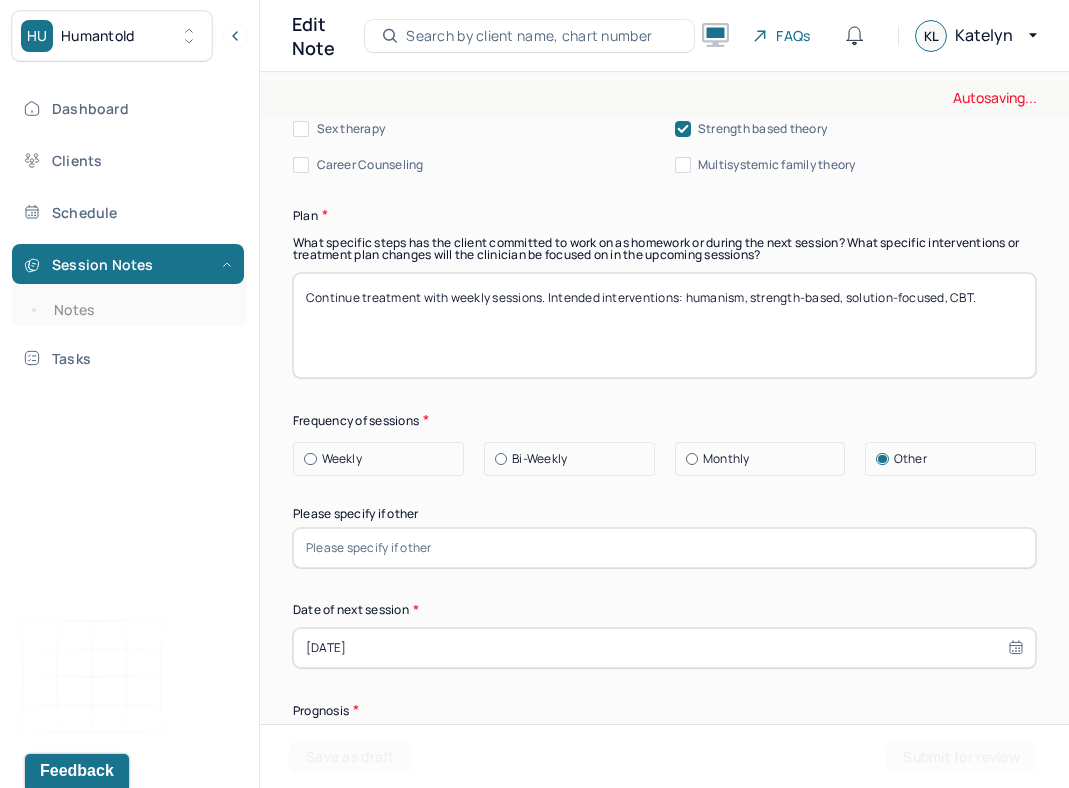 click at bounding box center [664, 548] 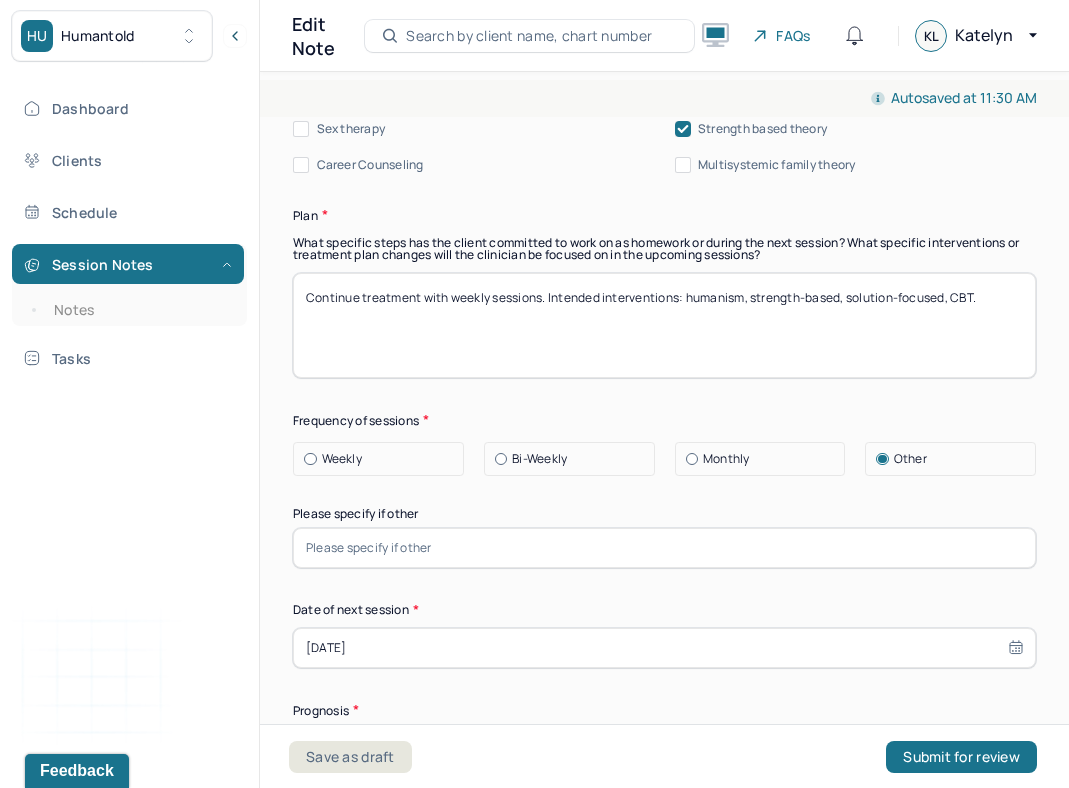 click at bounding box center [664, 548] 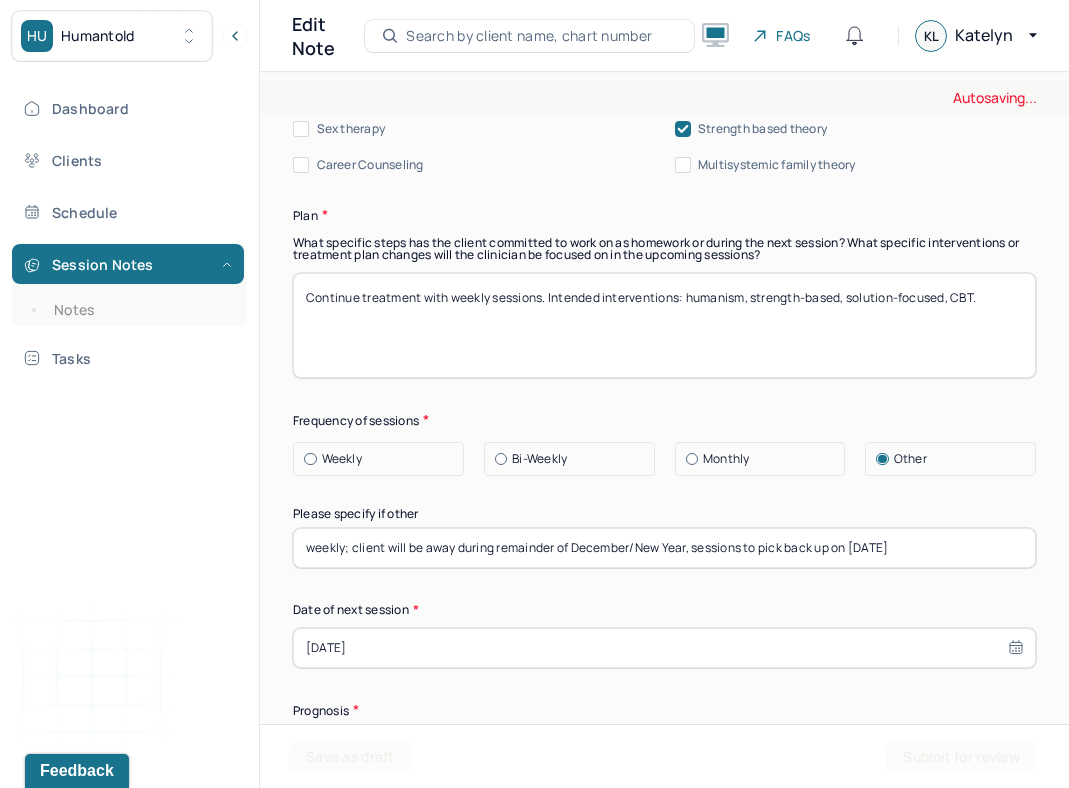 click on "weekly; client will be away during remainder of December/New Year, sessions to pick back up on [DATE]" at bounding box center [664, 548] 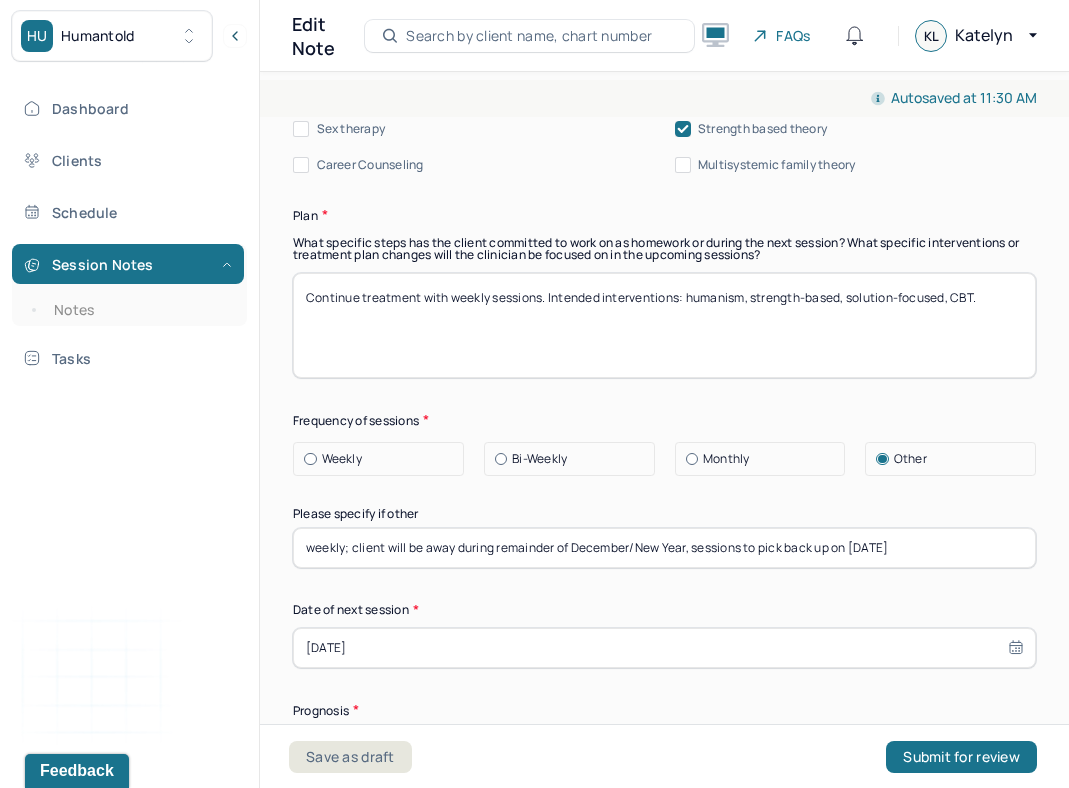 click on "weekly; client will be away during remainder of December/New Year, sessions to pick back up on [DATE]" at bounding box center (664, 548) 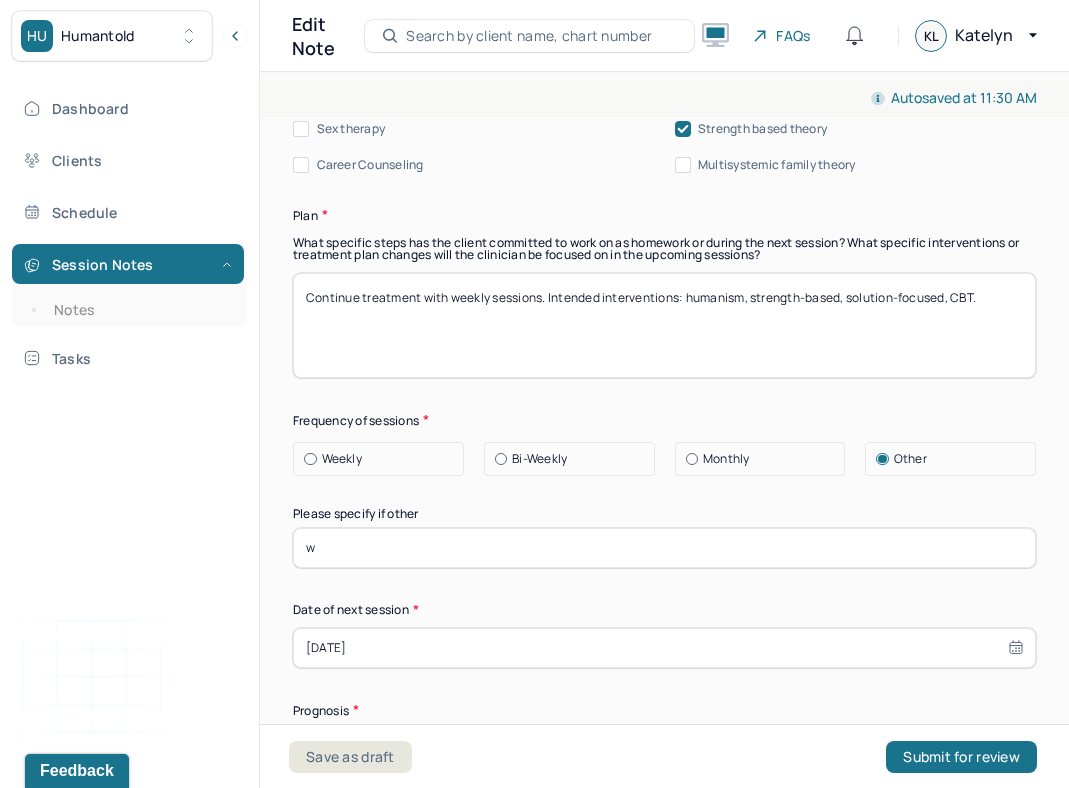 click on "w" at bounding box center (664, 548) 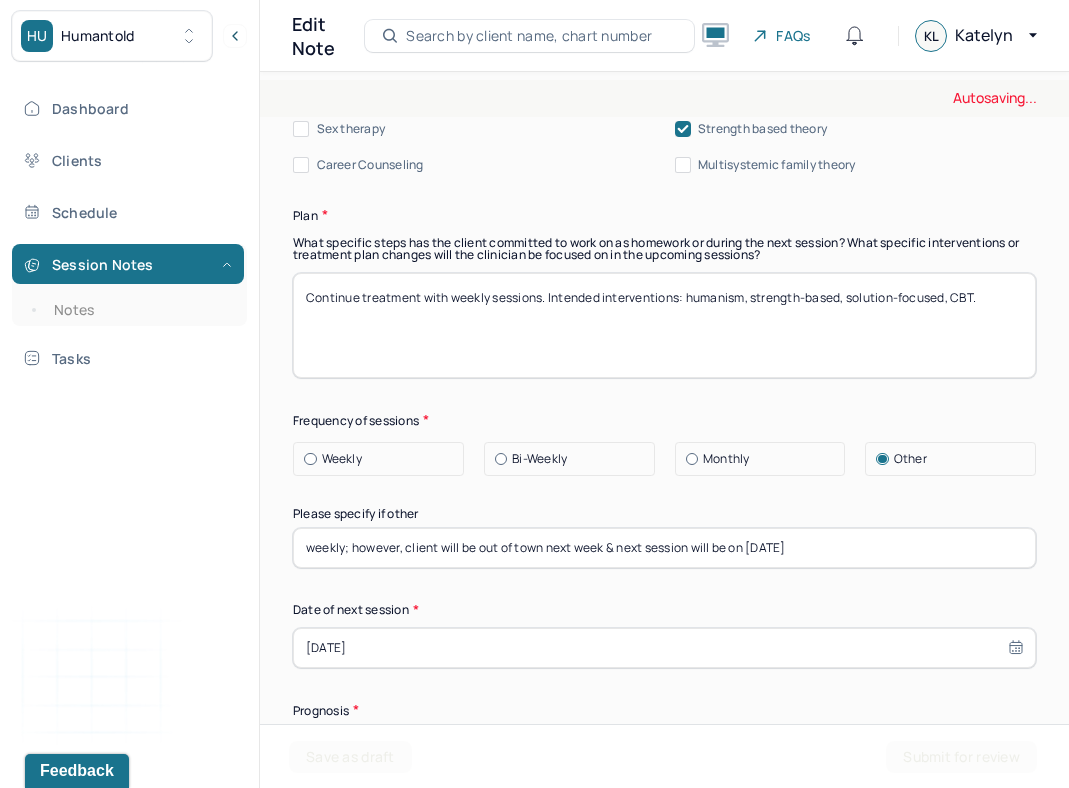 click on "weekly; however, client will be out of town next week & next session will be on [DATE]" at bounding box center [664, 548] 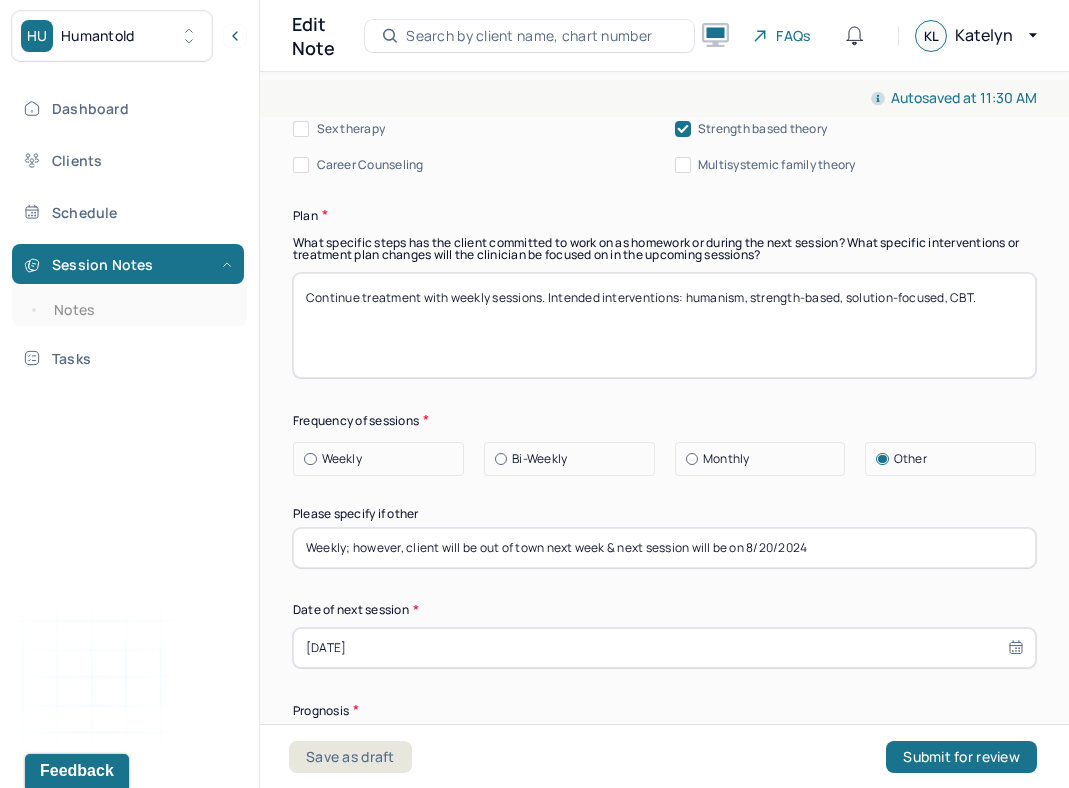click on "Weekly; however, client will be out of town next week & next session will be on 8/20/2024" at bounding box center [664, 548] 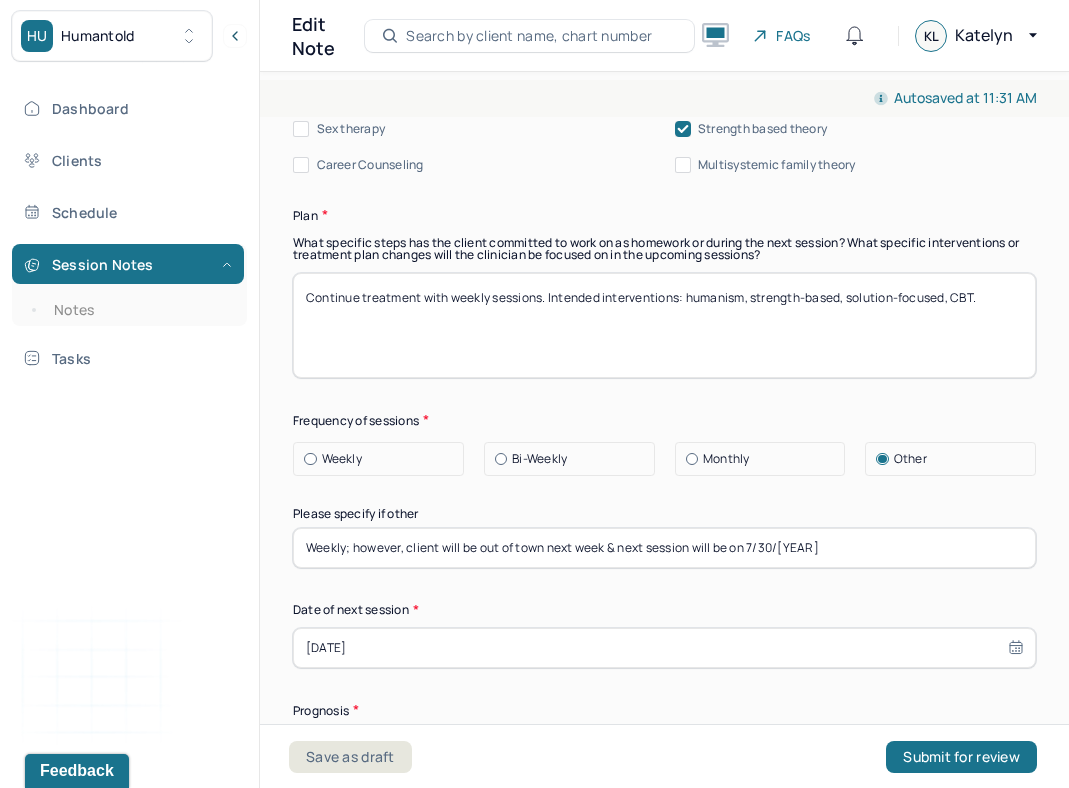 click on "Weekly; however, client will be out of town next week & next session will be on 7/30/[YEAR]" at bounding box center (664, 548) 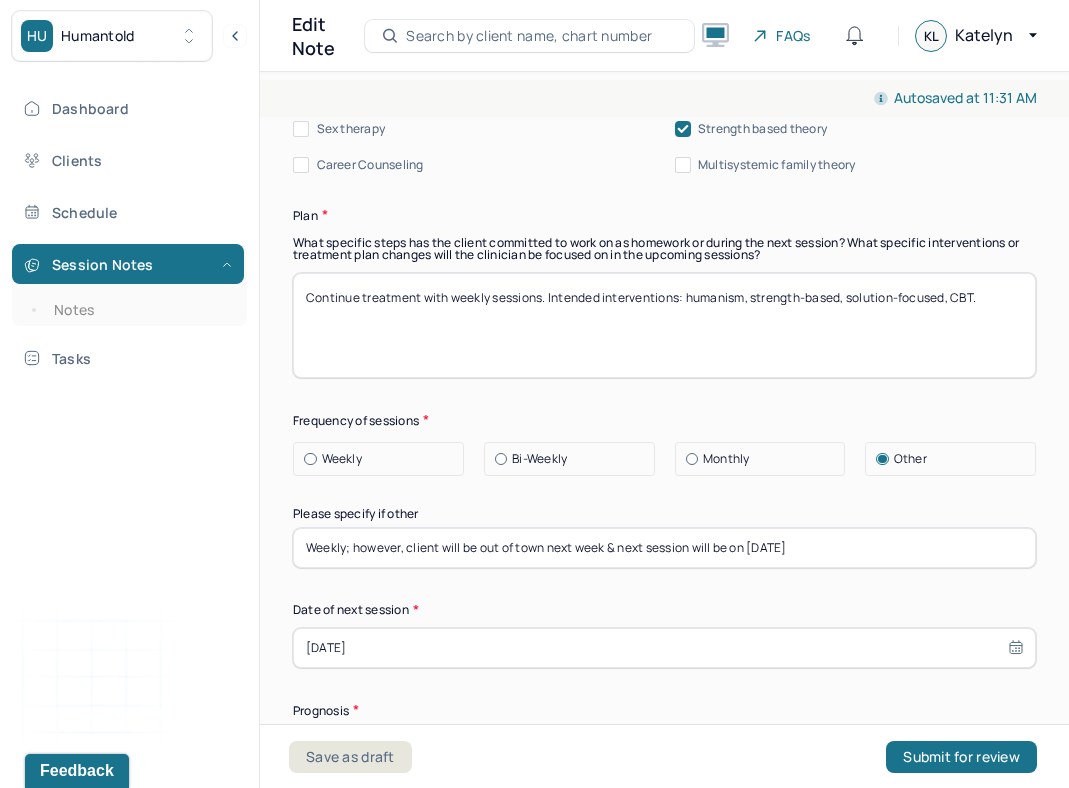 click on "Weekly; however, client will be out of town next week & next session will be on [DATE]" at bounding box center (664, 548) 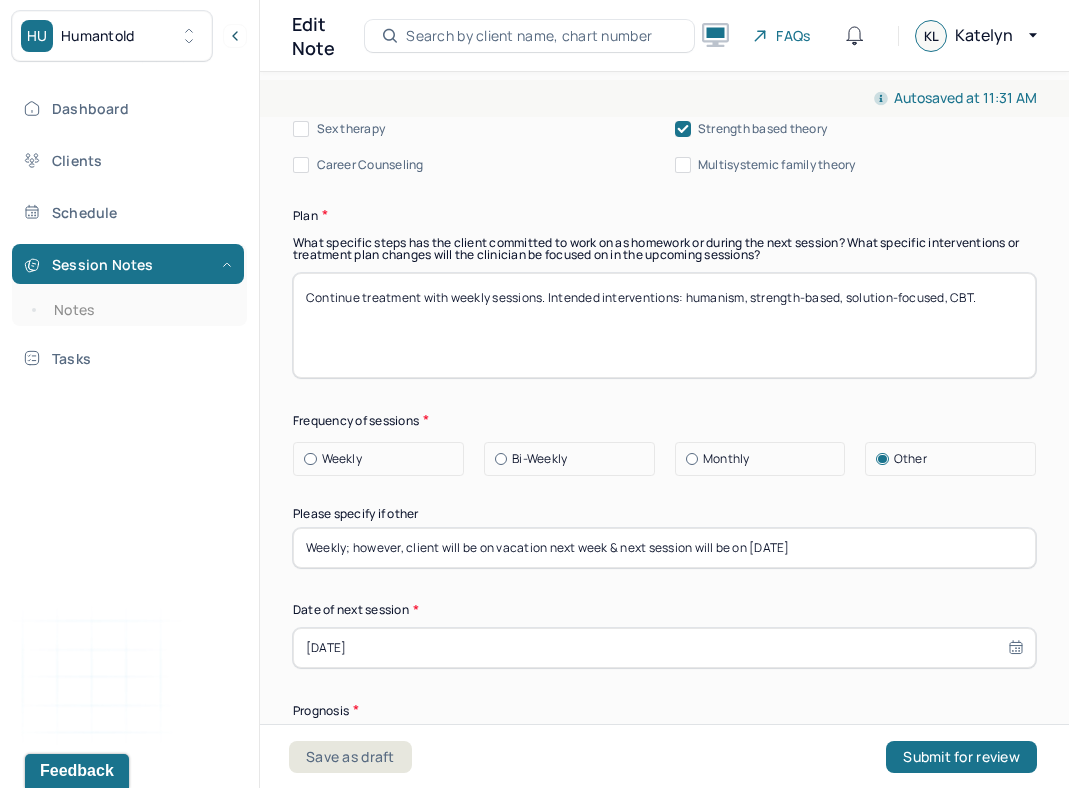 click on "Weekly; however, client will be on vacation next week & next session will be on [DATE]" at bounding box center (664, 548) 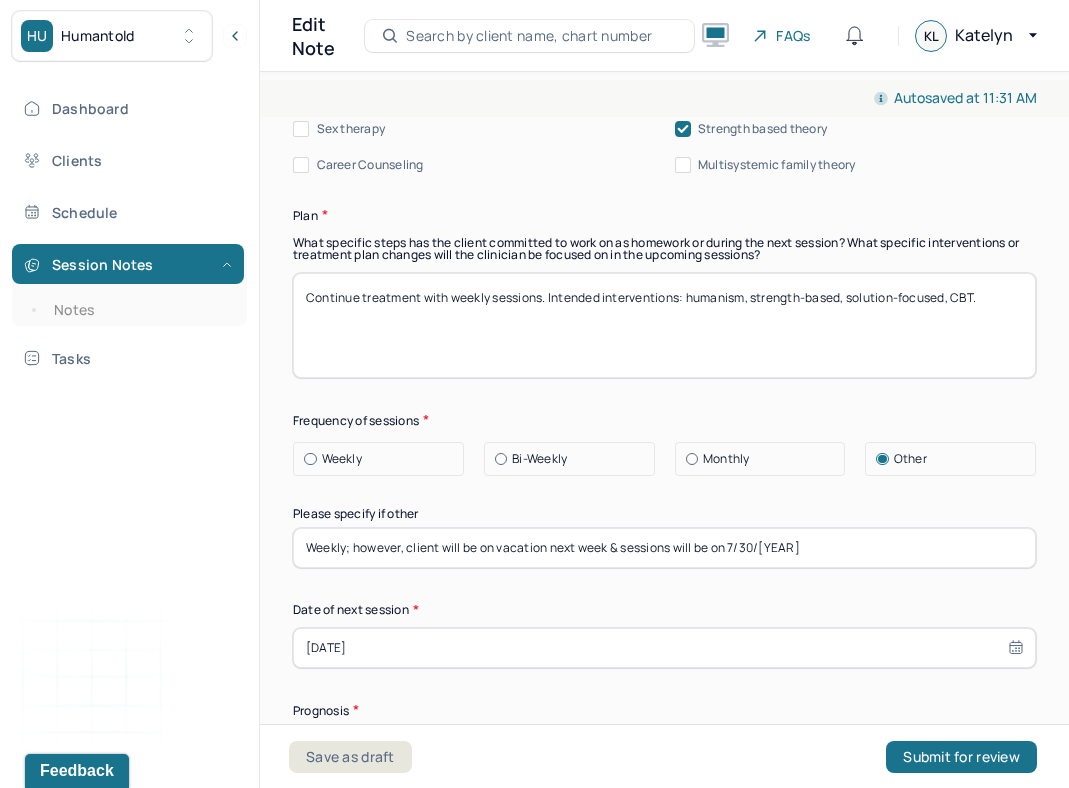 click on "Weekly; however, client will be on vacation next week & sessions will be on 7/30/[YEAR]" at bounding box center (664, 548) 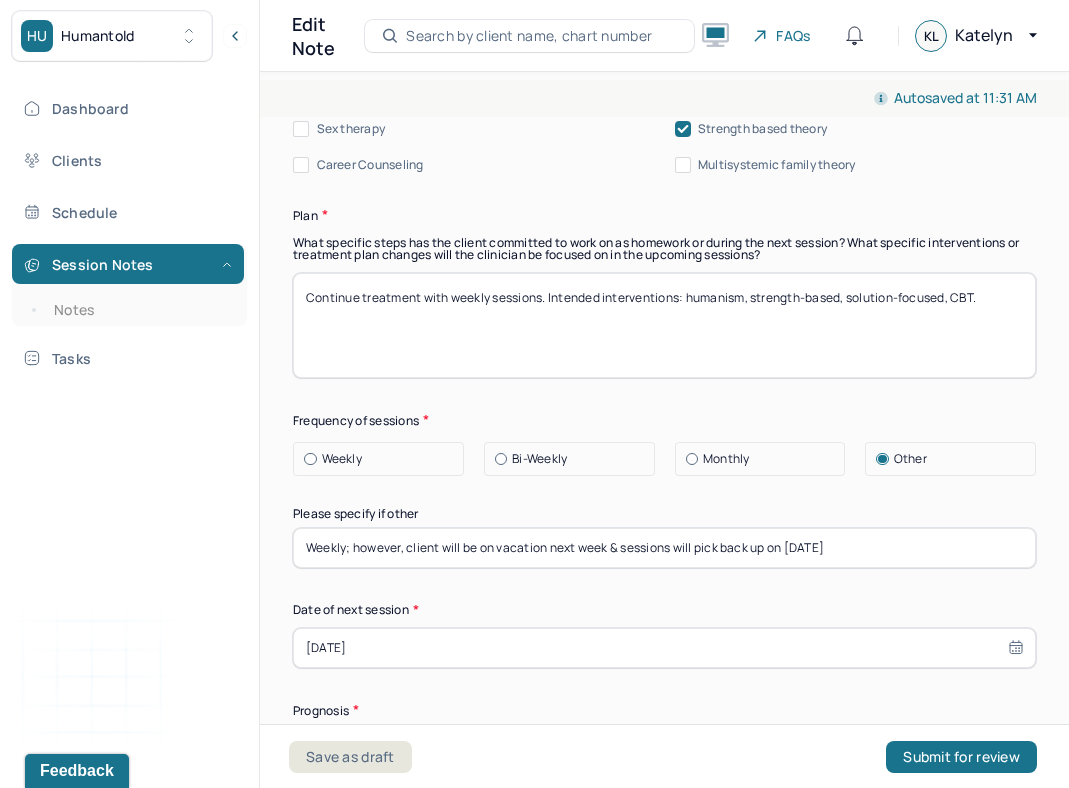 click on "Therapy Intervention Techniques Please select at least 1 intervention used Cognitive-Behavioral therapies Cognitive-Behavioral therapy (CBT) Dialectical Behavioral therapy (DBT) Modeling and skills training Trauma-focused CBT EDMR Rational Emotive Behaviour therapy Acceptance Commitment Therapy Solution Based Brief Therapy Mindfulness Based Cognitive Therapy Relationship based Interventions Attachment-oriented interventions Parent-child interaction therapy Parent interventions Other Client centered therapy/ Humanism Gestalt therapy Existential therapy Feminist therapy Psychodynamic therapy Grief therapy Internal family systems (IFS) Narrative therapy Positive psychology Psychoeducation Sex therapy Strength based theory Career Counseling Multisystemic family theory Plan What specific steps has the client committed to work on as homework or during the next session? What specific interventions or treatment plan changes will the clinician be focused on in the upcoming sessions? Frequency of sessions Weekly Other" at bounding box center (664, 283) 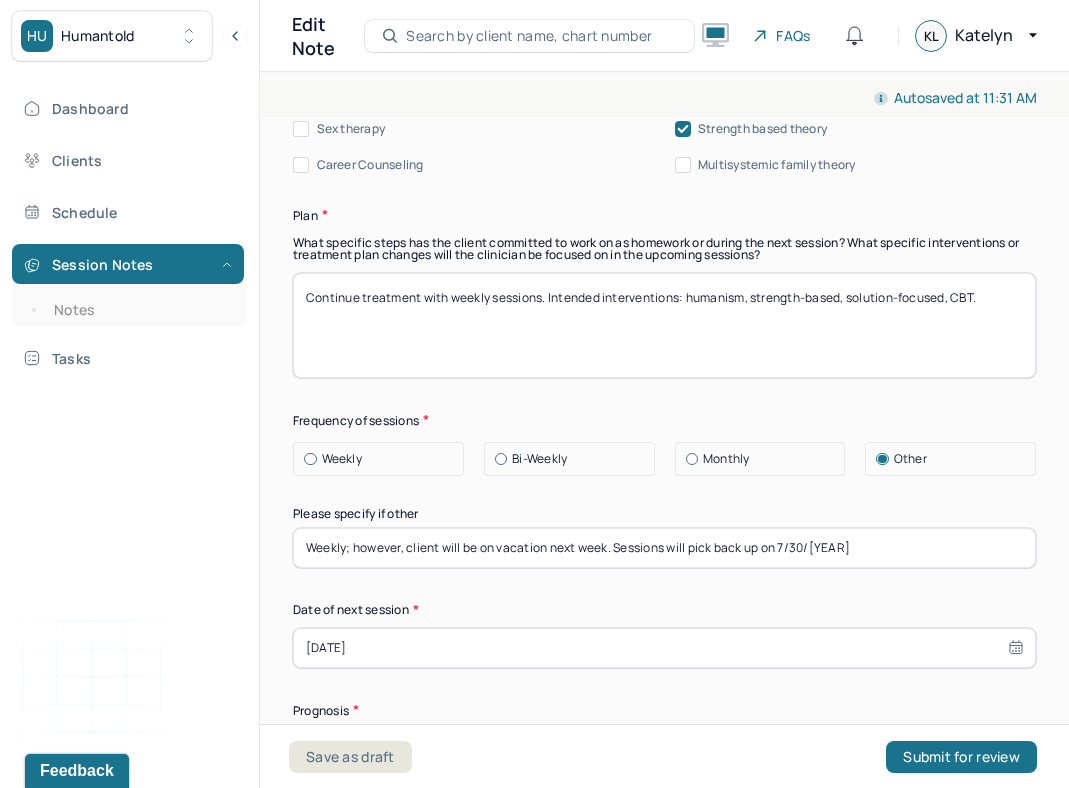 click on "Weekly; however, client will be on vacation next week. Sessions will pick back up on 7/30/[YEAR]" at bounding box center [664, 548] 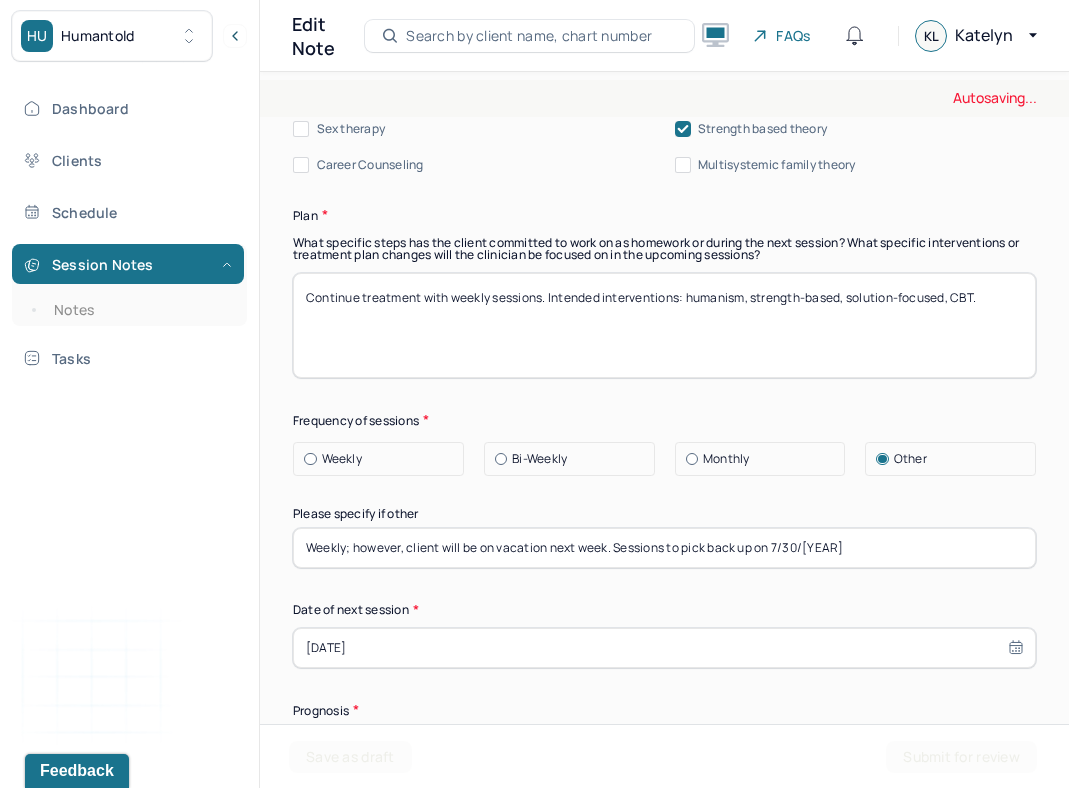 click on "Therapy Intervention Techniques Please select at least 1 intervention used Cognitive-Behavioral therapies Cognitive-Behavioral therapy (CBT) Dialectical Behavioral therapy (DBT) Modeling and skills training Trauma-focused CBT EDMR Rational Emotive Behaviour therapy Acceptance Commitment Therapy Solution Based Brief Therapy Mindfulness Based Cognitive Therapy Relationship based Interventions Attachment-oriented interventions Parent-child interaction therapy Parent interventions Other Client centered therapy/ Humanism Gestalt therapy Existential therapy Feminist therapy Psychodynamic therapy Grief therapy Internal family systems (IFS) Narrative therapy Positive psychology Psychoeducation Sex therapy Strength based theory Career Counseling Multisystemic family theory Plan What specific steps has the client committed to work on as homework or during the next session? What specific interventions or treatment plan changes will the clinician be focused on in the upcoming sessions? Frequency of sessions Weekly Other" at bounding box center (664, 283) 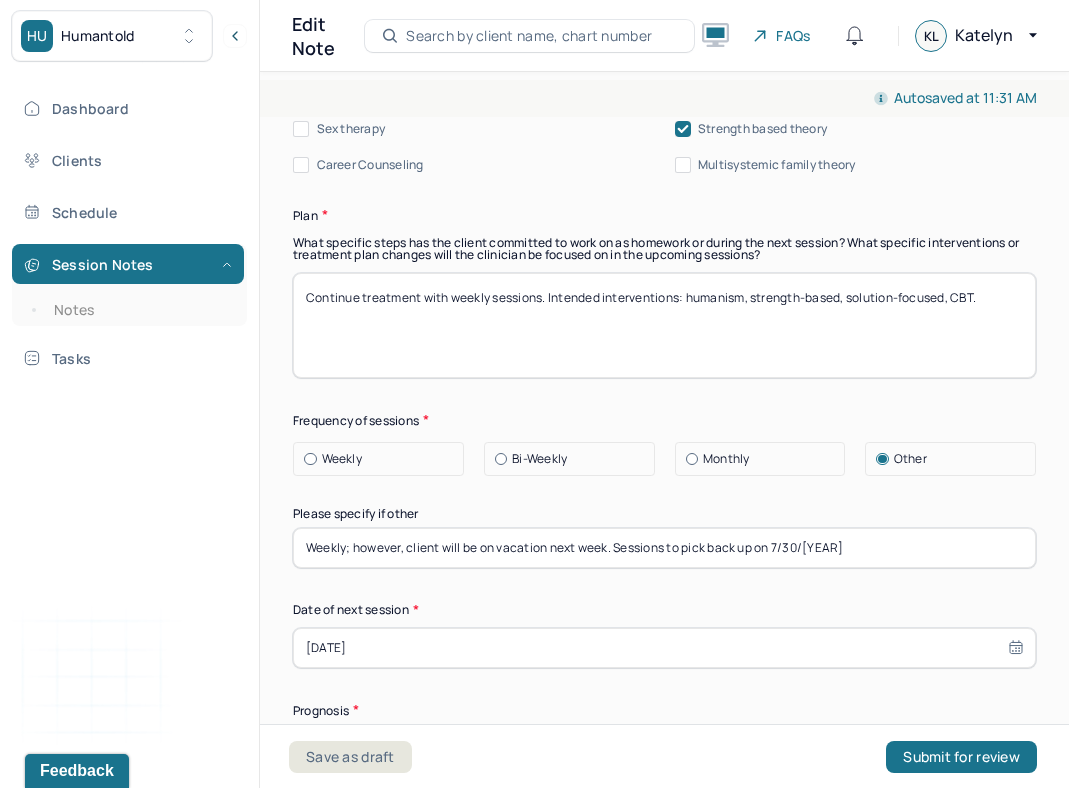 click on "Weekly; however, client will be on vacation next week. Sessions to pick back up on 7/30/[YEAR]" at bounding box center (664, 548) 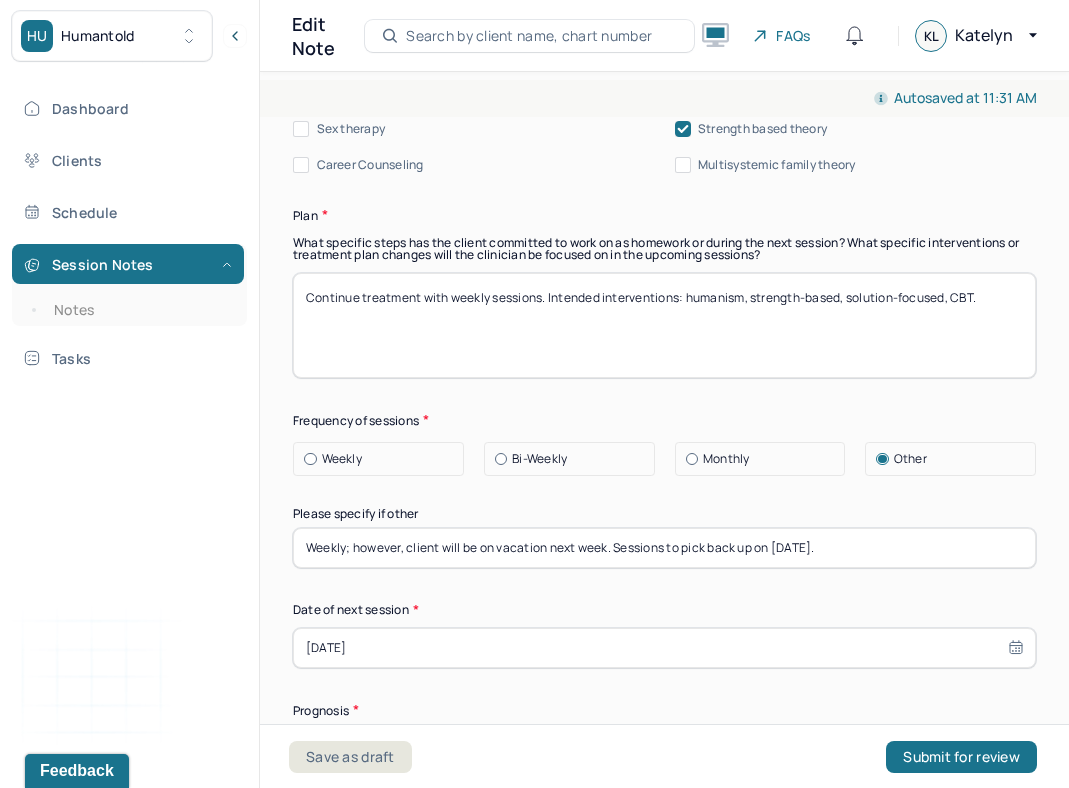 type on "Weekly; however, client will be on vacation next week. Sessions to pick back up on [DATE]." 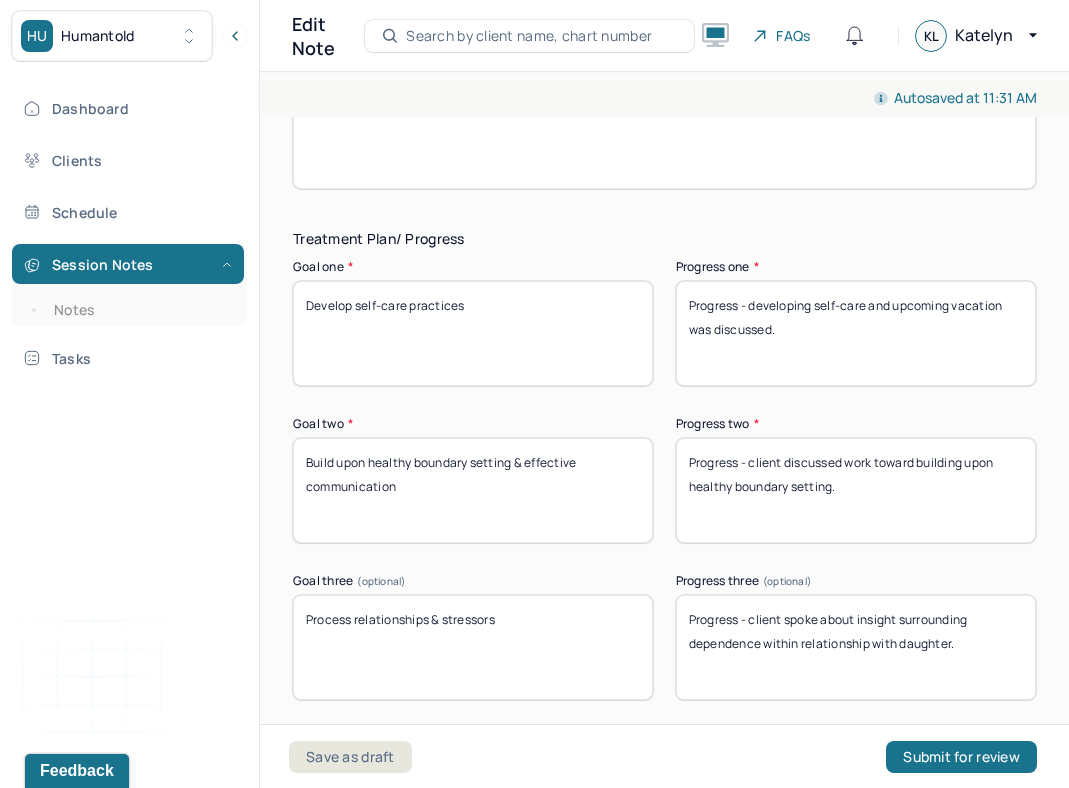 scroll, scrollTop: 3700, scrollLeft: 0, axis: vertical 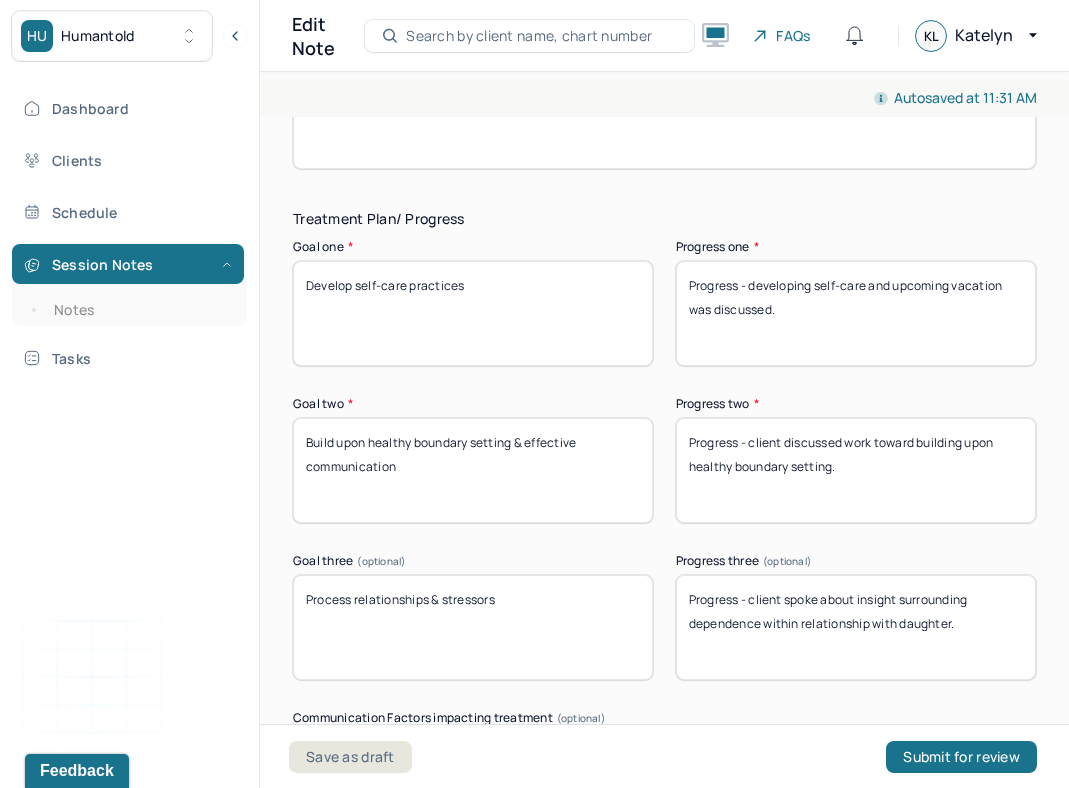 click on "Treatment Plan/ Progress Goal one * Develop self-care practices
Progress one * Progress - developing self-care and upcoming vacation was discussed. Goal two * Build upon healthy boundary setting & effective communication
Progress two * Progress - client discussed work toward building upon healthy boundary setting.
Goal three (optional) Process relationships & stressors
Progress three (optional) Progress - client spoke about insight surrounding dependence within relationship with daughter. Communication Factors impacting treatment Need to manage maladaptive communication (e.g., related to high anxiety, high reactivity repeated questions, or disagreement) among participants Caregiver emotions or behaviors interfered with the caregiver's understanding and ability Evidence or disclosure of a sentinel event and mandated reporting to a third party Use of play equipment or other physical devices to communicate with the client to overcome barriers to therapeutic or diagnostic interaction" at bounding box center (664, 643) 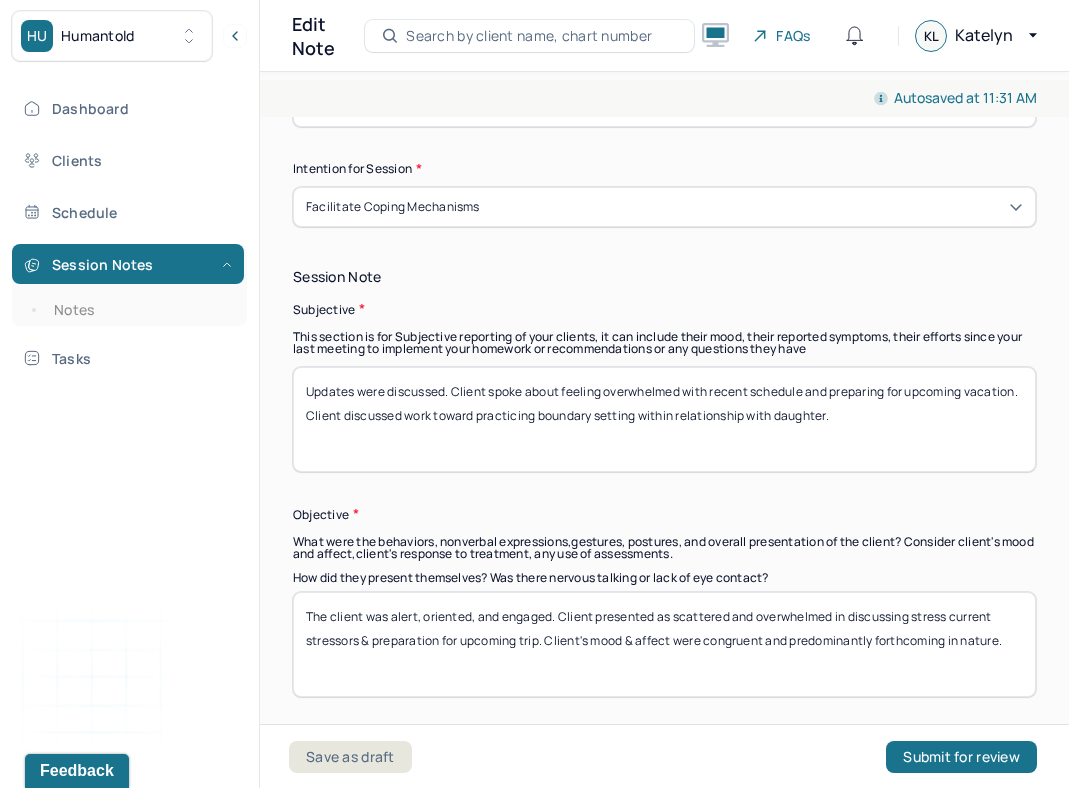 scroll, scrollTop: 1411, scrollLeft: 0, axis: vertical 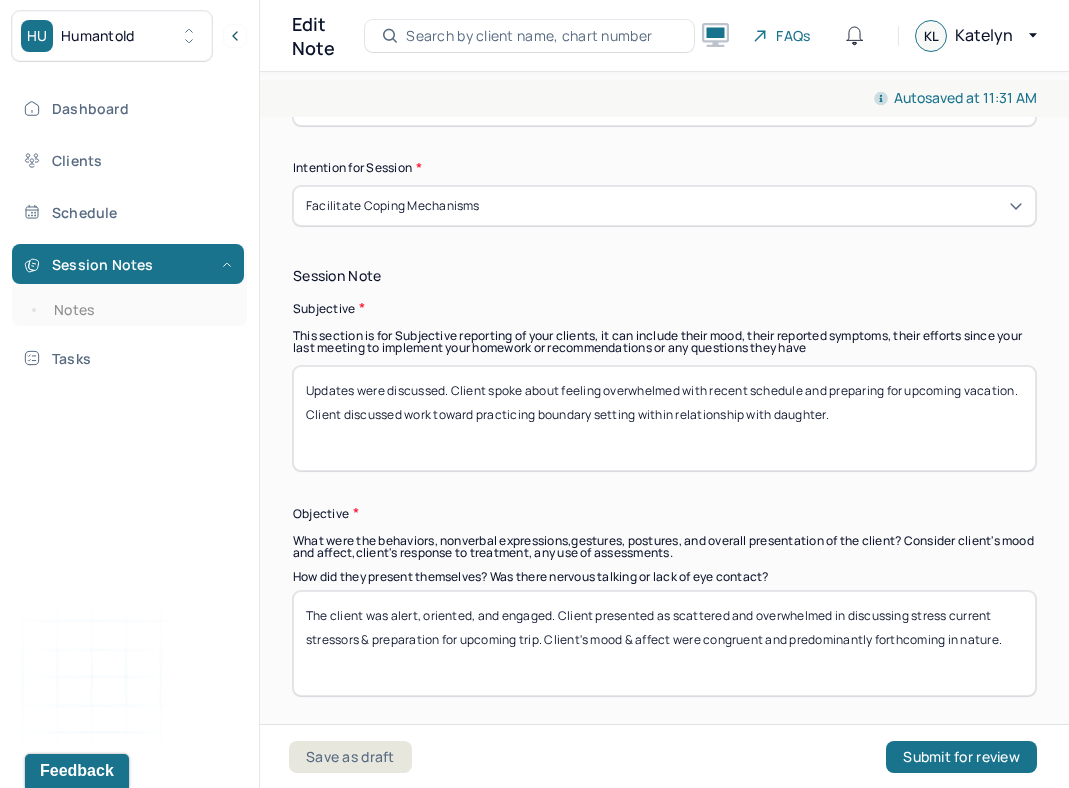 click on "Updates were discussed. Client spoke about feeling overwhelmed with recent schedule and preparing for upcoming vacation. Client discussed work toward practicing boundary setting within relationship with daughter." at bounding box center [664, 418] 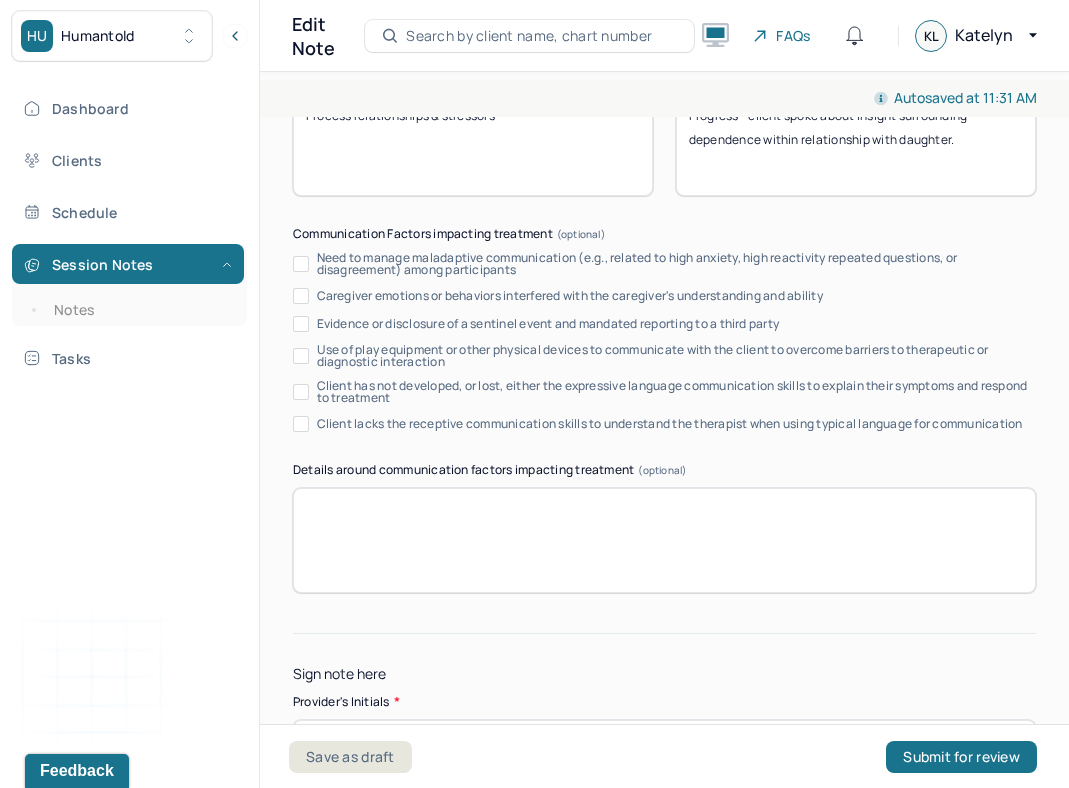 scroll, scrollTop: 4291, scrollLeft: 0, axis: vertical 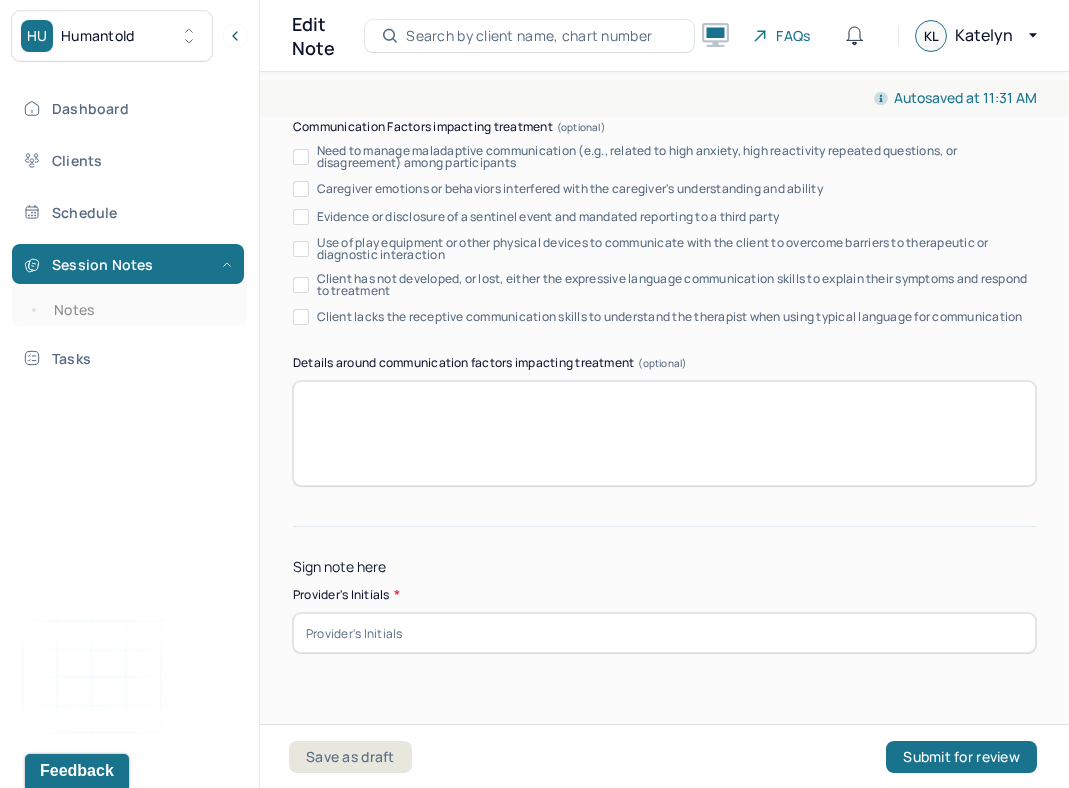 click at bounding box center [664, 633] 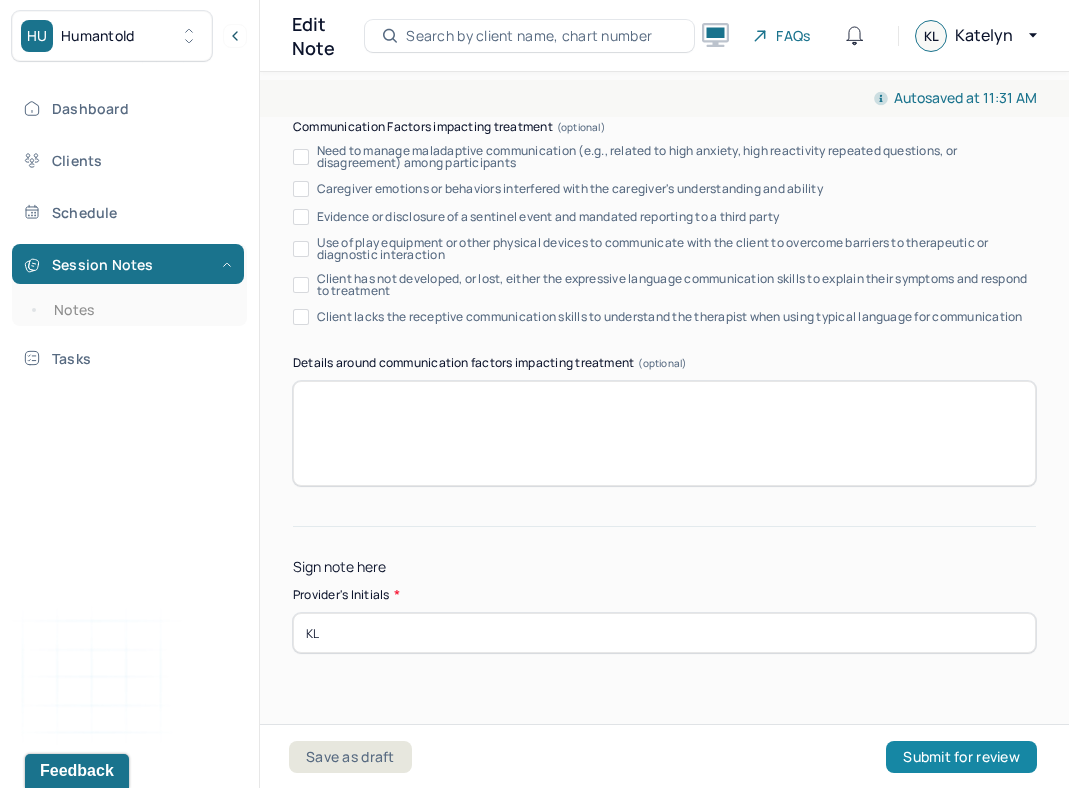 type on "KL" 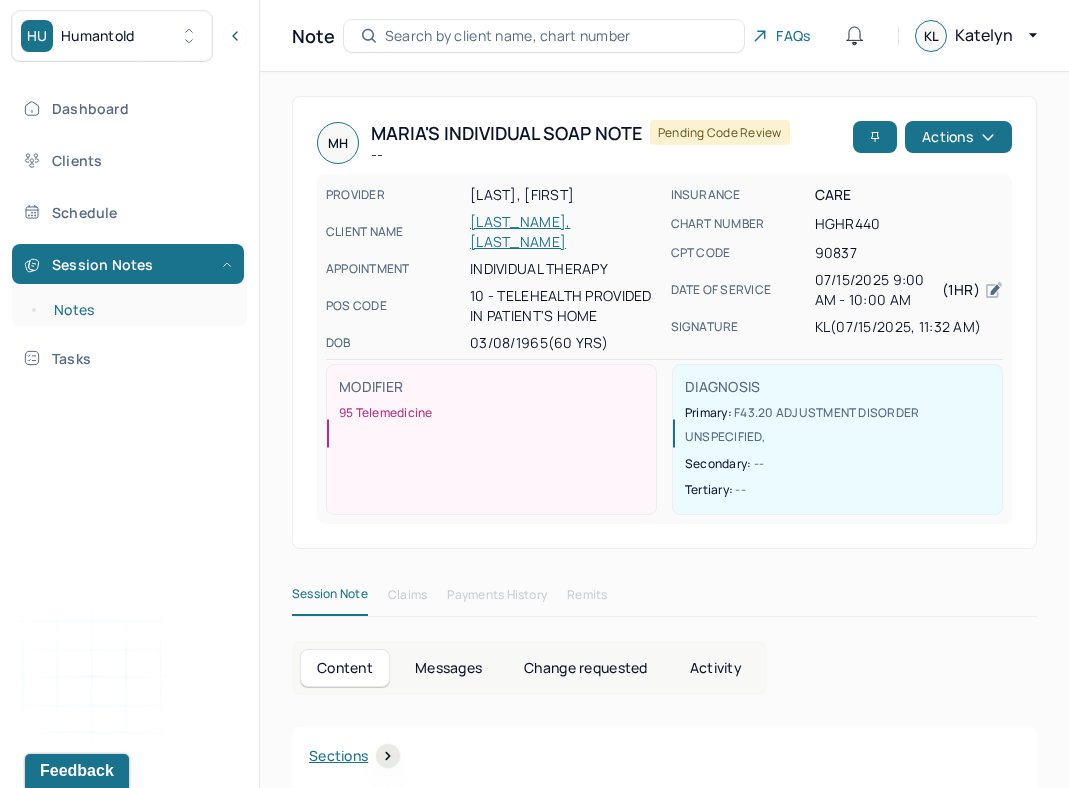 click on "Notes" at bounding box center (139, 310) 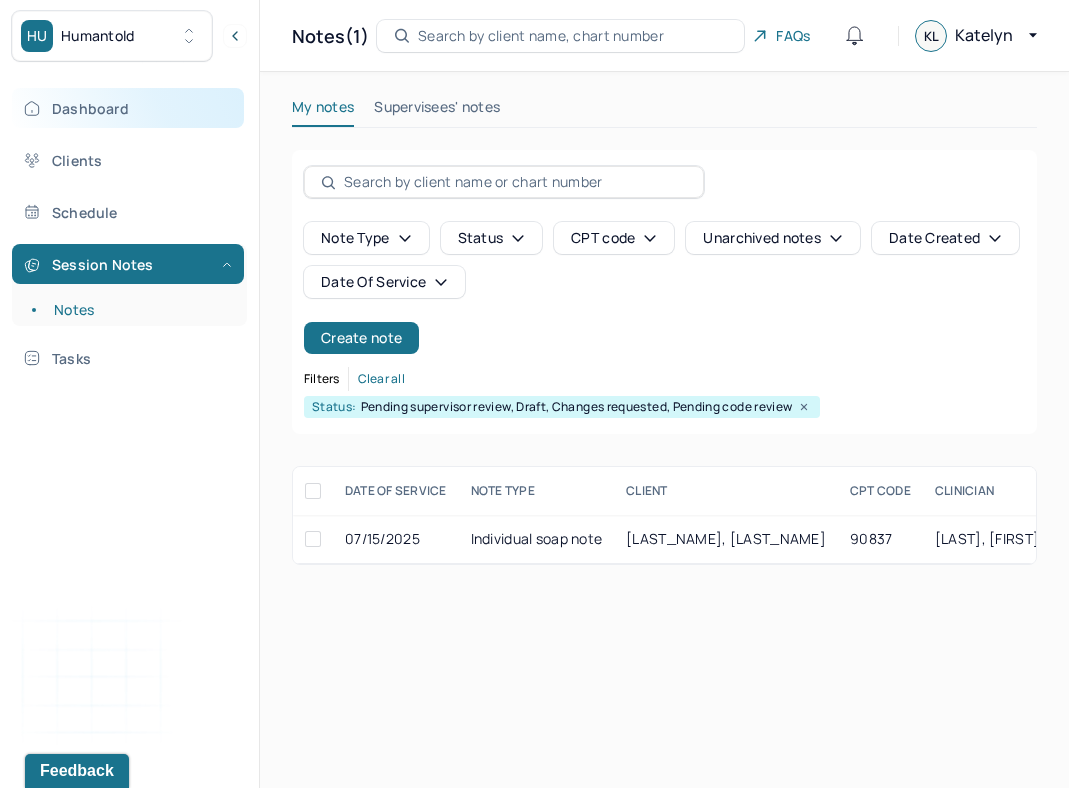 click on "Dashboard" at bounding box center (128, 108) 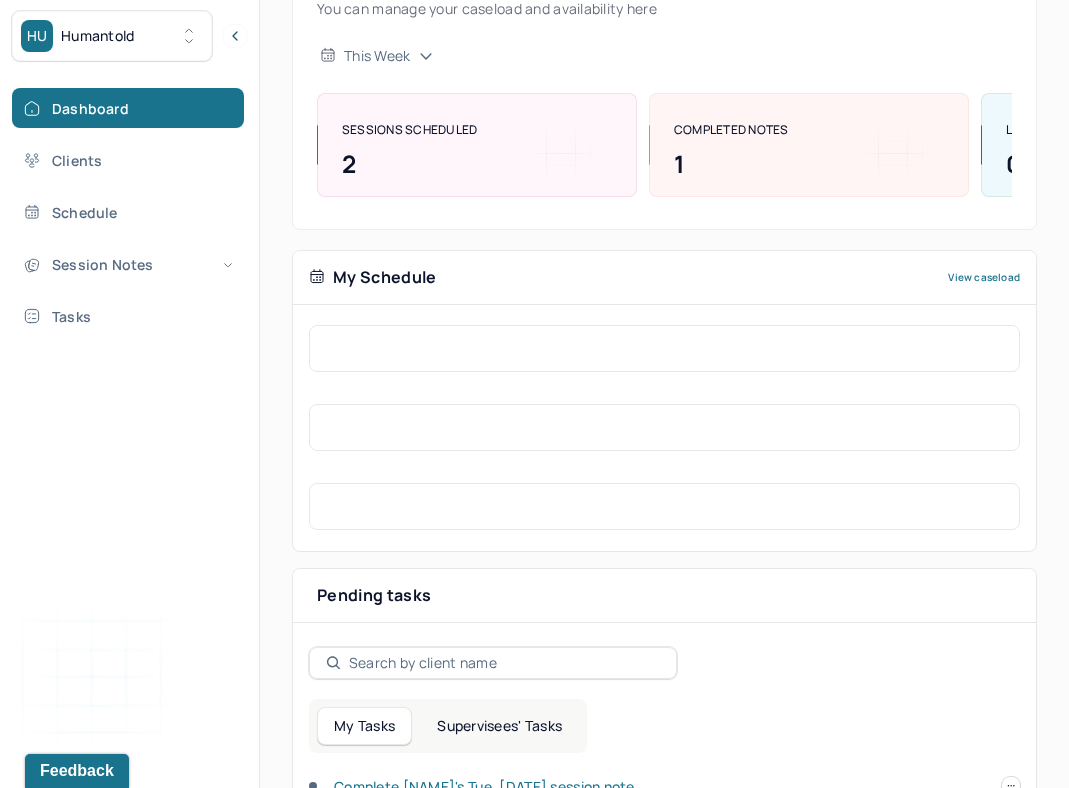 scroll, scrollTop: 380, scrollLeft: 0, axis: vertical 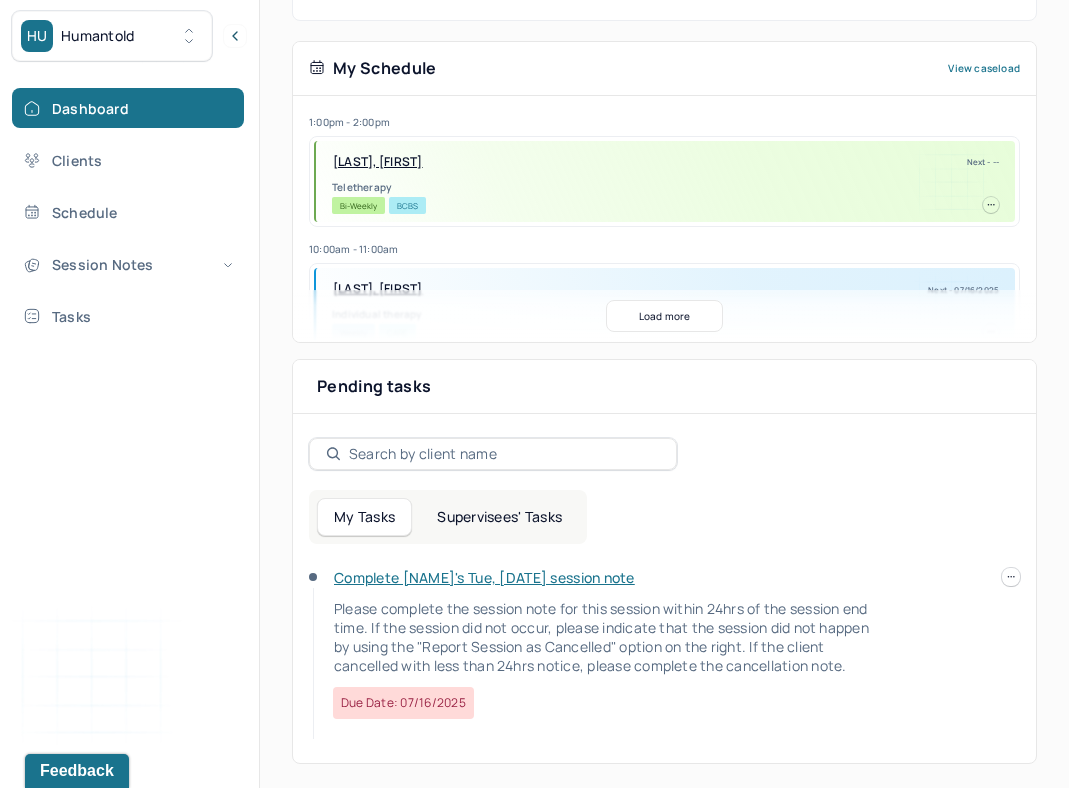 click at bounding box center (1011, 577) 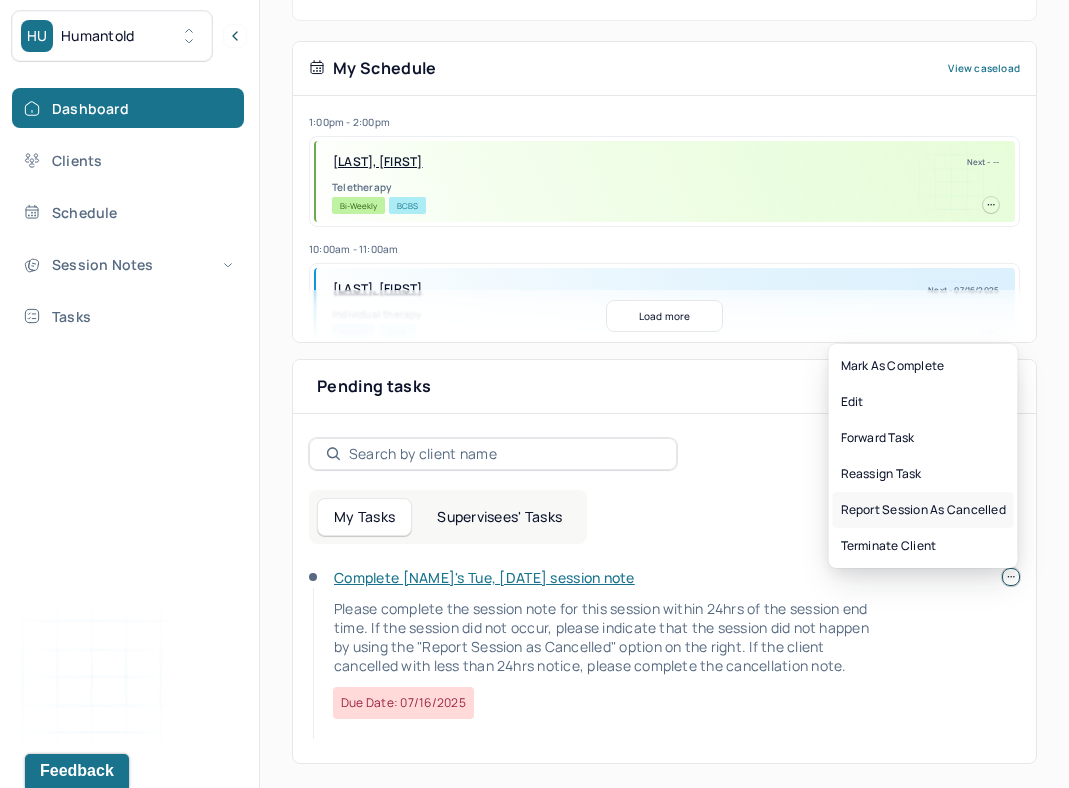 click on "Report session as cancelled" at bounding box center (923, 510) 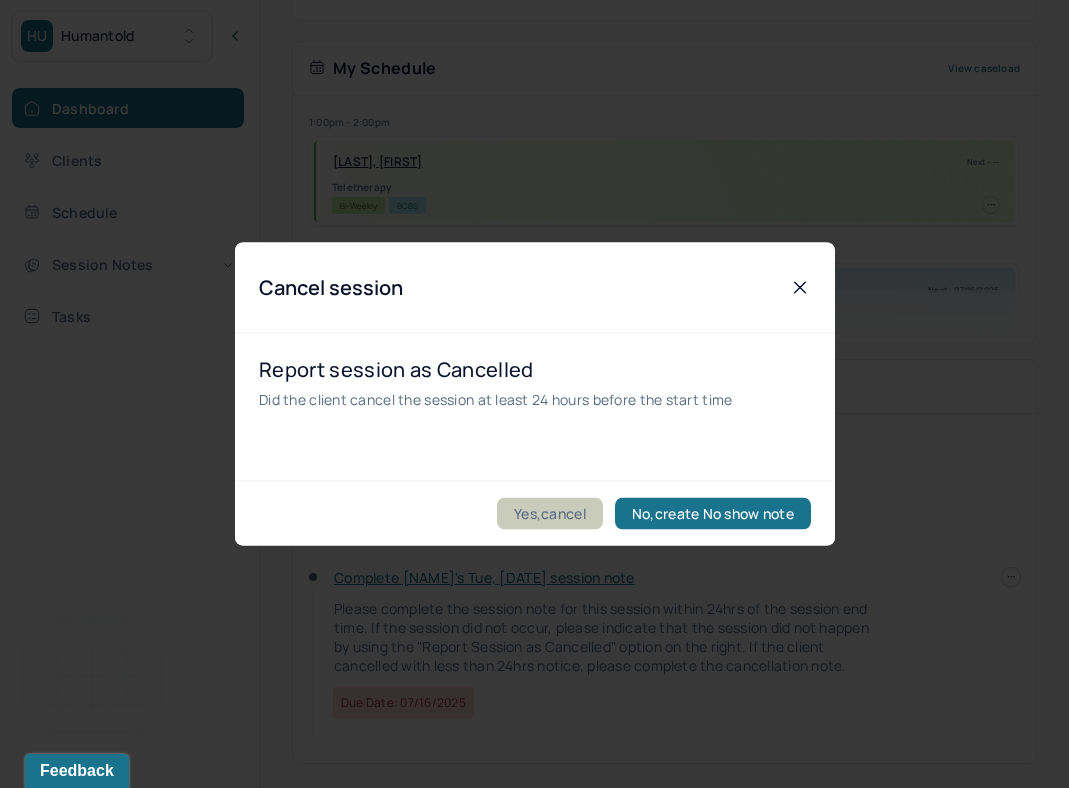 click on "Yes,cancel" at bounding box center [550, 514] 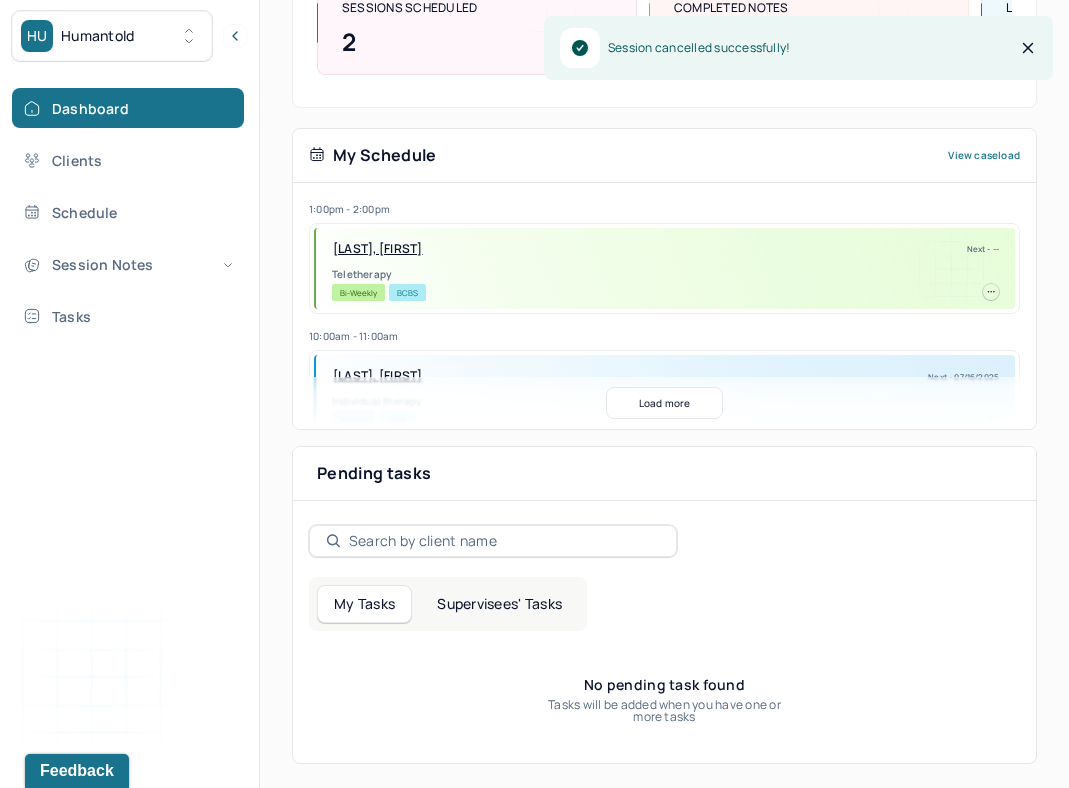 scroll, scrollTop: 293, scrollLeft: 0, axis: vertical 